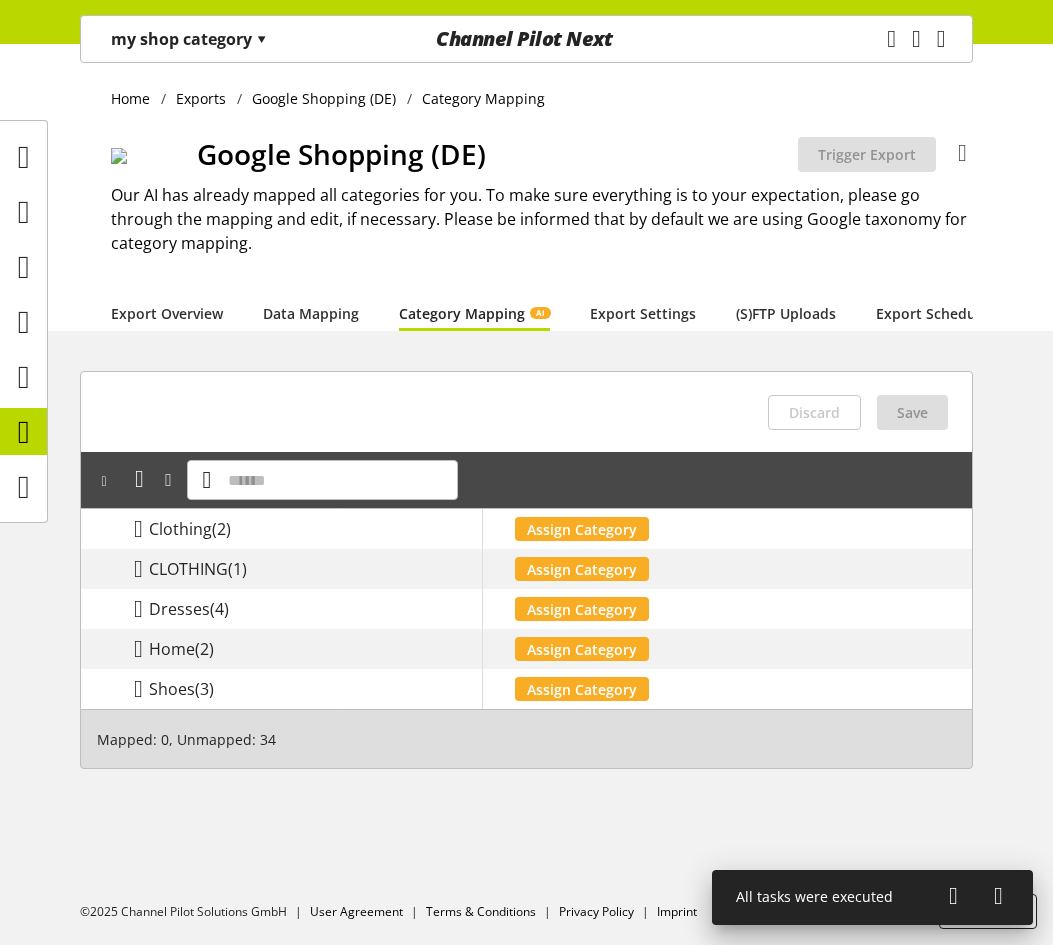scroll, scrollTop: 0, scrollLeft: 0, axis: both 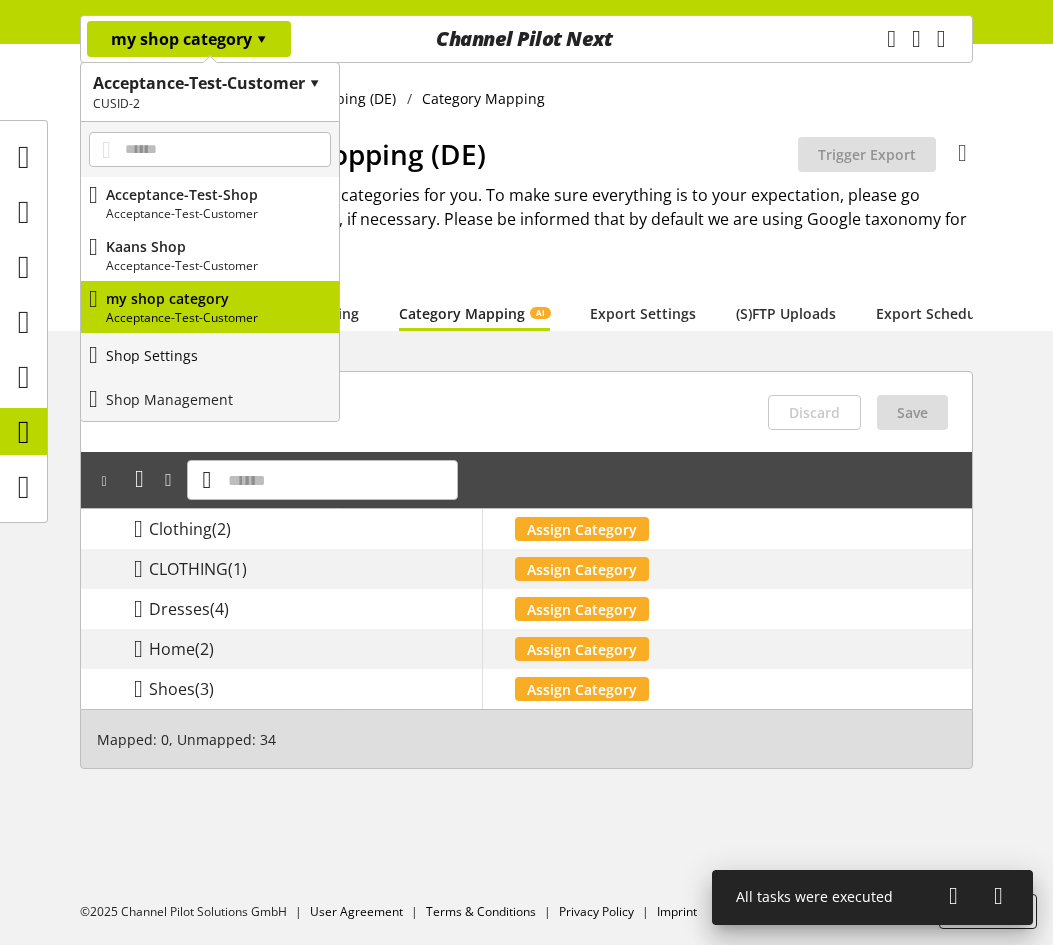 click on "Shop Settings" at bounding box center [210, 355] 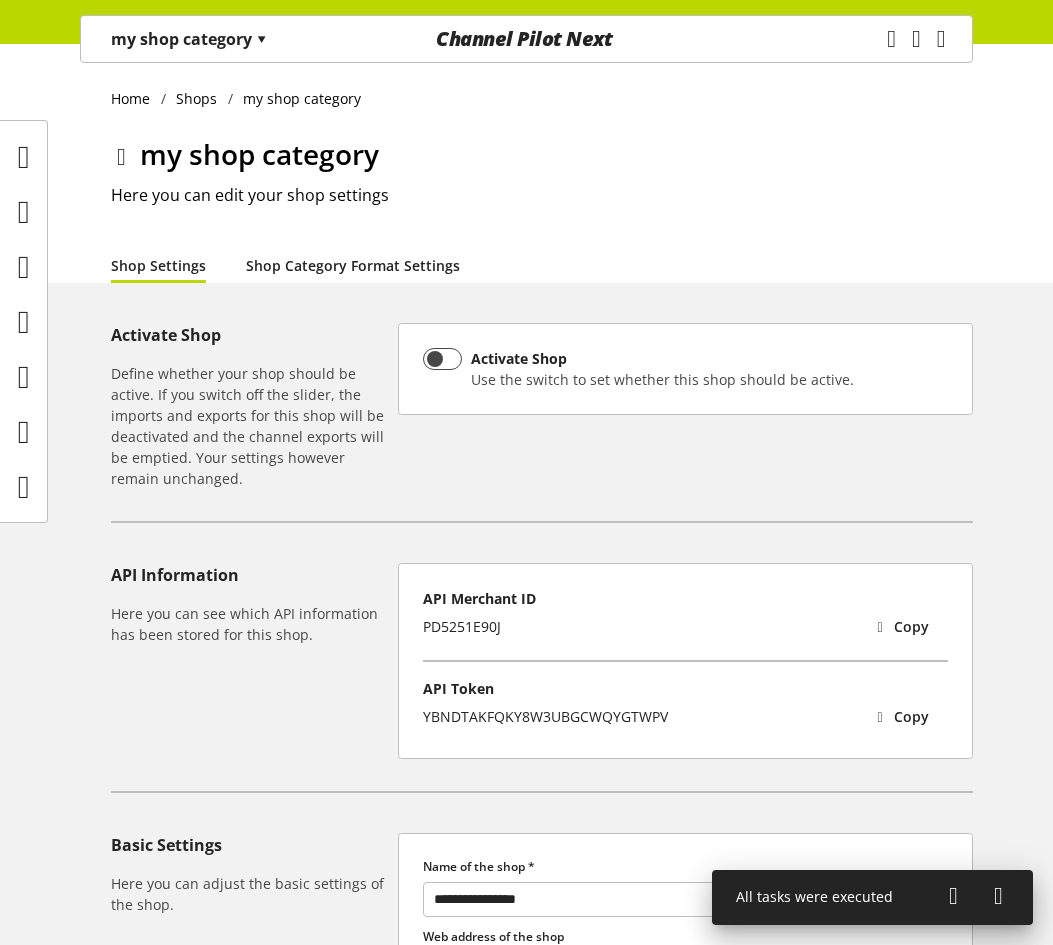 click on "Shop Category Format Settings" at bounding box center (353, 265) 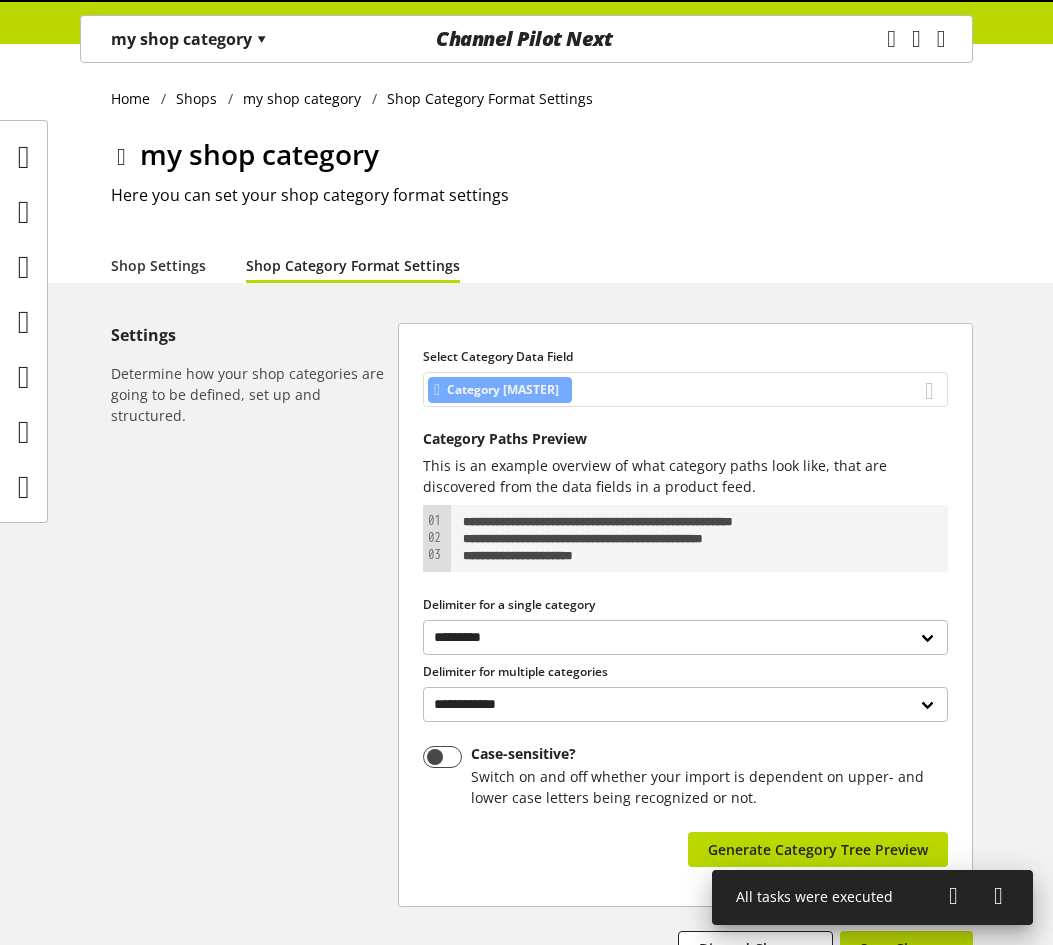 click on "Category [MASTER]" at bounding box center [685, 389] 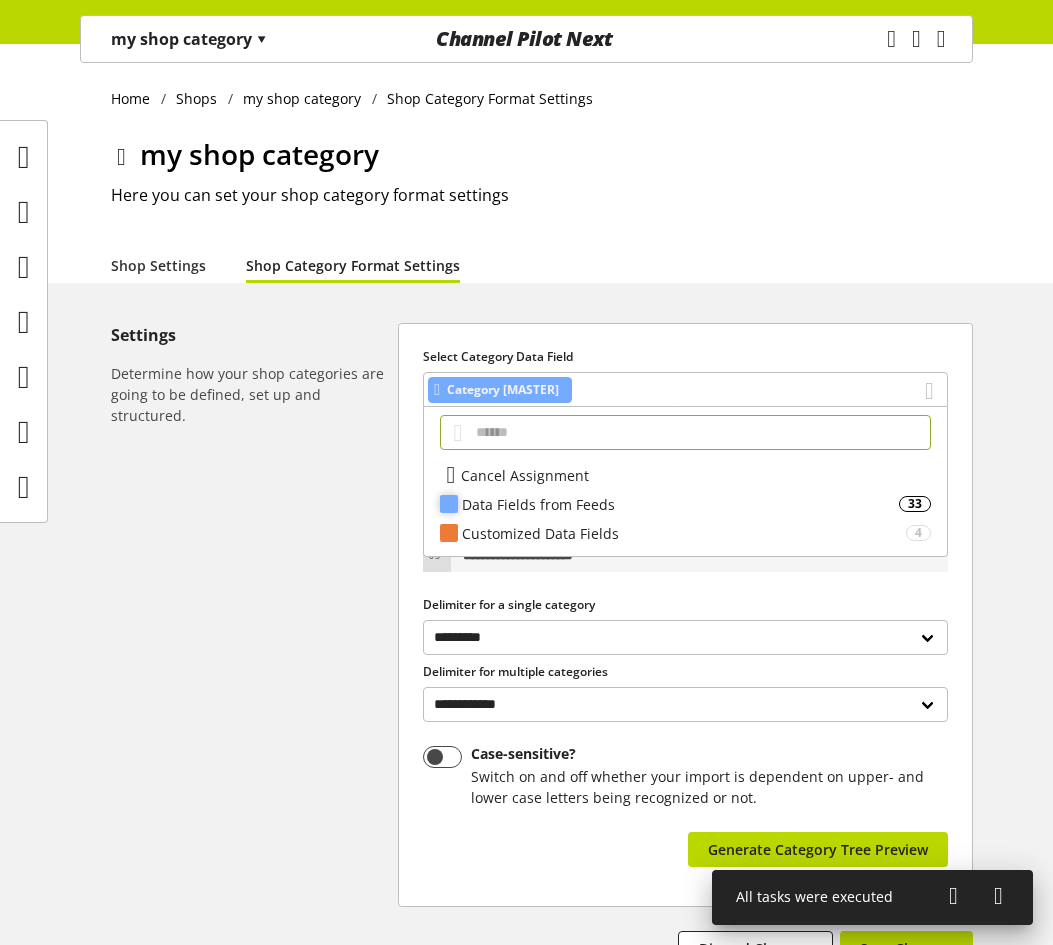 click on "Data Fields from Feeds" at bounding box center [680, 504] 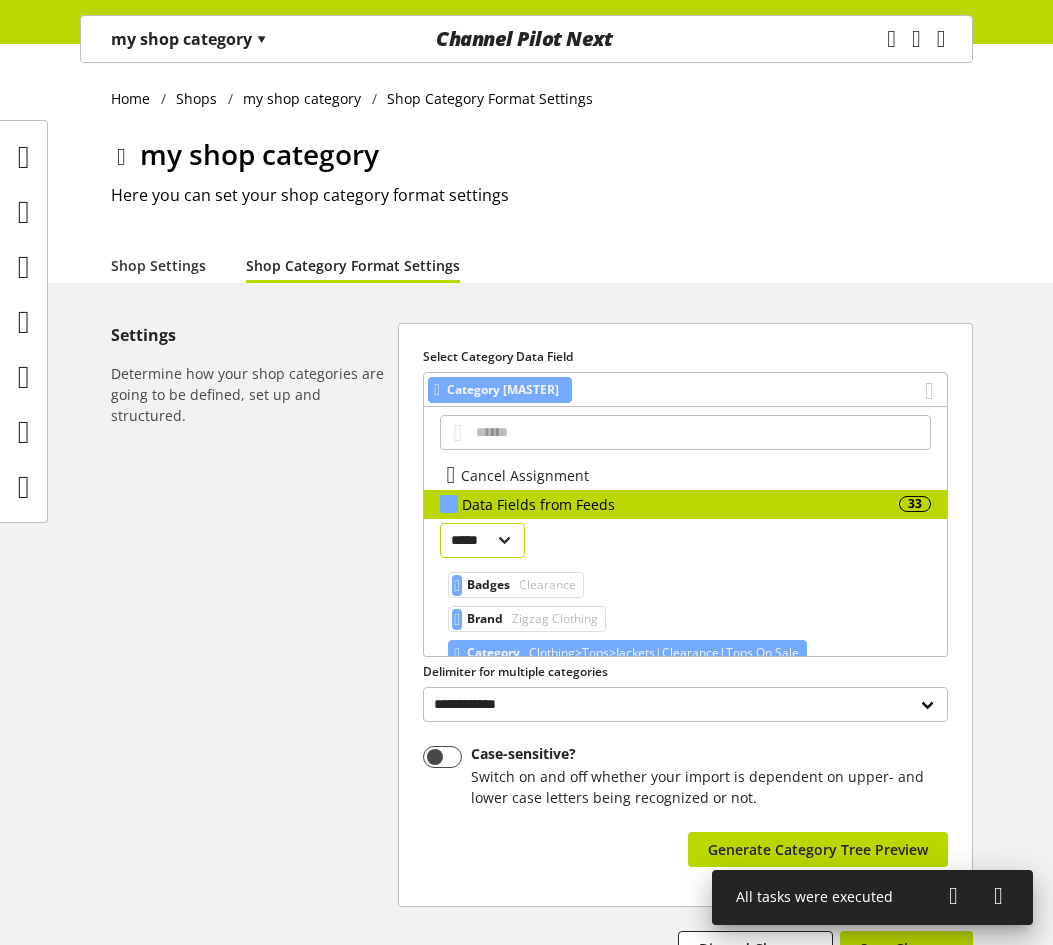 click on "***** ******" at bounding box center [482, 540] 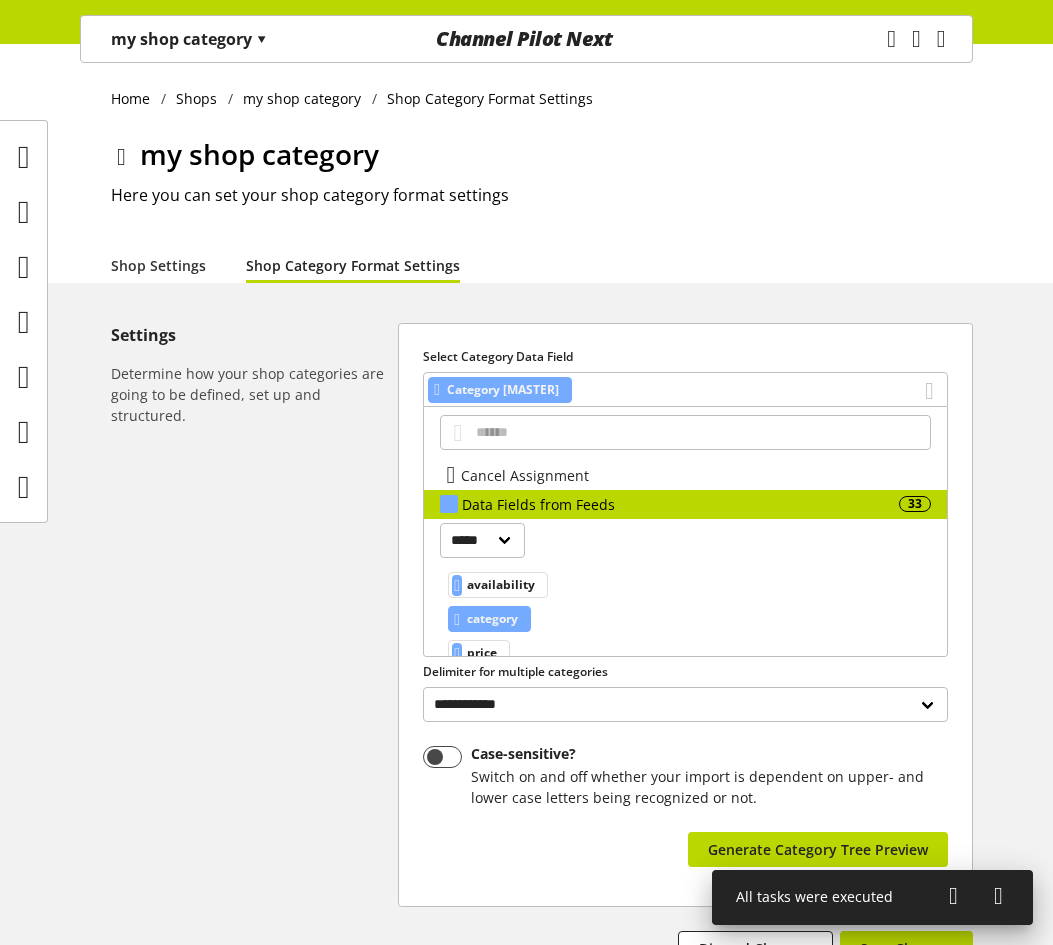 click on "category" at bounding box center [501, 585] 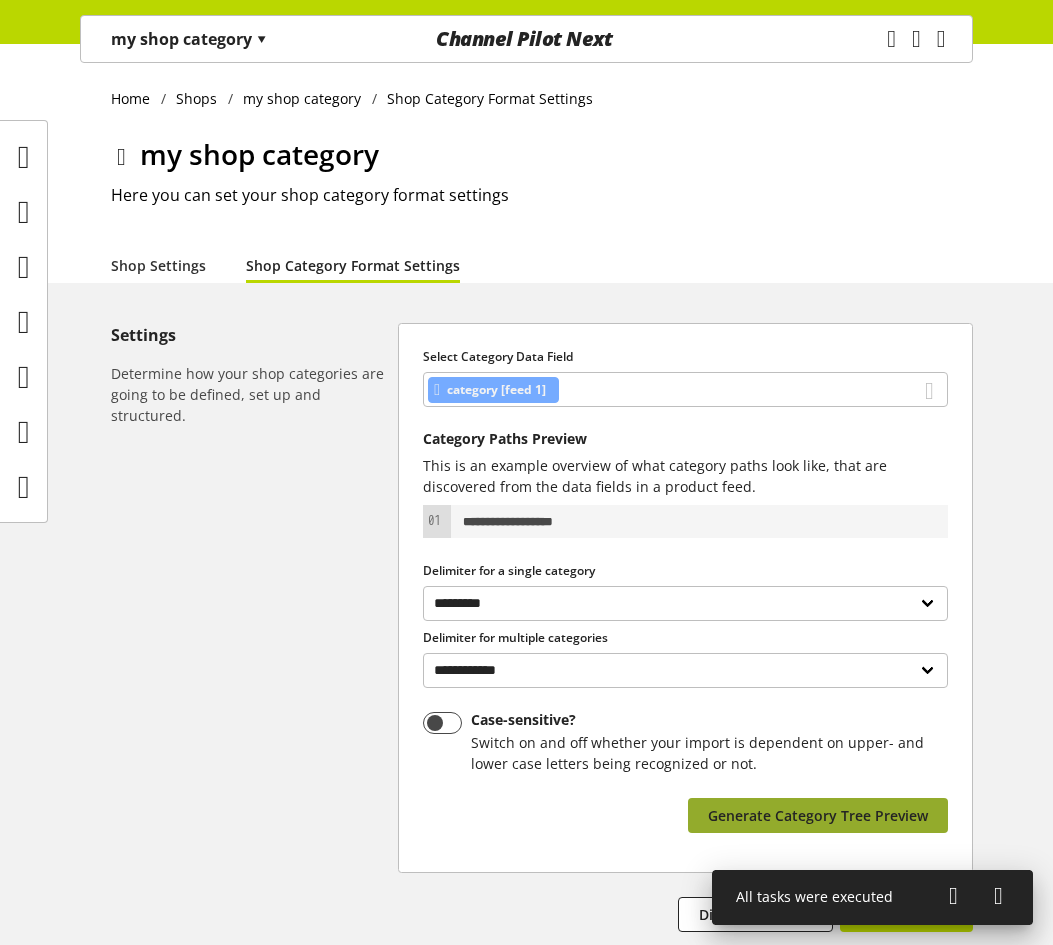 click on "Generate Category Tree Preview" at bounding box center [818, 815] 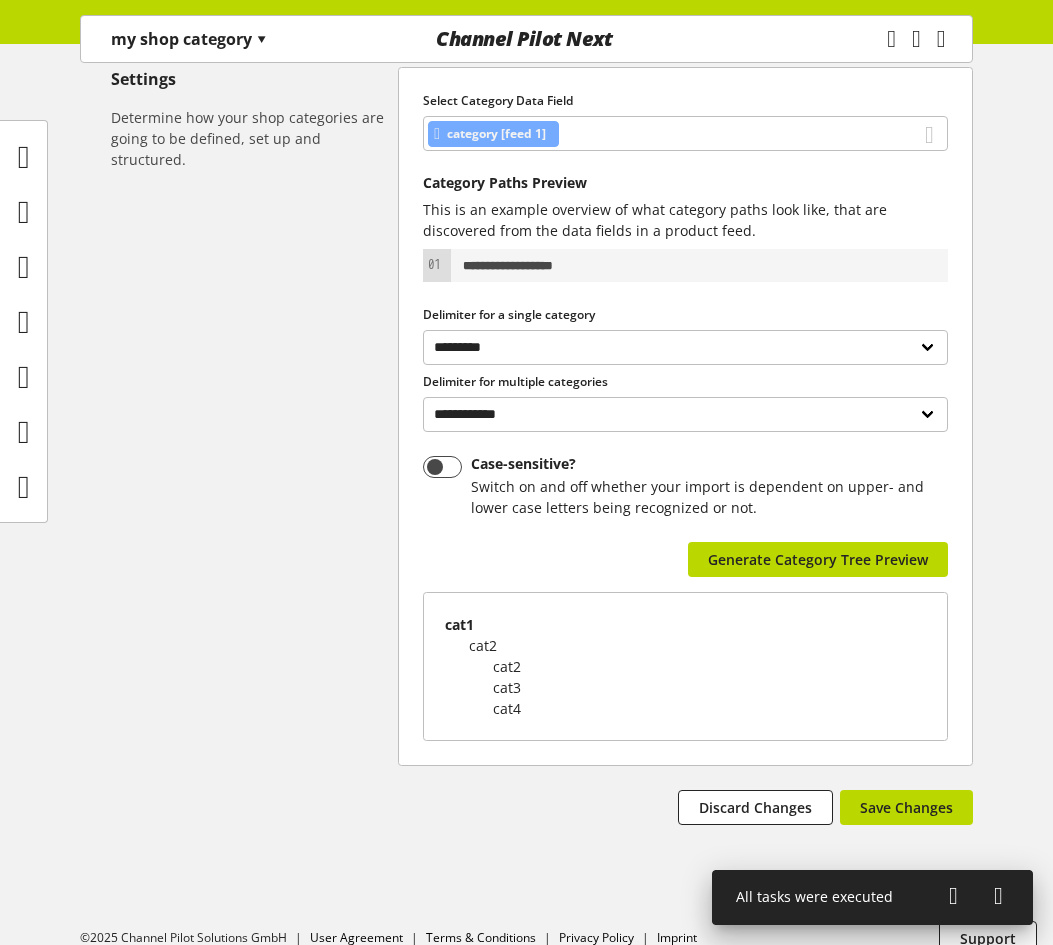 scroll, scrollTop: 283, scrollLeft: 0, axis: vertical 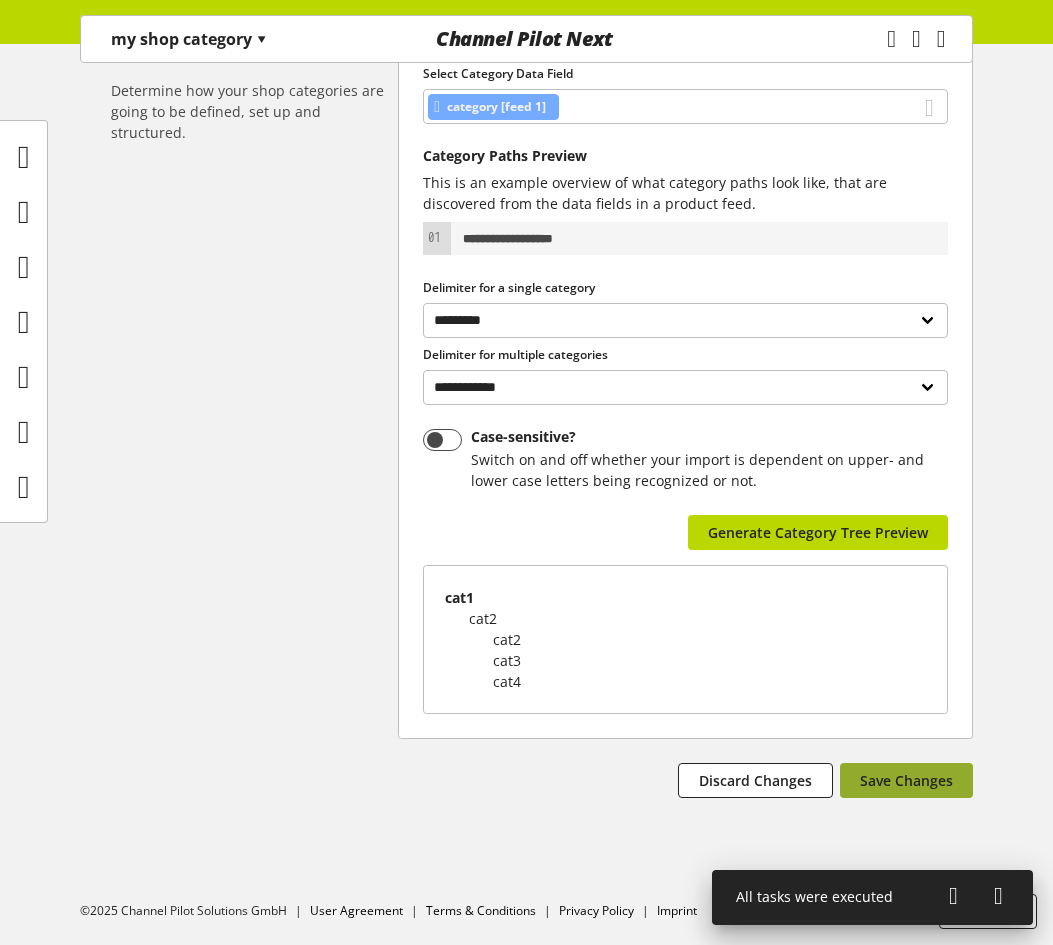 click on "Save Changes" at bounding box center (906, 780) 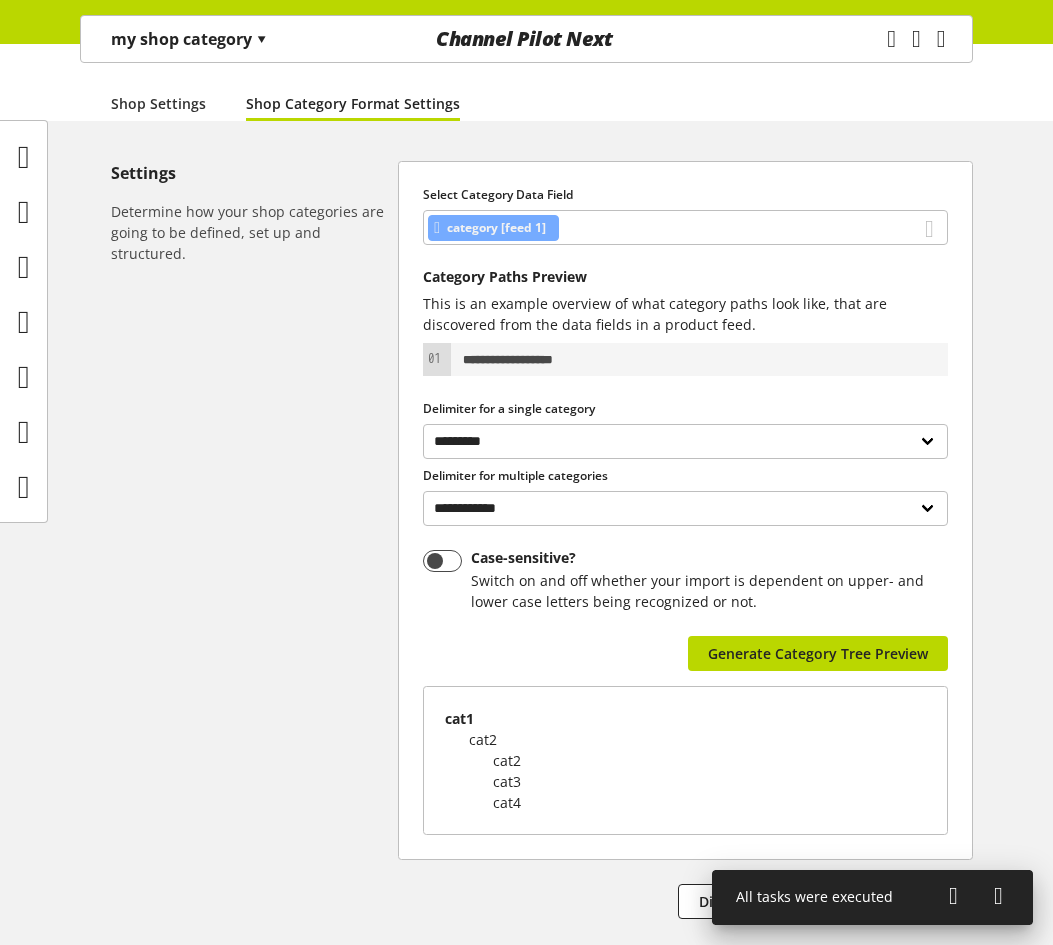 scroll, scrollTop: 0, scrollLeft: 0, axis: both 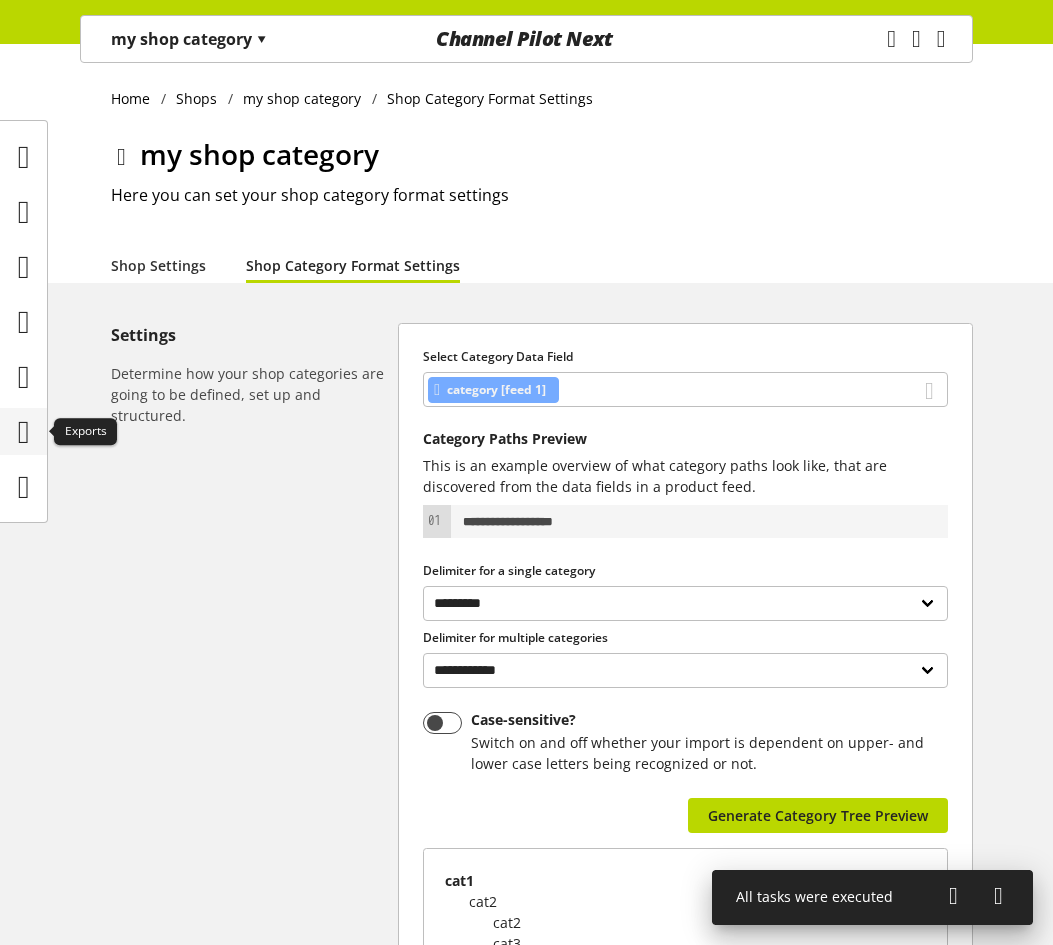 click at bounding box center [24, 432] 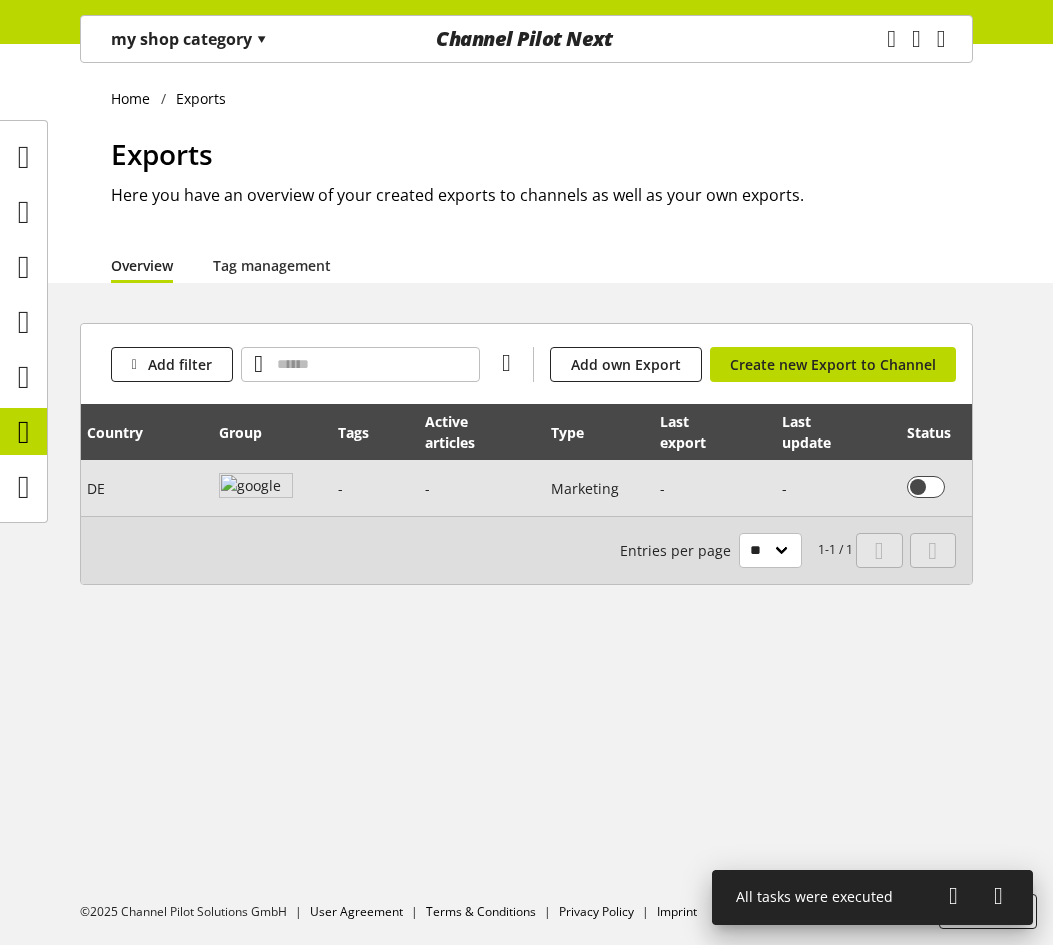 scroll, scrollTop: 0, scrollLeft: 218, axis: horizontal 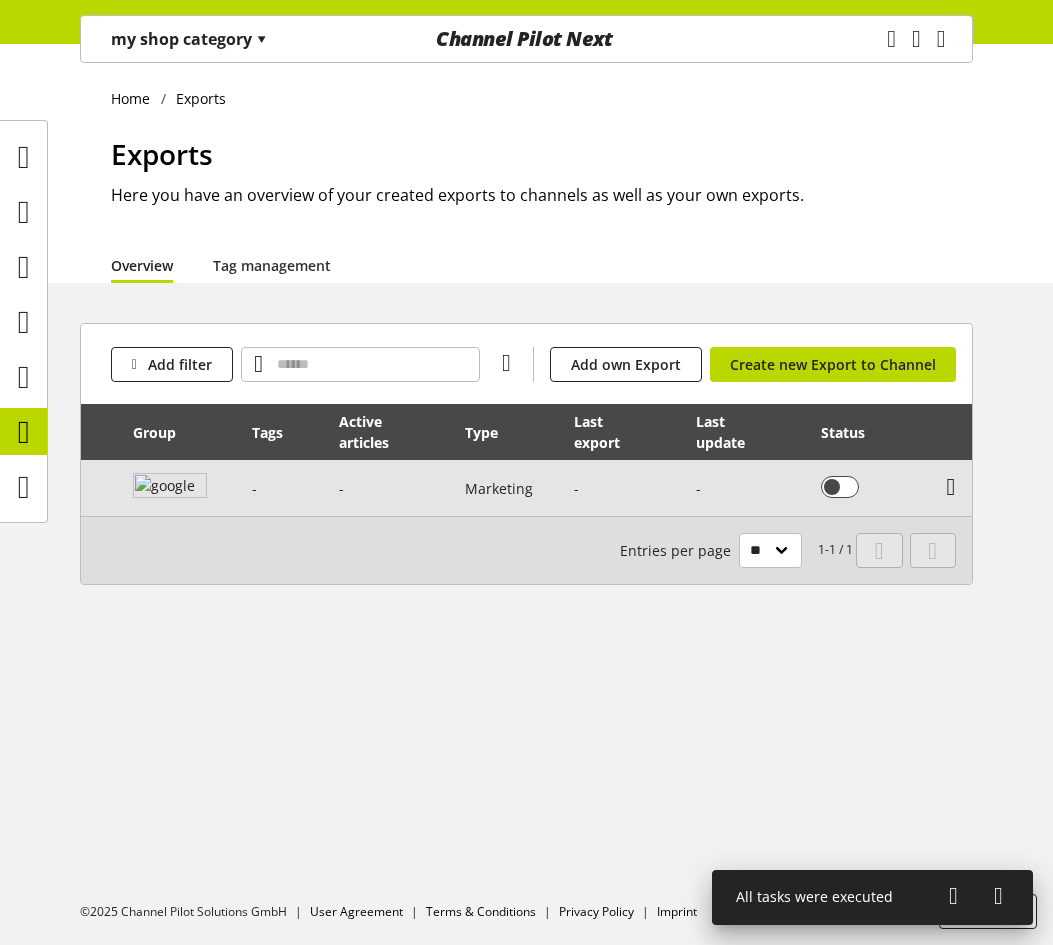 click at bounding box center [951, 487] 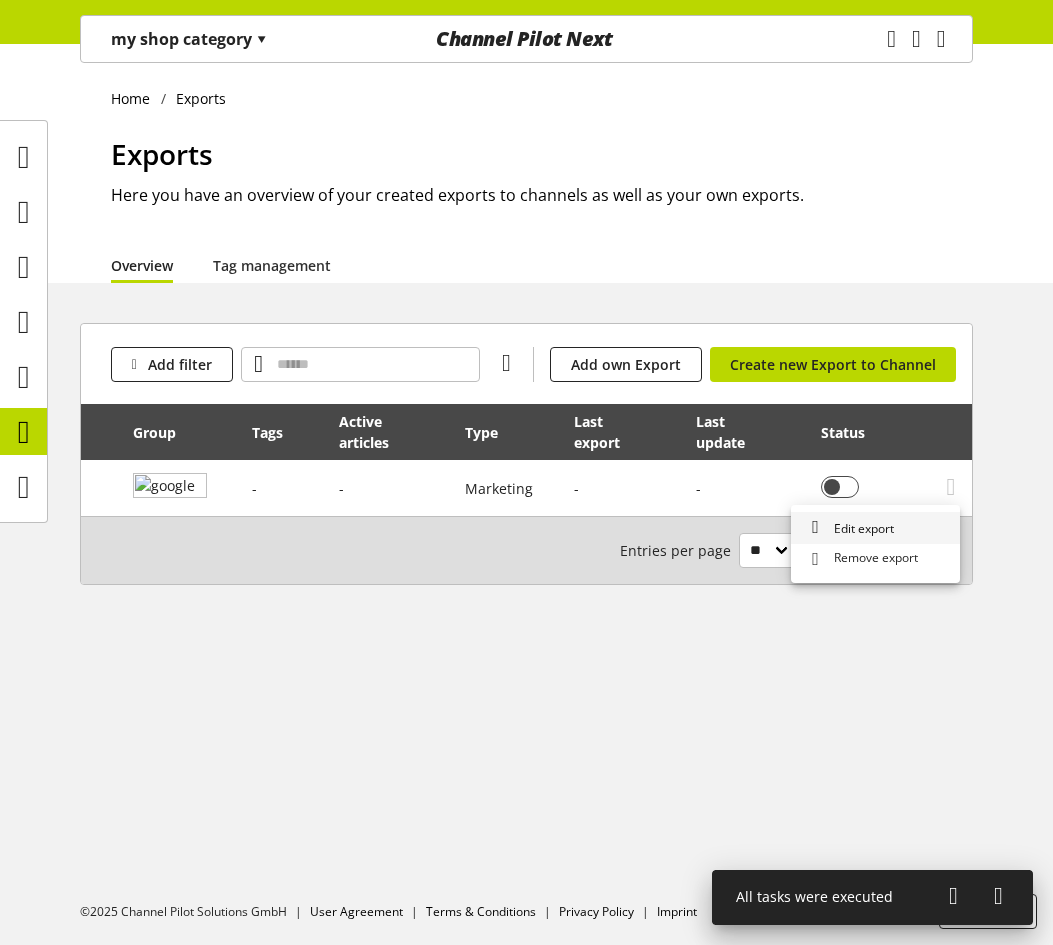 click on "Edit export" at bounding box center [875, 528] 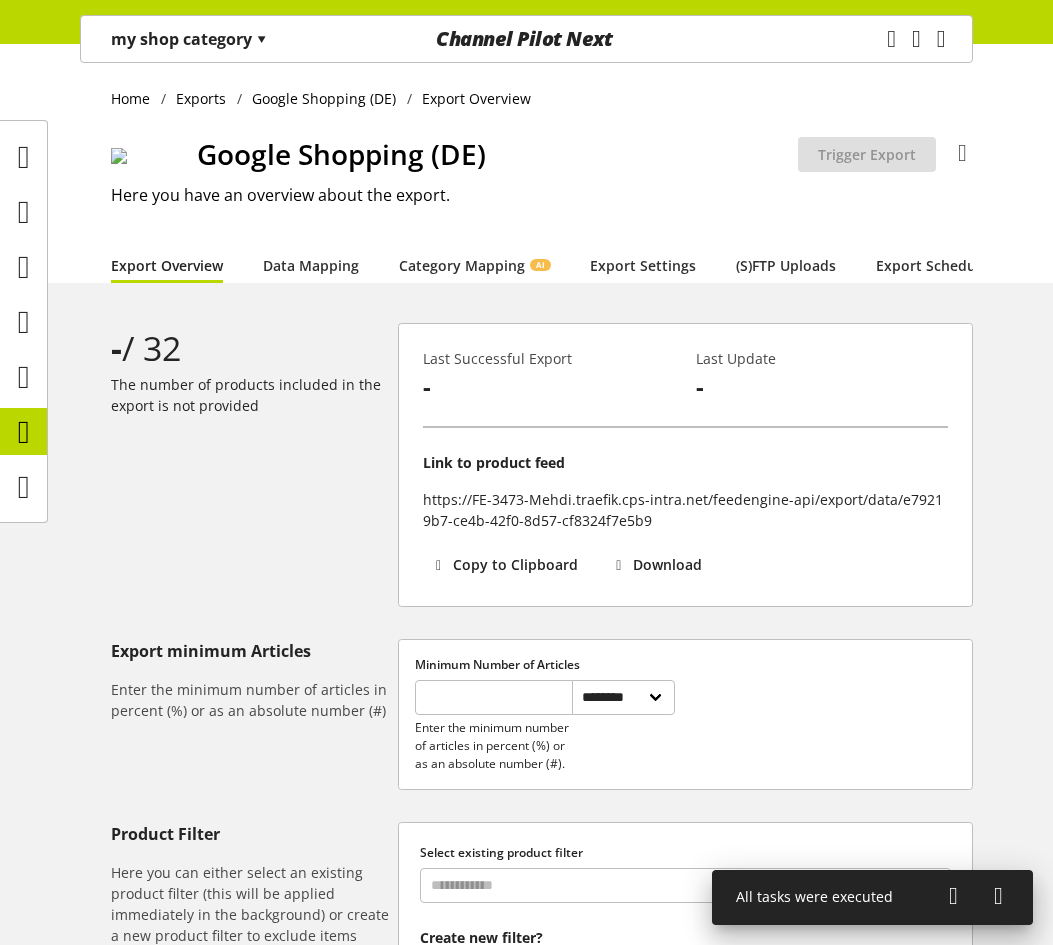 click on "Google Shopping (DE) Export is not active Trigger Export You don't have permission to edit the export Rename export You don't have permission to delete the export Delete export Here you have an overview about the export." at bounding box center (542, 190) 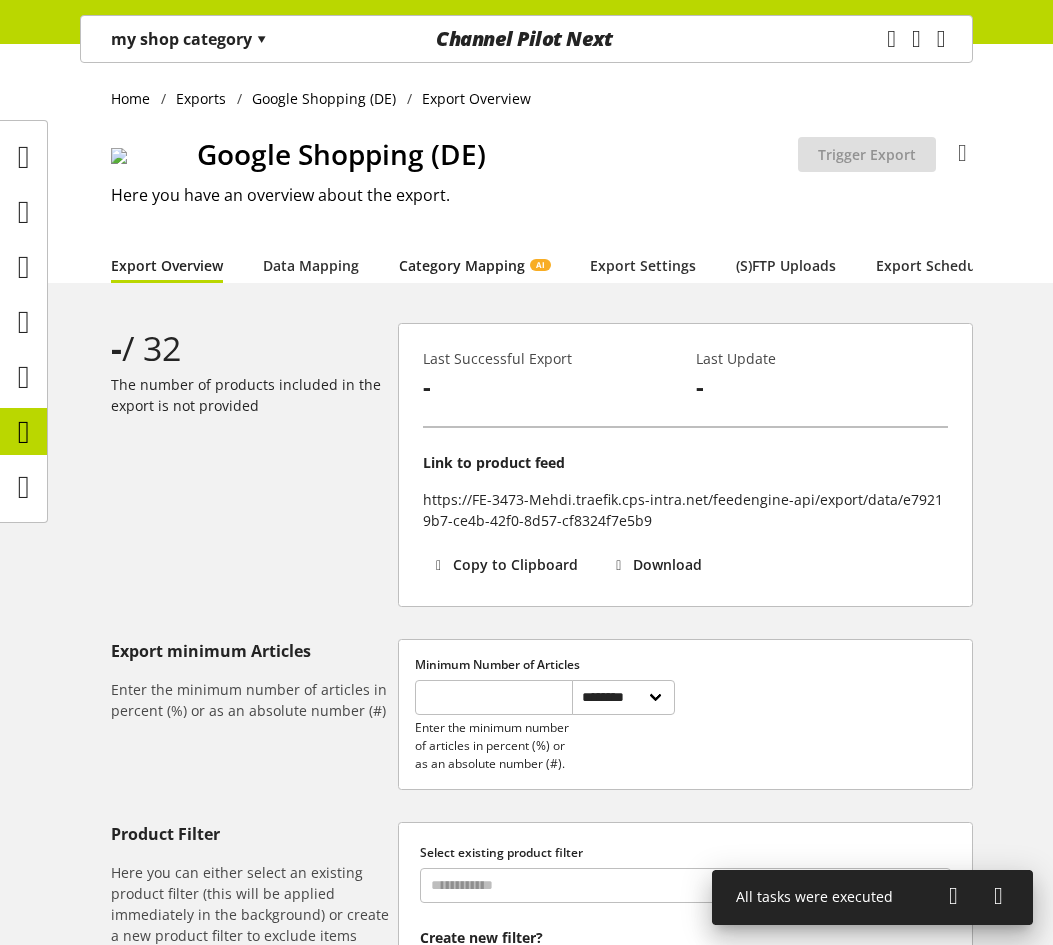 click on "Category Mapping AI" at bounding box center (474, 265) 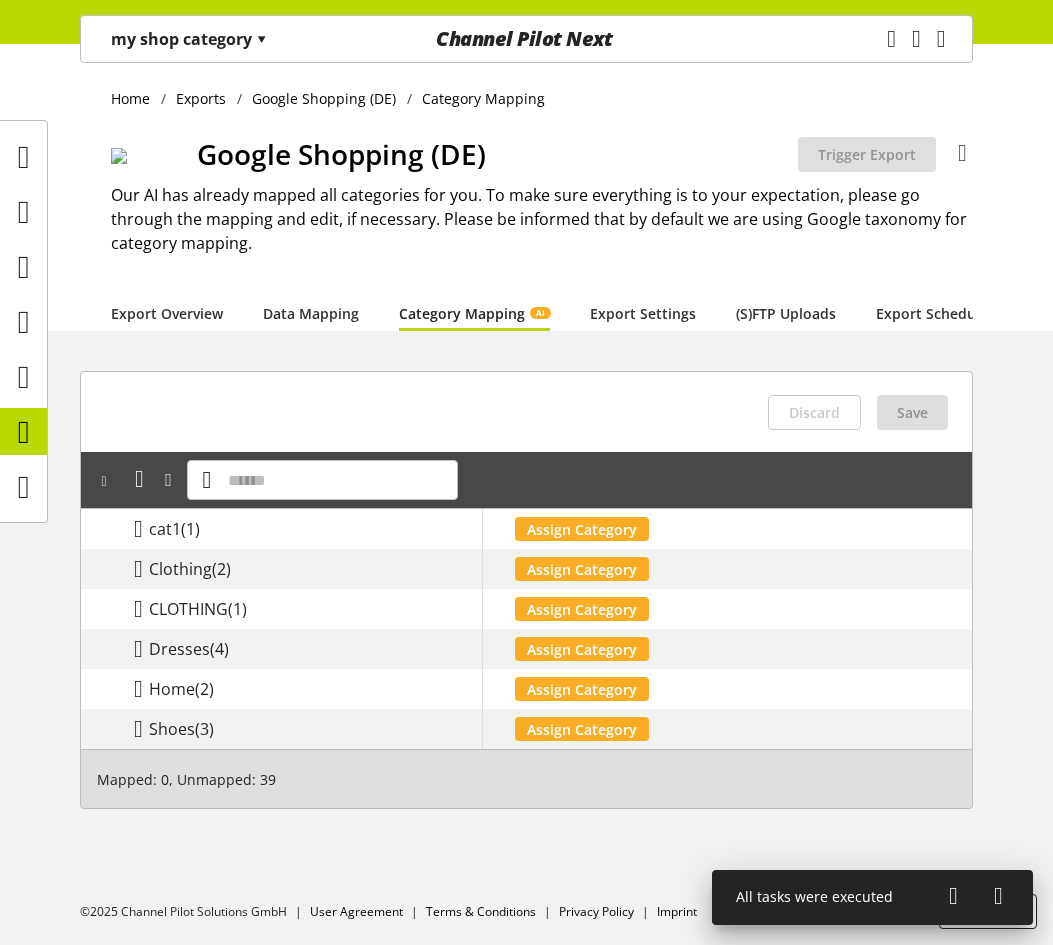 click on "my shop category ▾" at bounding box center (189, 39) 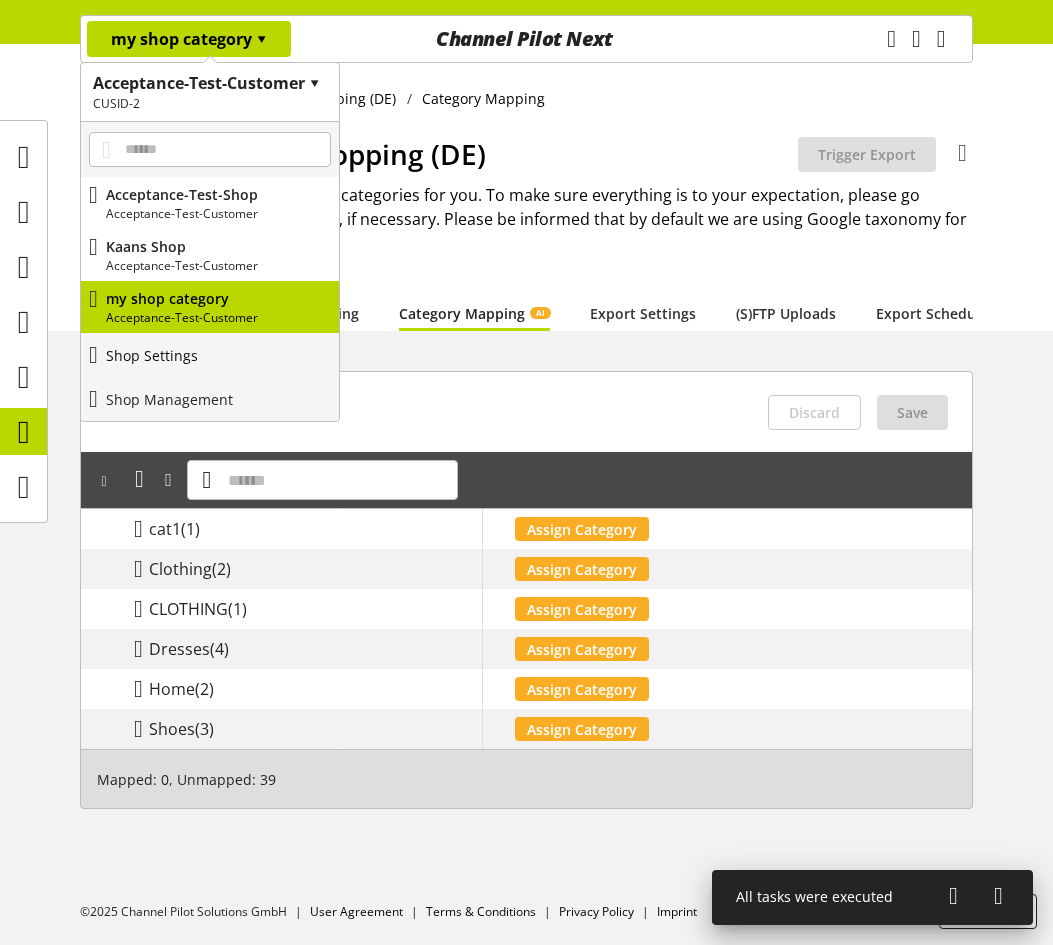 click on "Shop Settings" at bounding box center [210, 355] 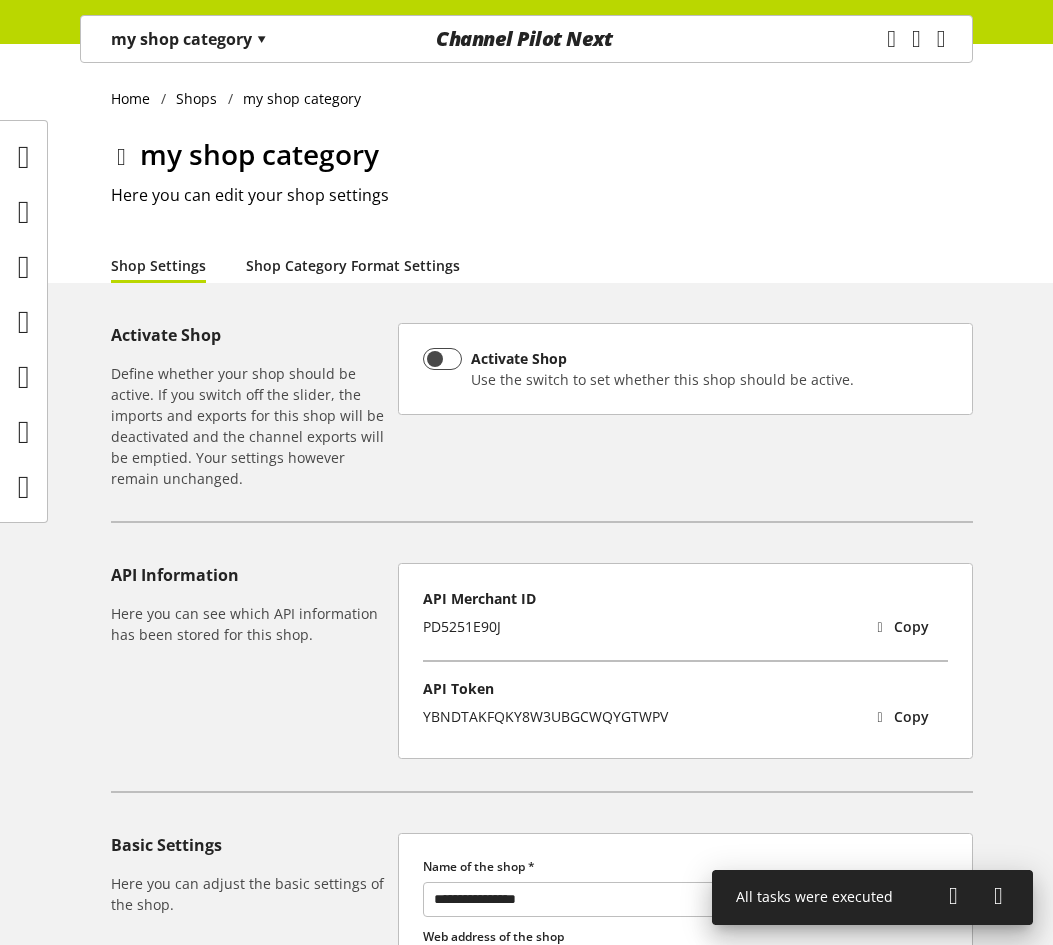 click on "Shop Category Format Settings" at bounding box center (353, 265) 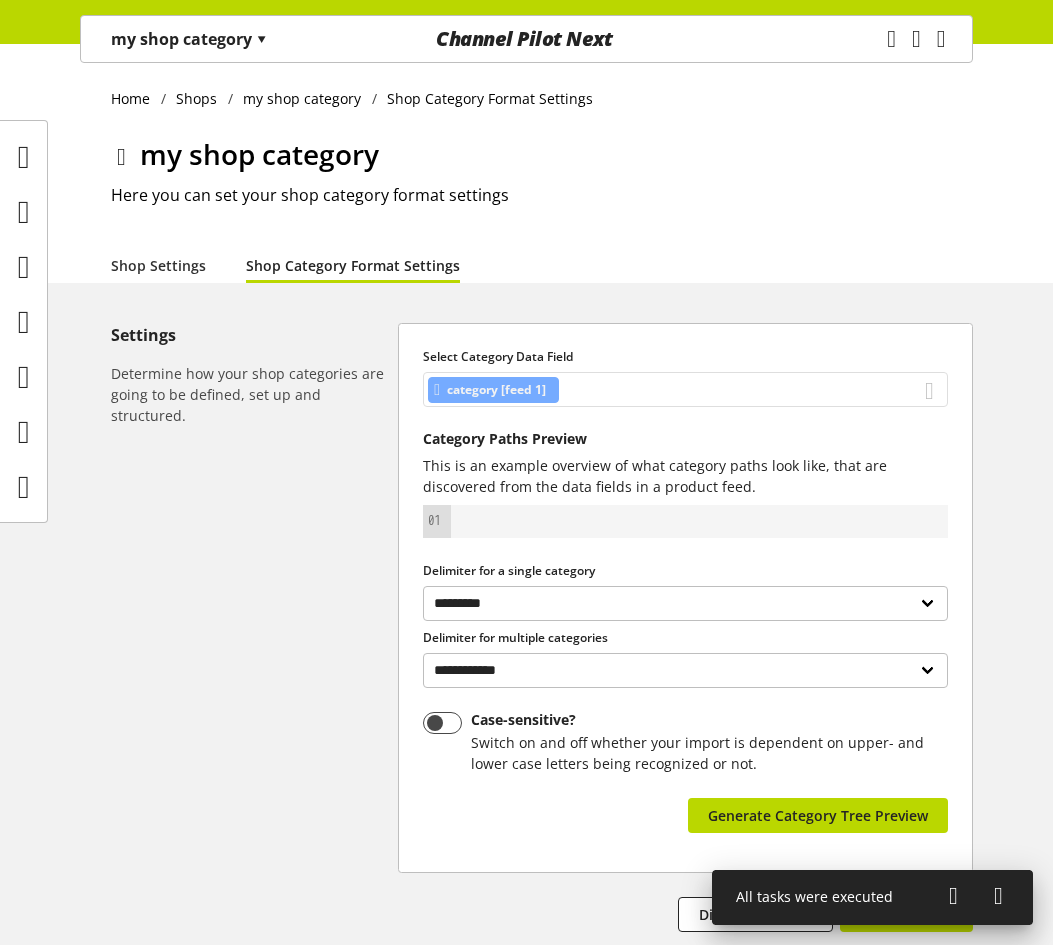 click on "category [feed 1]" at bounding box center [685, 389] 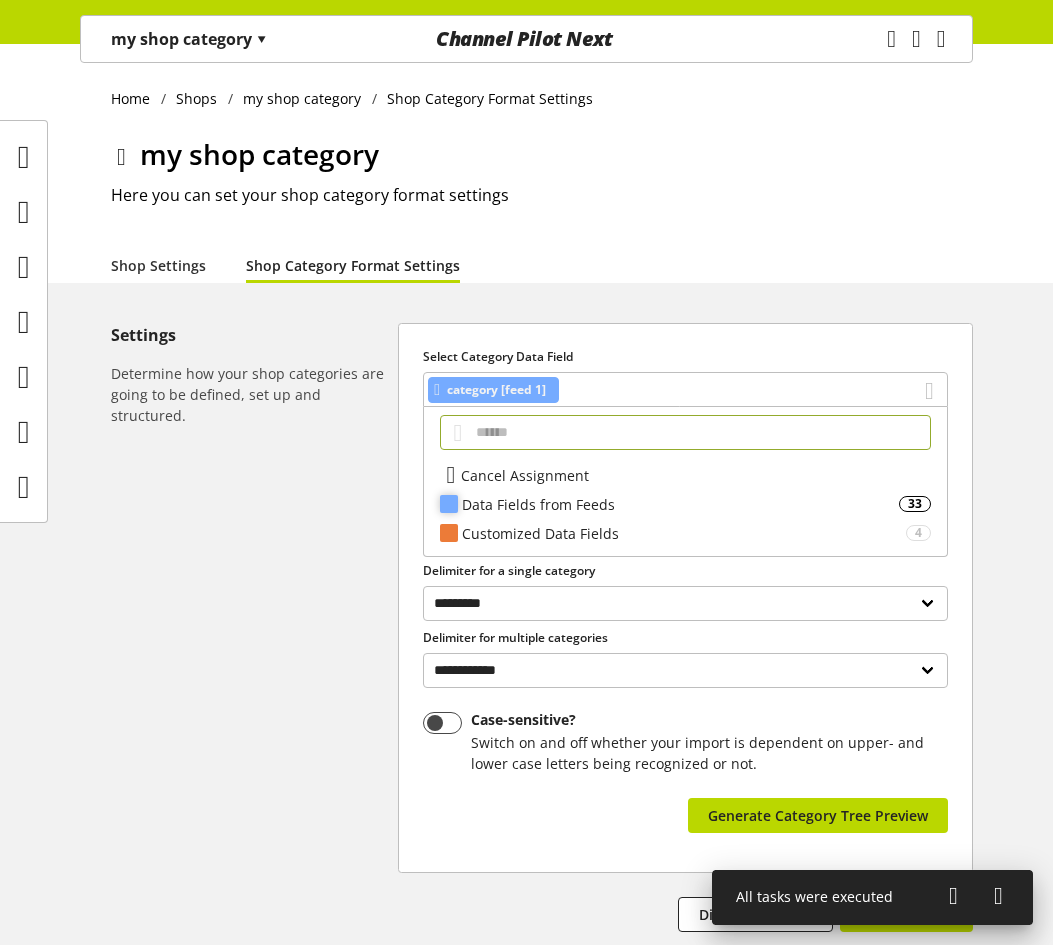 click on "Data Fields from Feeds" at bounding box center (680, 504) 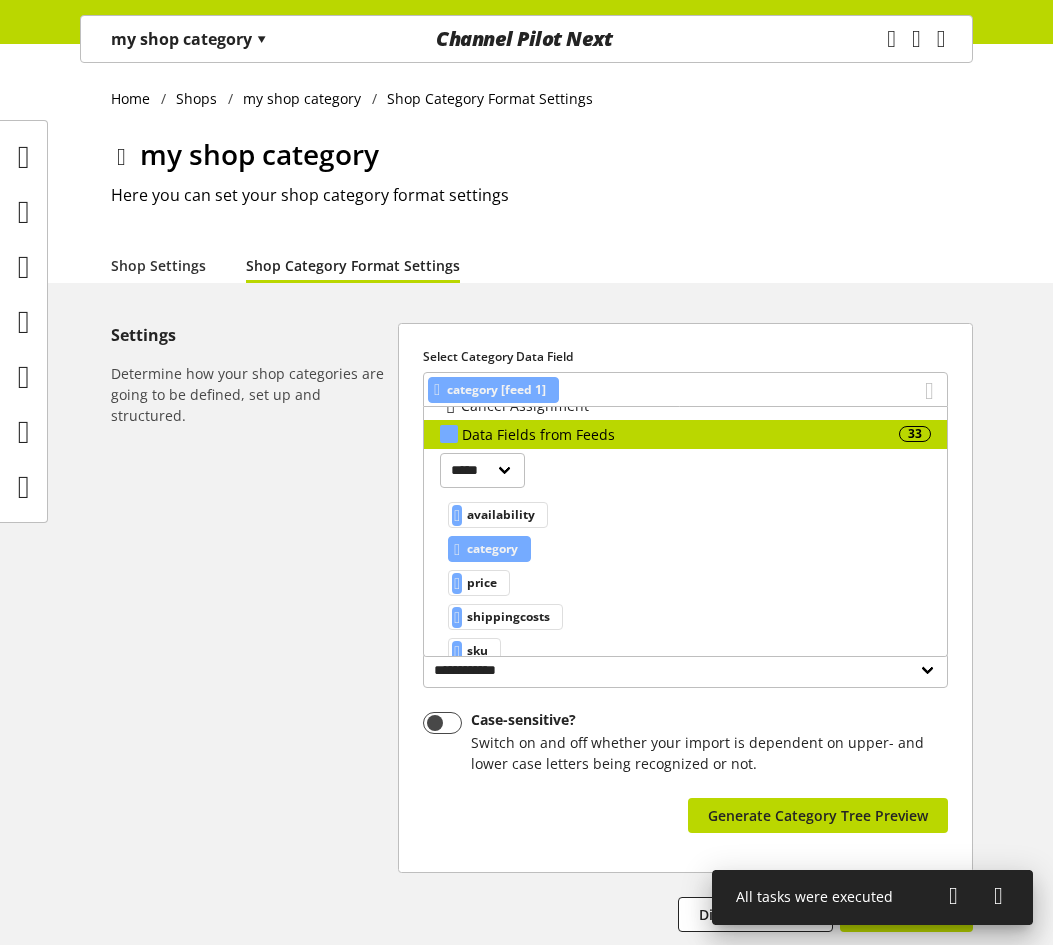 scroll, scrollTop: 100, scrollLeft: 0, axis: vertical 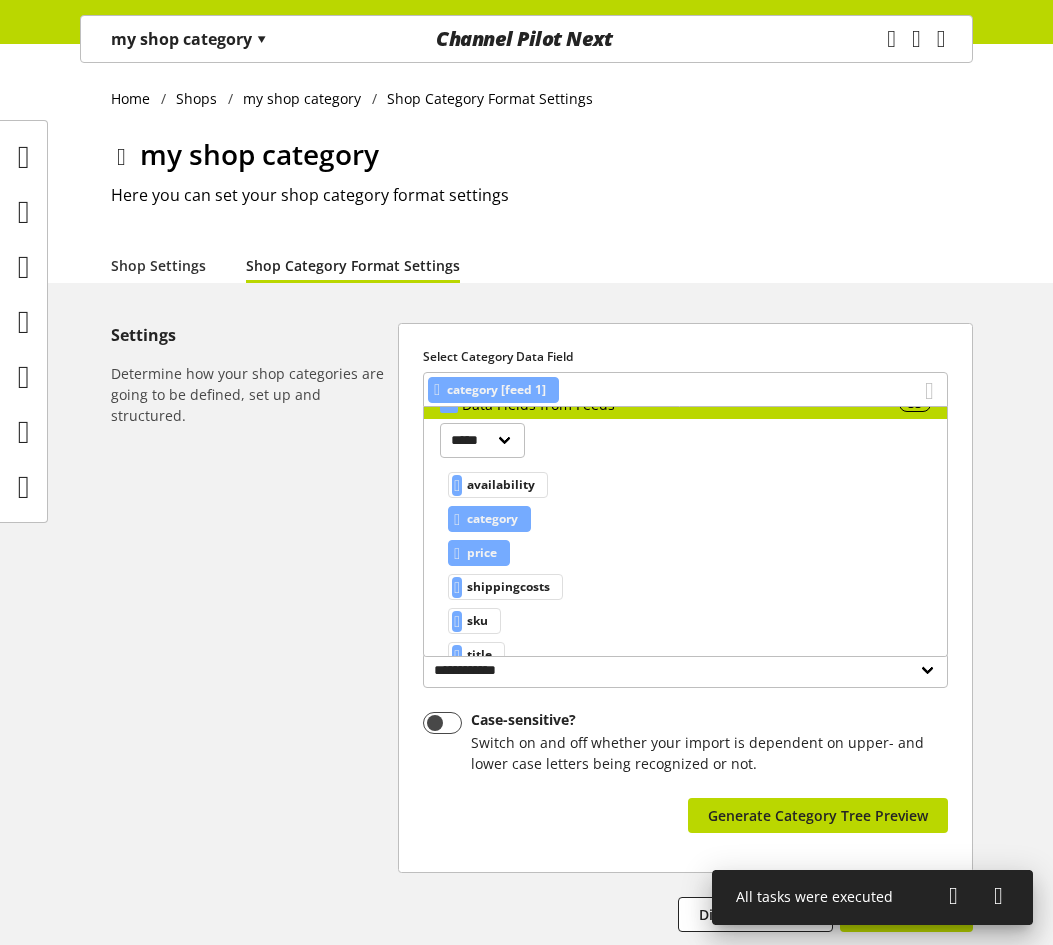click on "price" at bounding box center [501, 485] 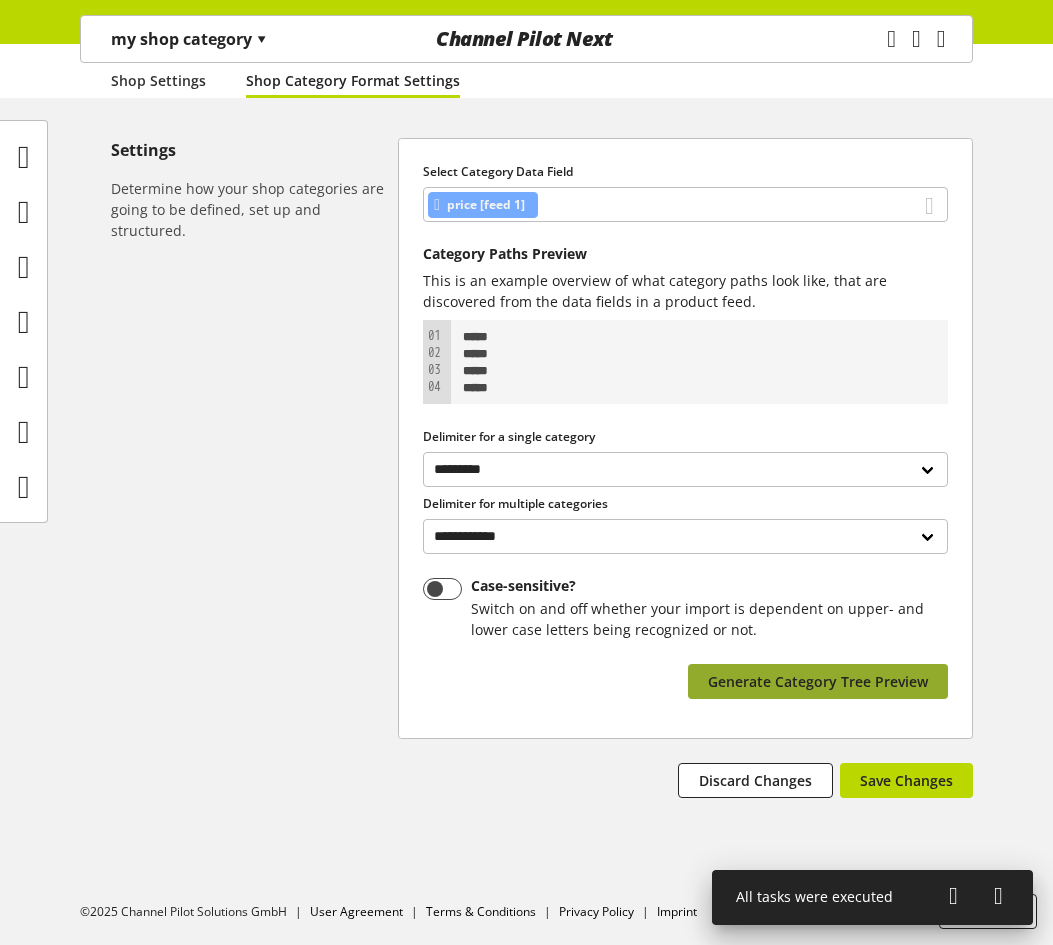 click on "Generate Category Tree Preview" at bounding box center [818, 681] 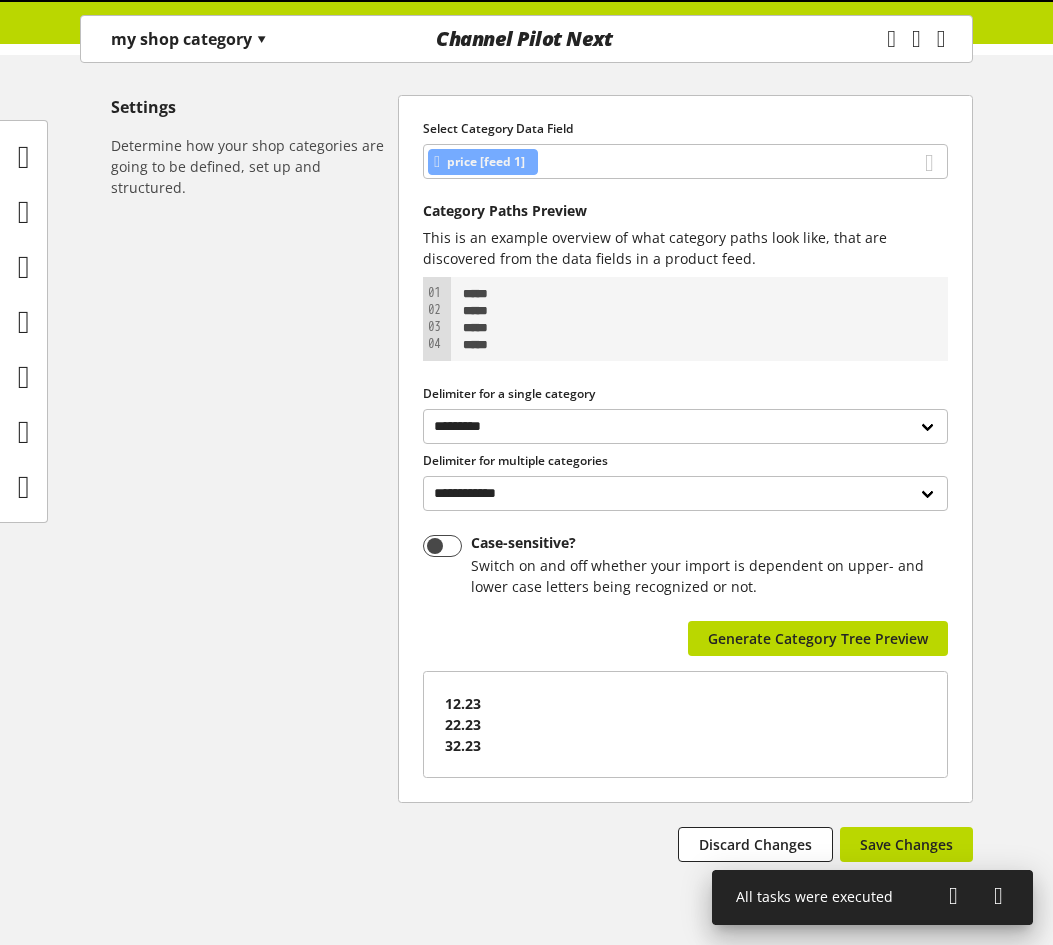 scroll, scrollTop: 292, scrollLeft: 0, axis: vertical 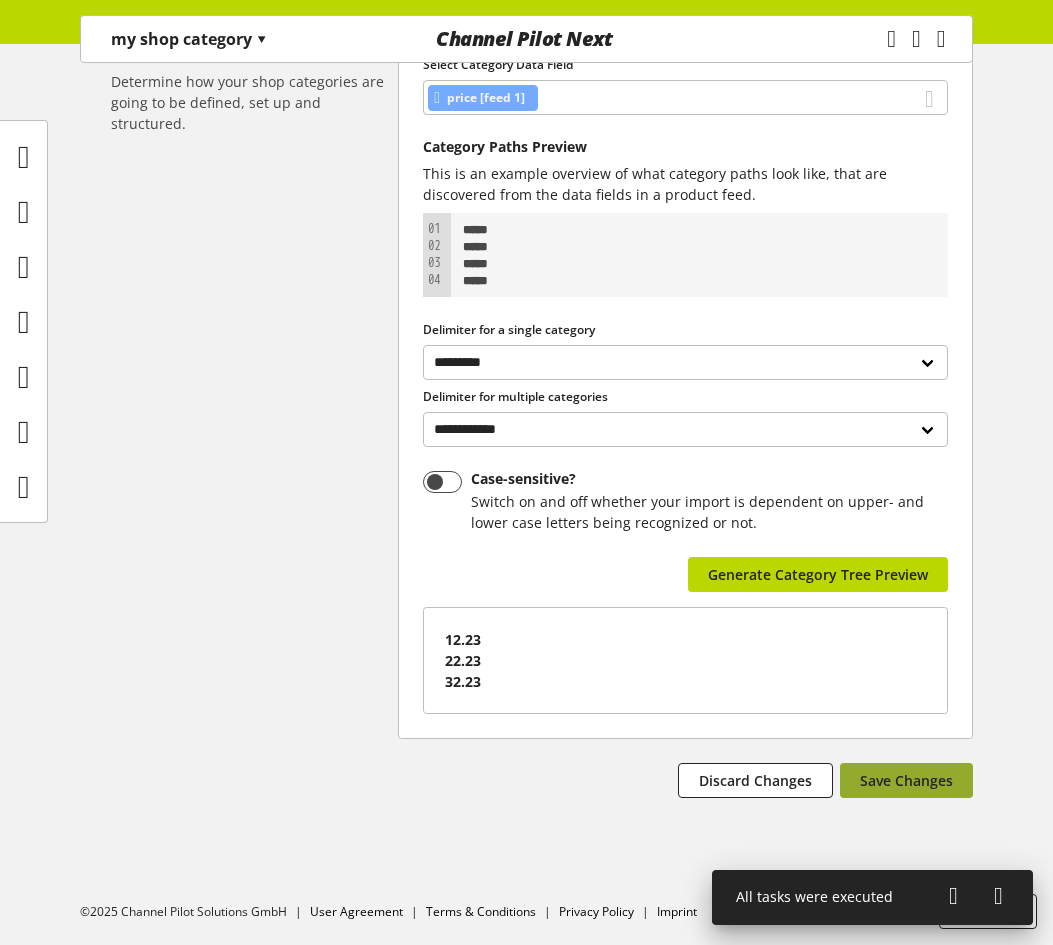 click on "Save Changes" at bounding box center [906, 780] 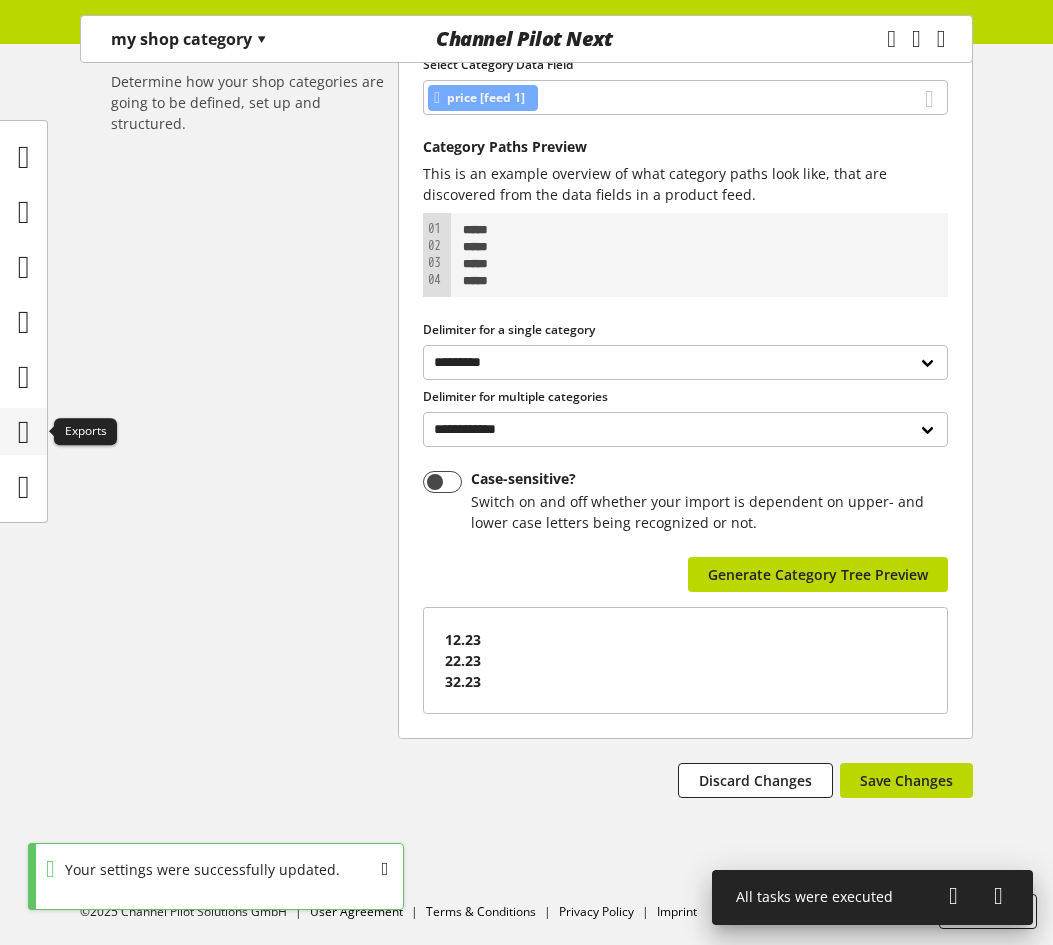 click at bounding box center (24, 432) 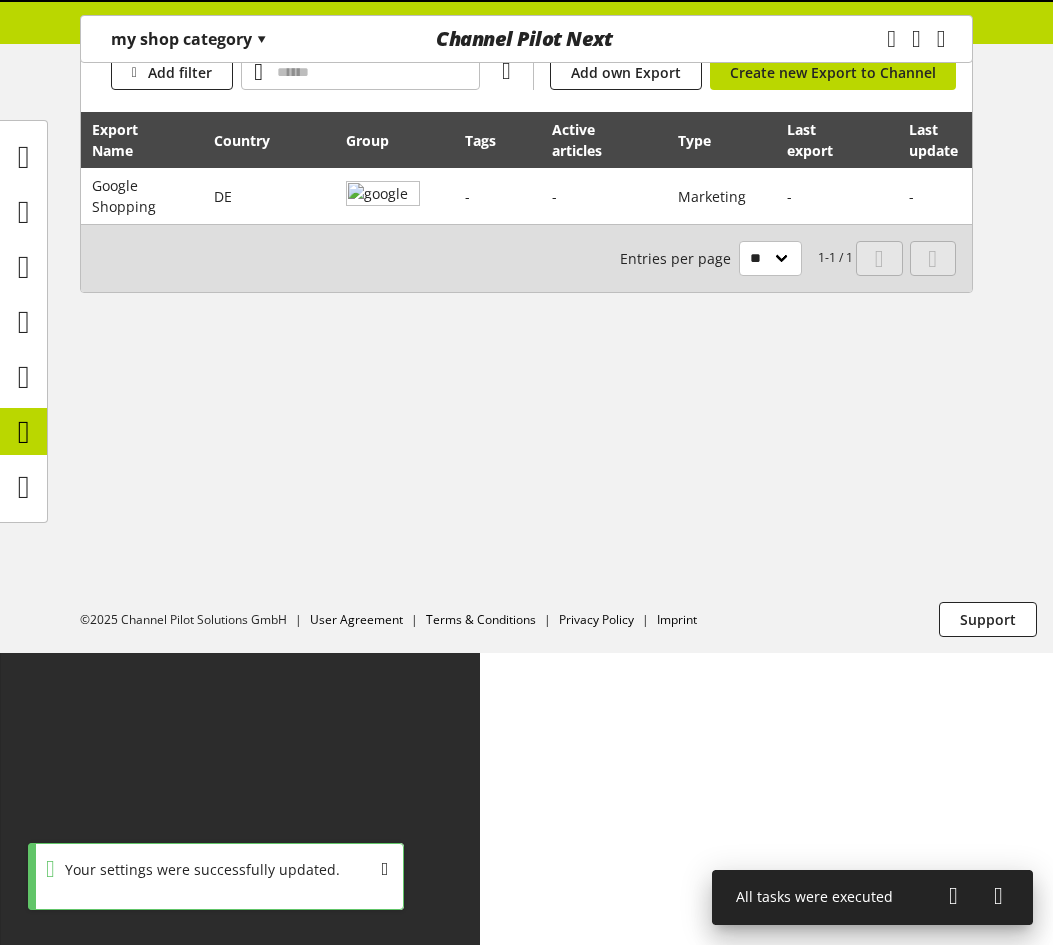 scroll, scrollTop: 0, scrollLeft: 0, axis: both 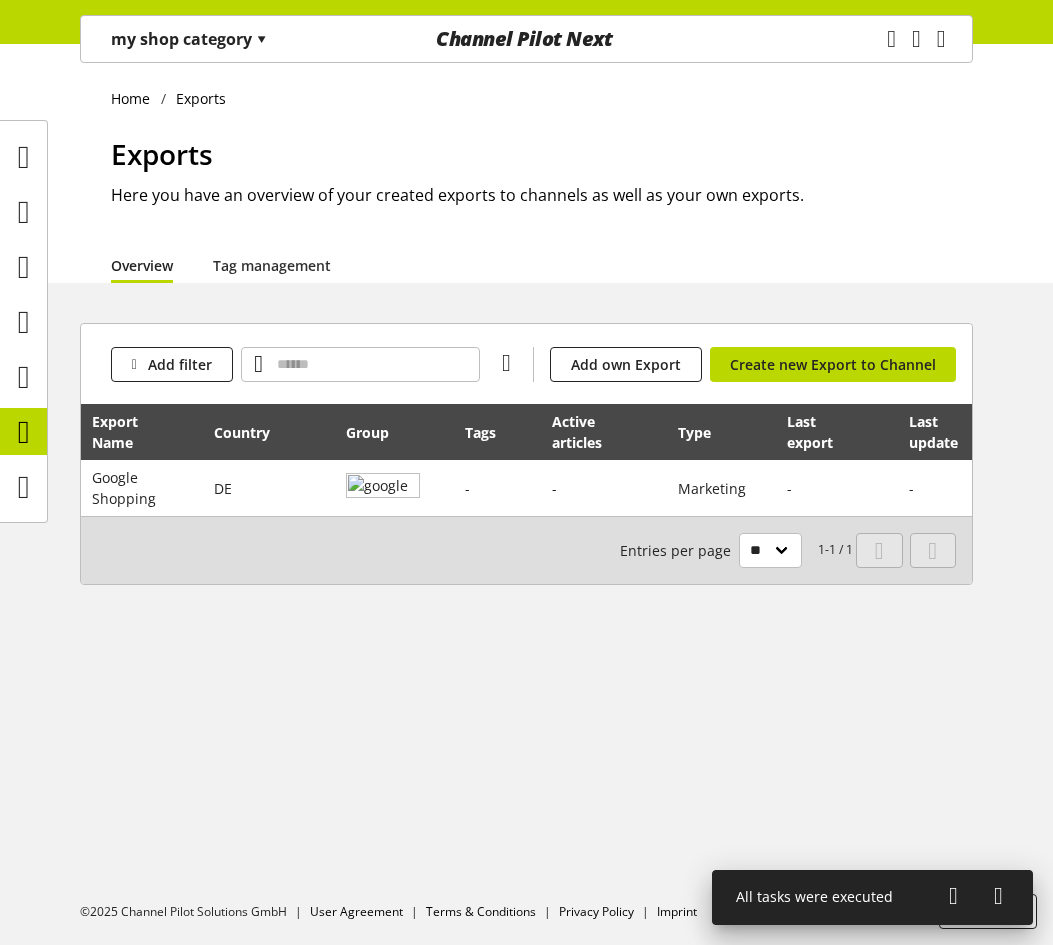 click on "my shop category ▾" at bounding box center (189, 39) 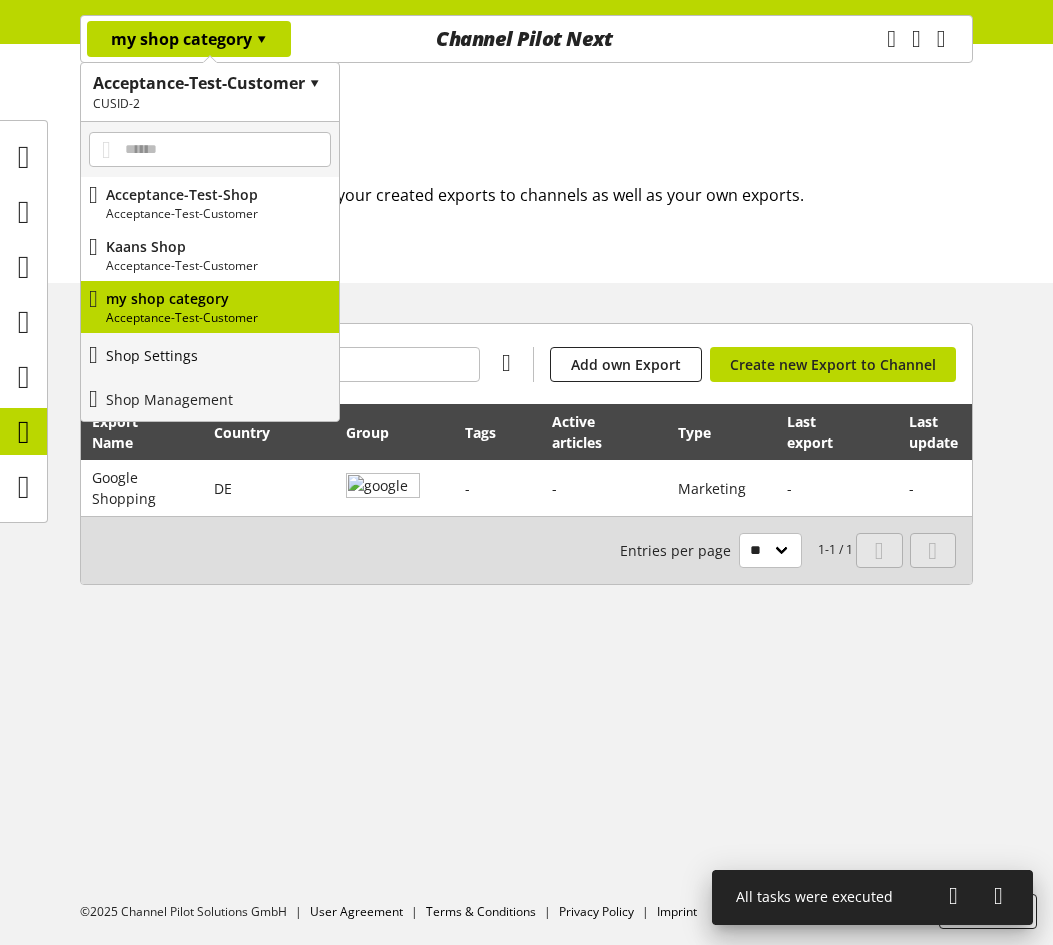 click on "Shop Settings" at bounding box center [210, 355] 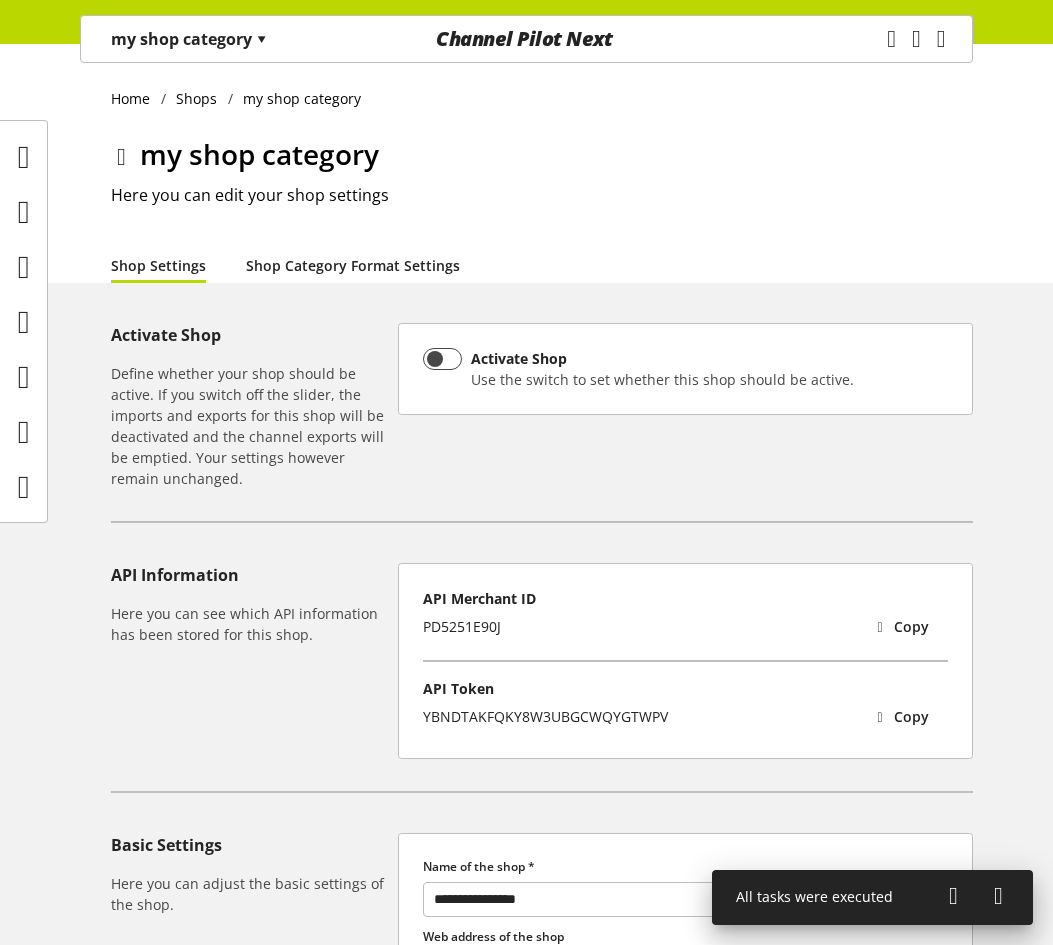 click on "Shop Category Format Settings" at bounding box center (353, 265) 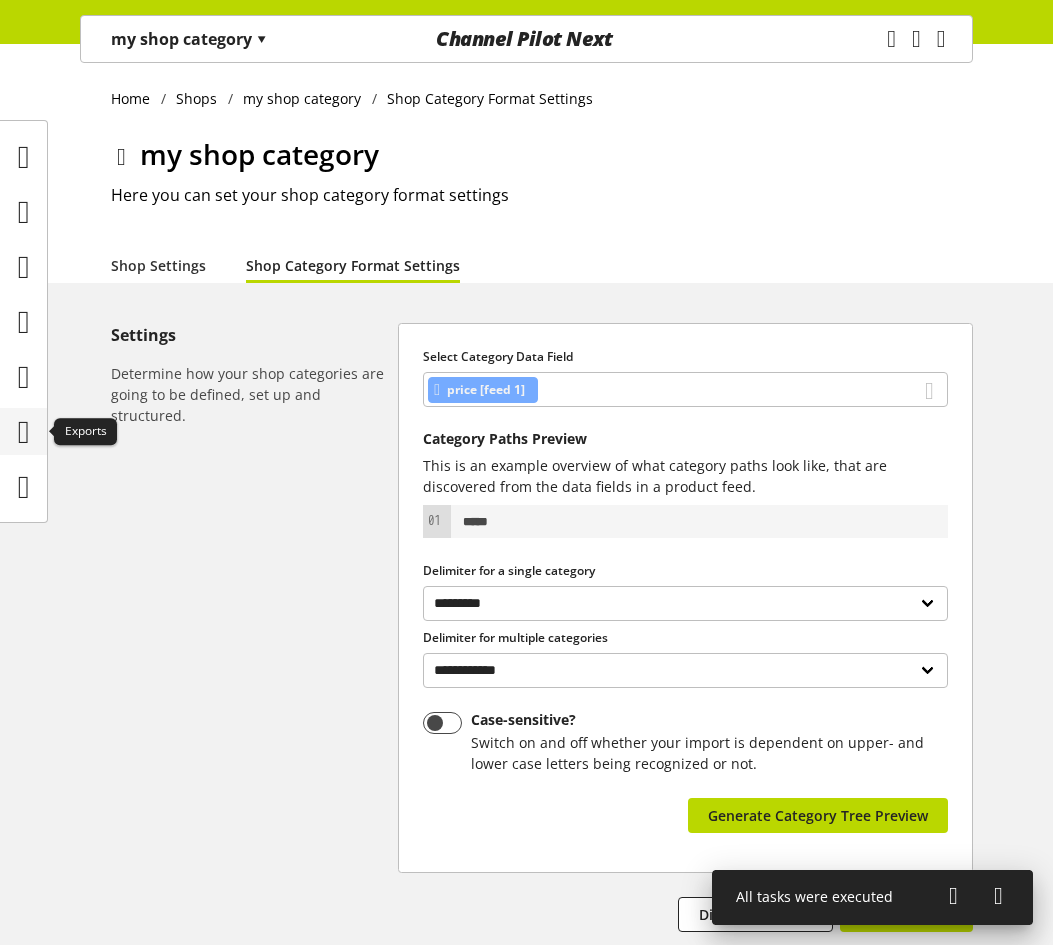 click at bounding box center (24, 432) 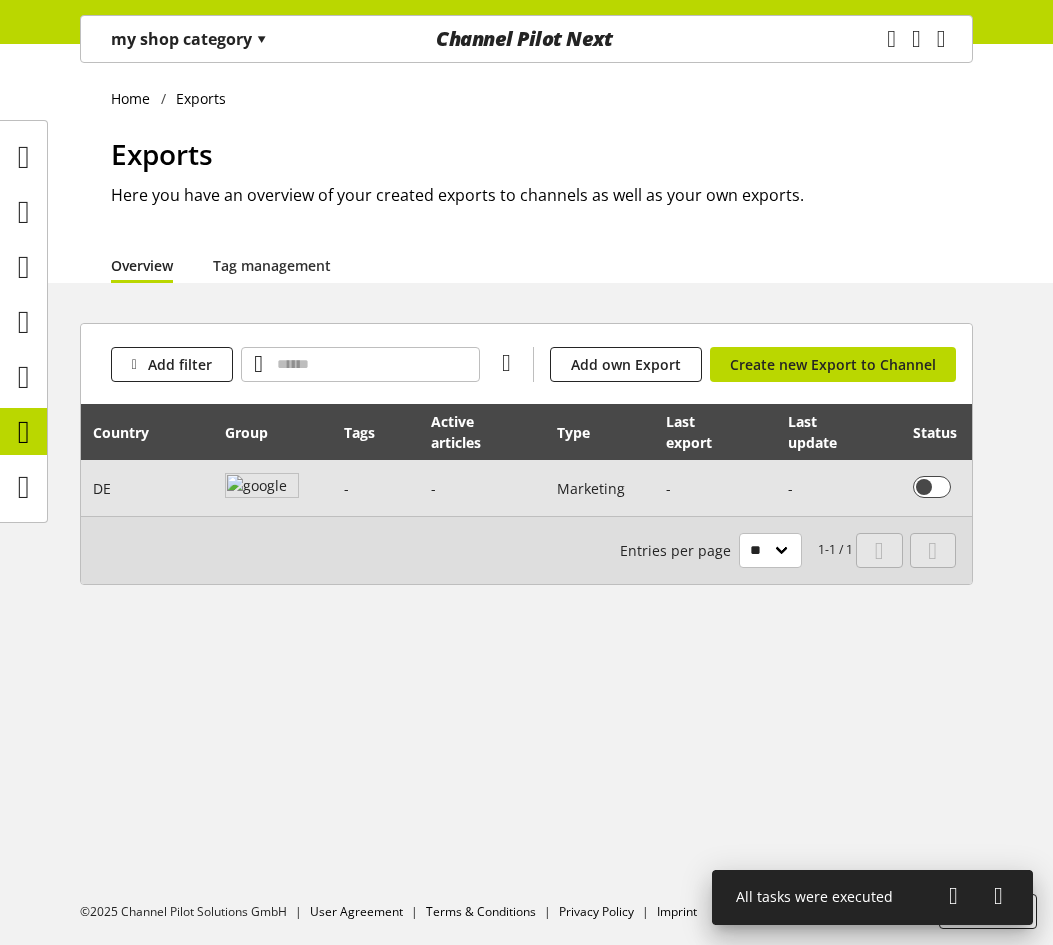 scroll, scrollTop: 0, scrollLeft: 218, axis: horizontal 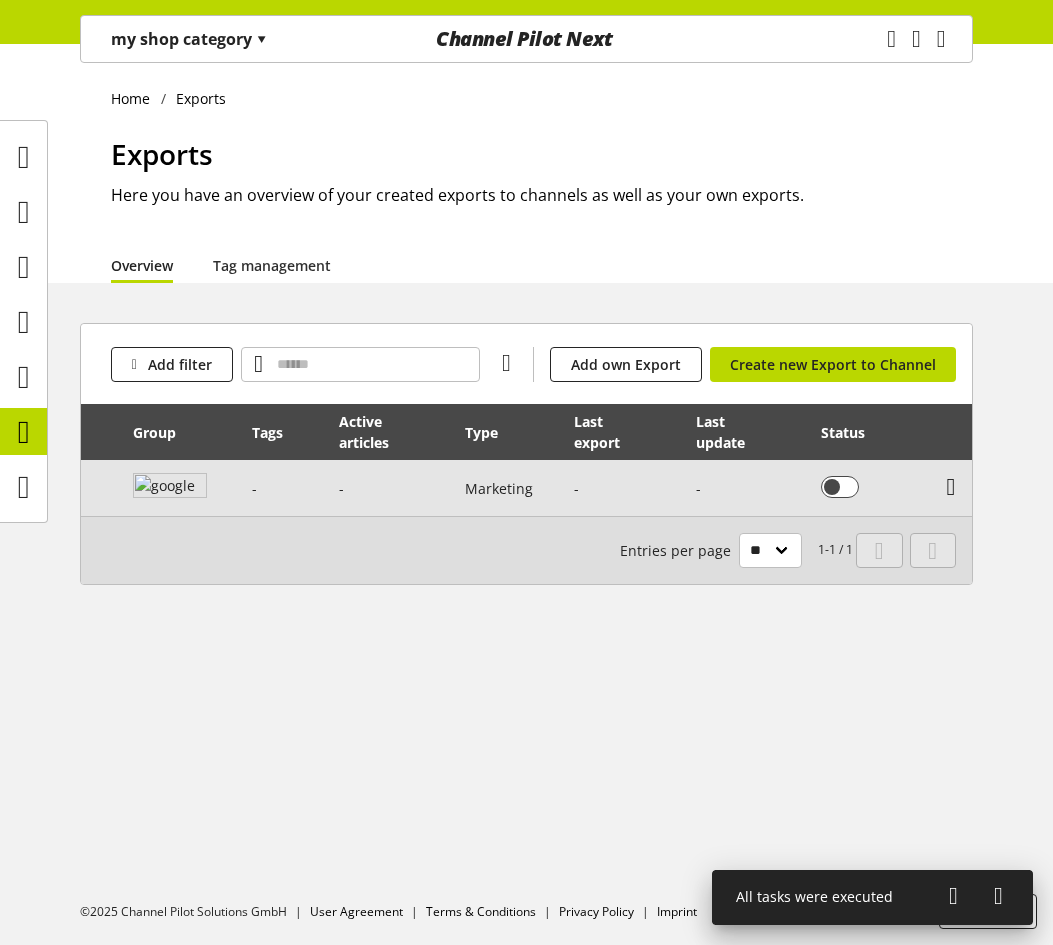 click at bounding box center (951, 487) 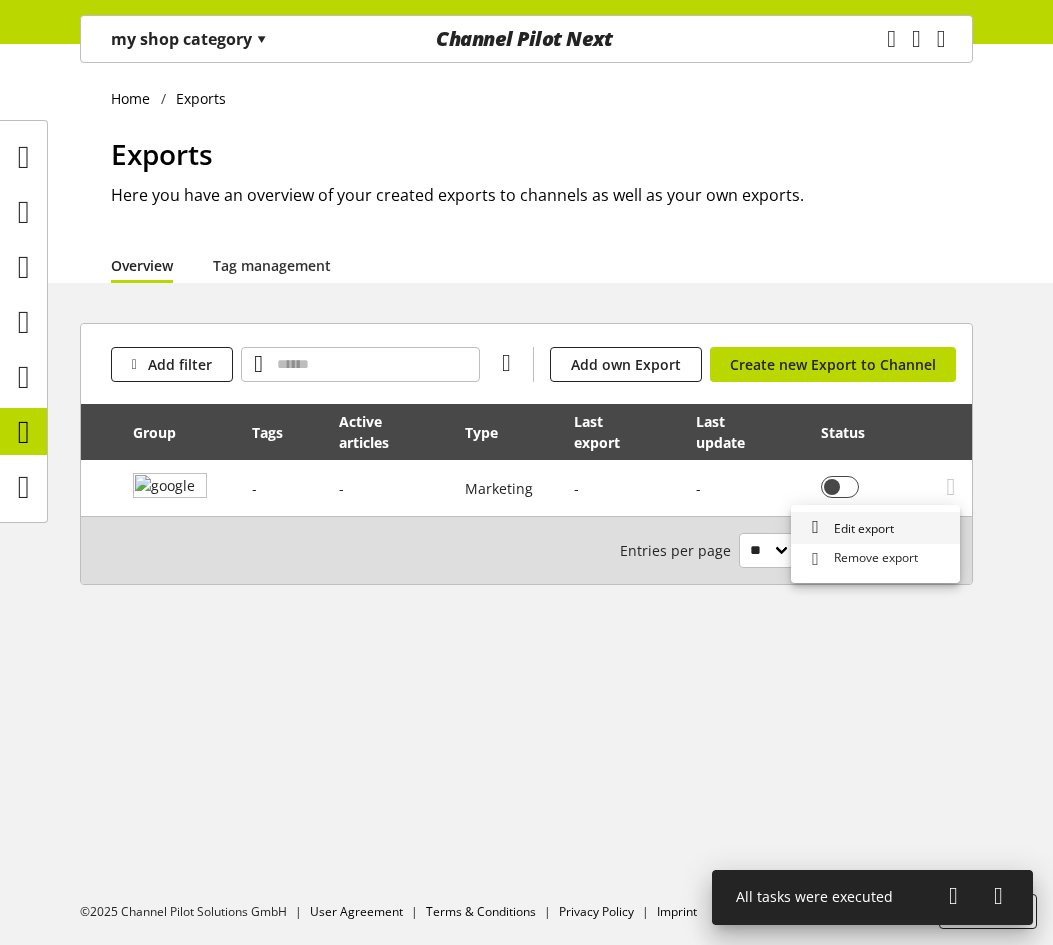 click on "Edit export" at bounding box center [875, 528] 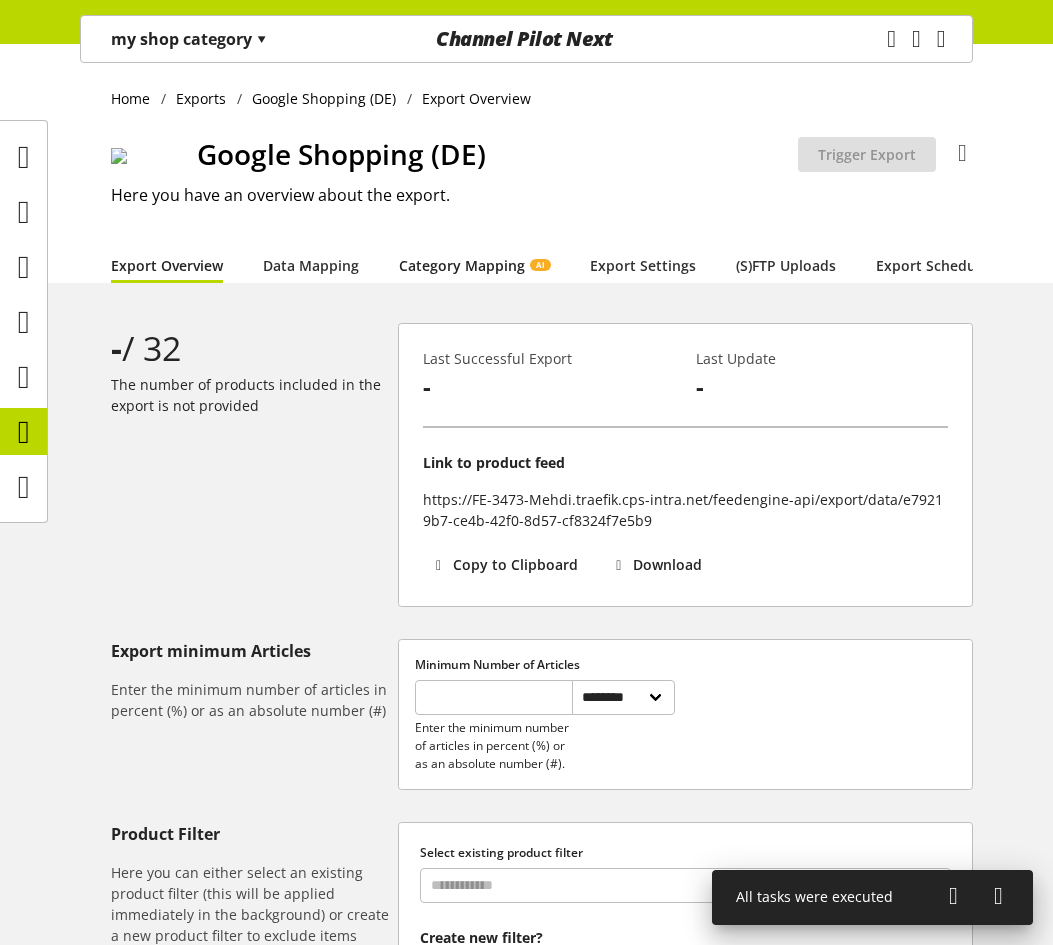 click on "Category Mapping AI" at bounding box center [474, 265] 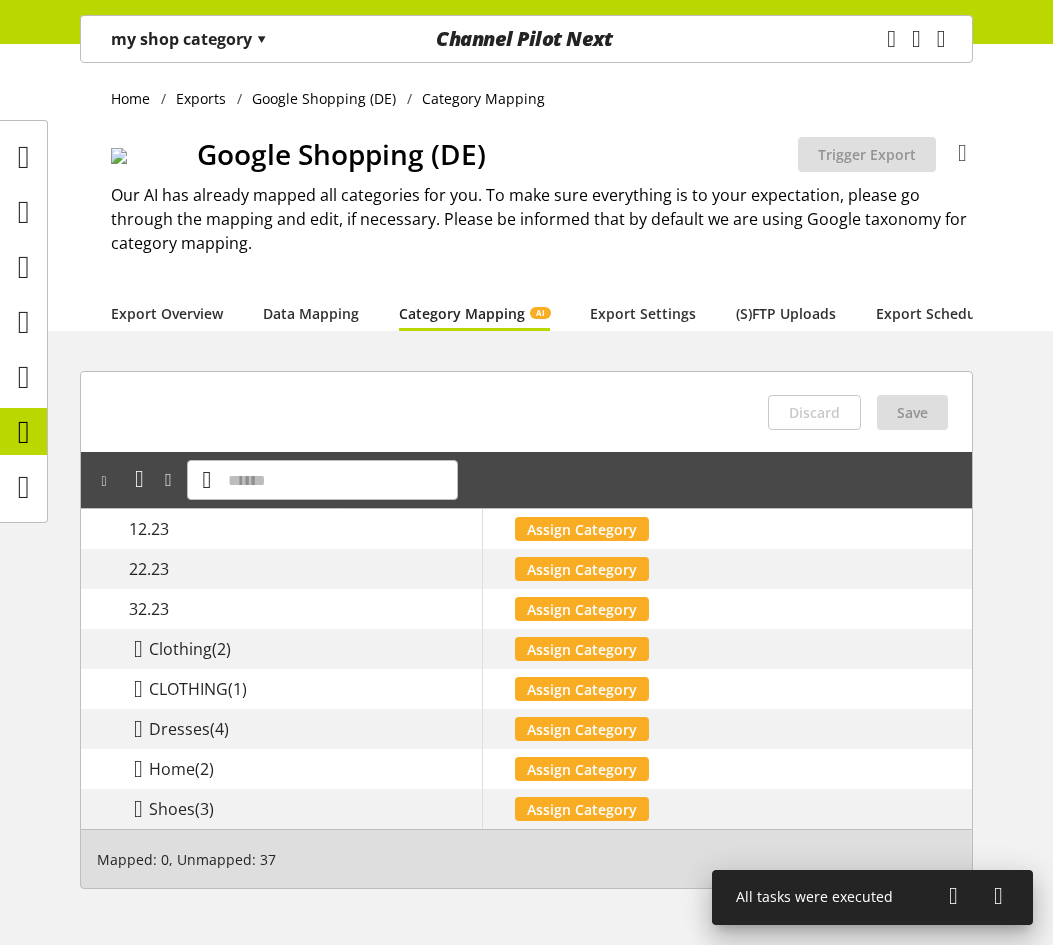click on "▾" at bounding box center [261, 39] 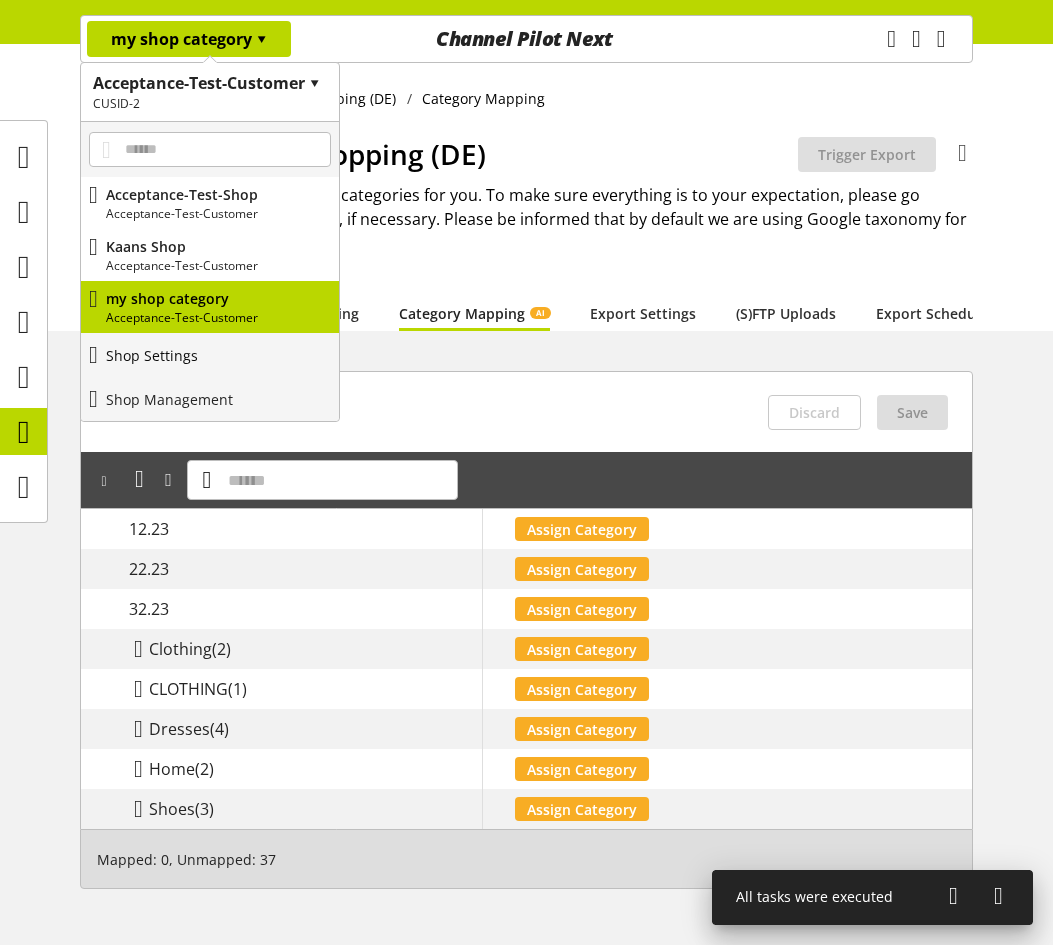 click on "Shop Settings" at bounding box center [152, 355] 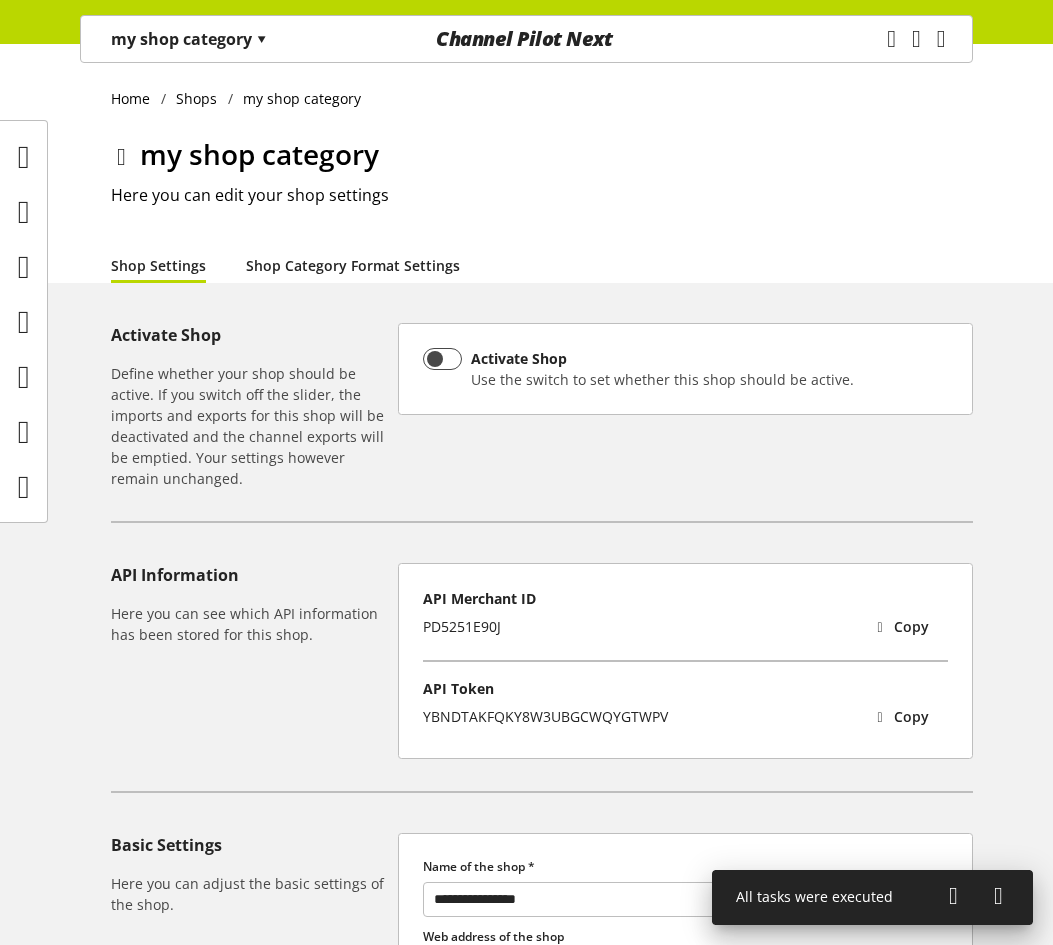 click on "Shop Category Format Settings" at bounding box center [353, 265] 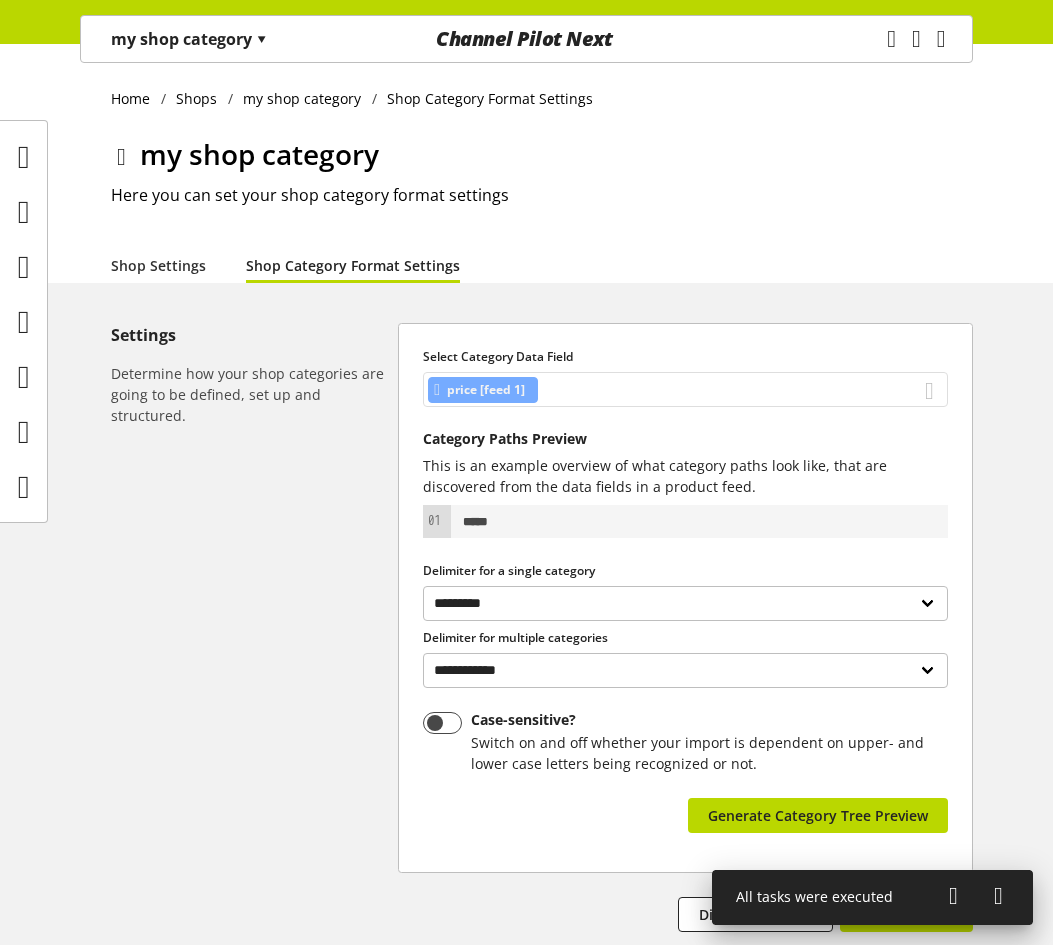 click on "price [feed 1]" at bounding box center (685, 389) 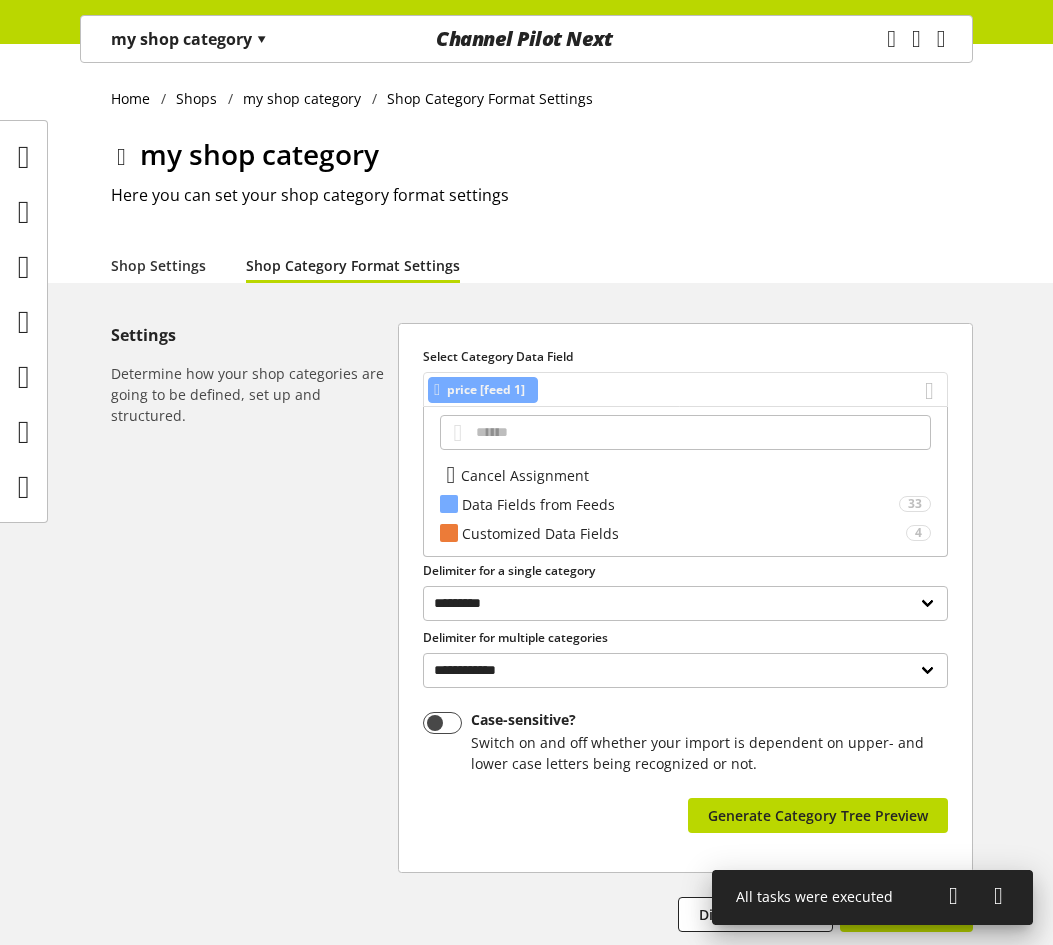 click on "price [feed 1]" at bounding box center (685, 389) 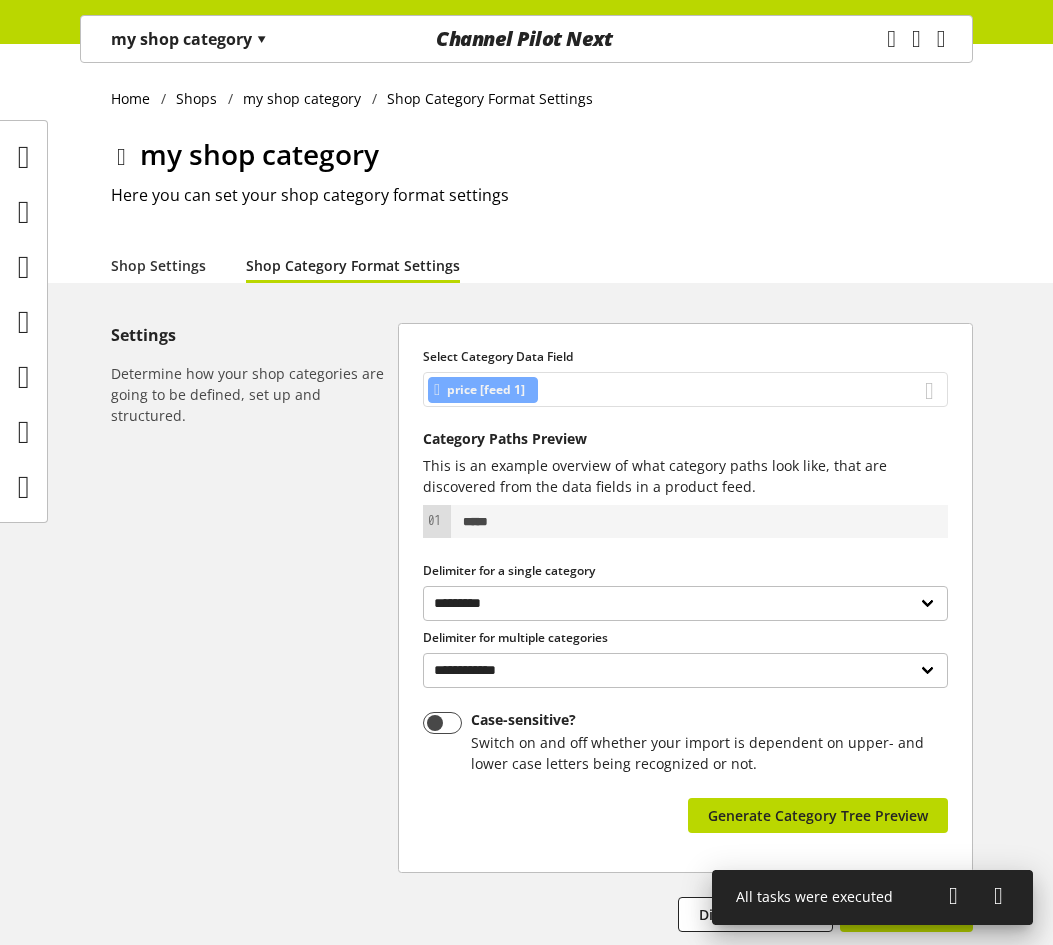 click on "price [feed 1]" at bounding box center (685, 389) 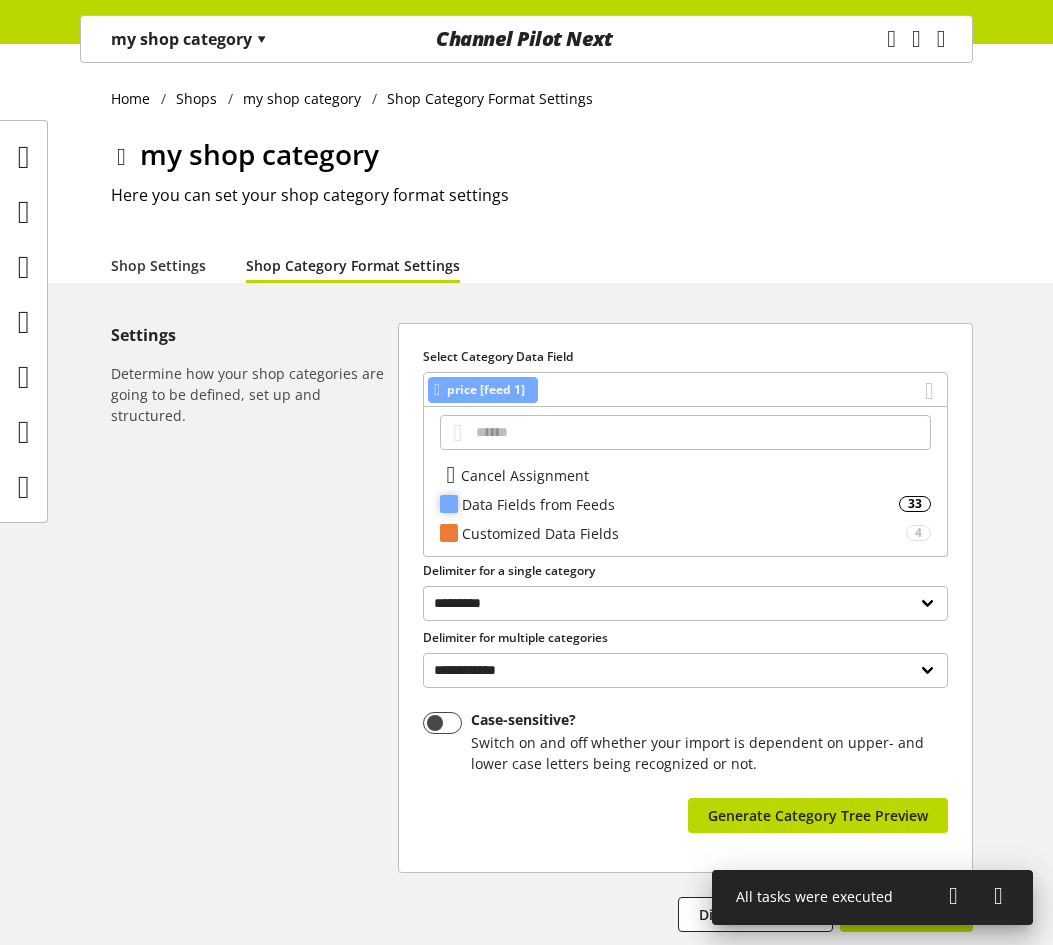 click on "Data Fields from Feeds" at bounding box center (680, 504) 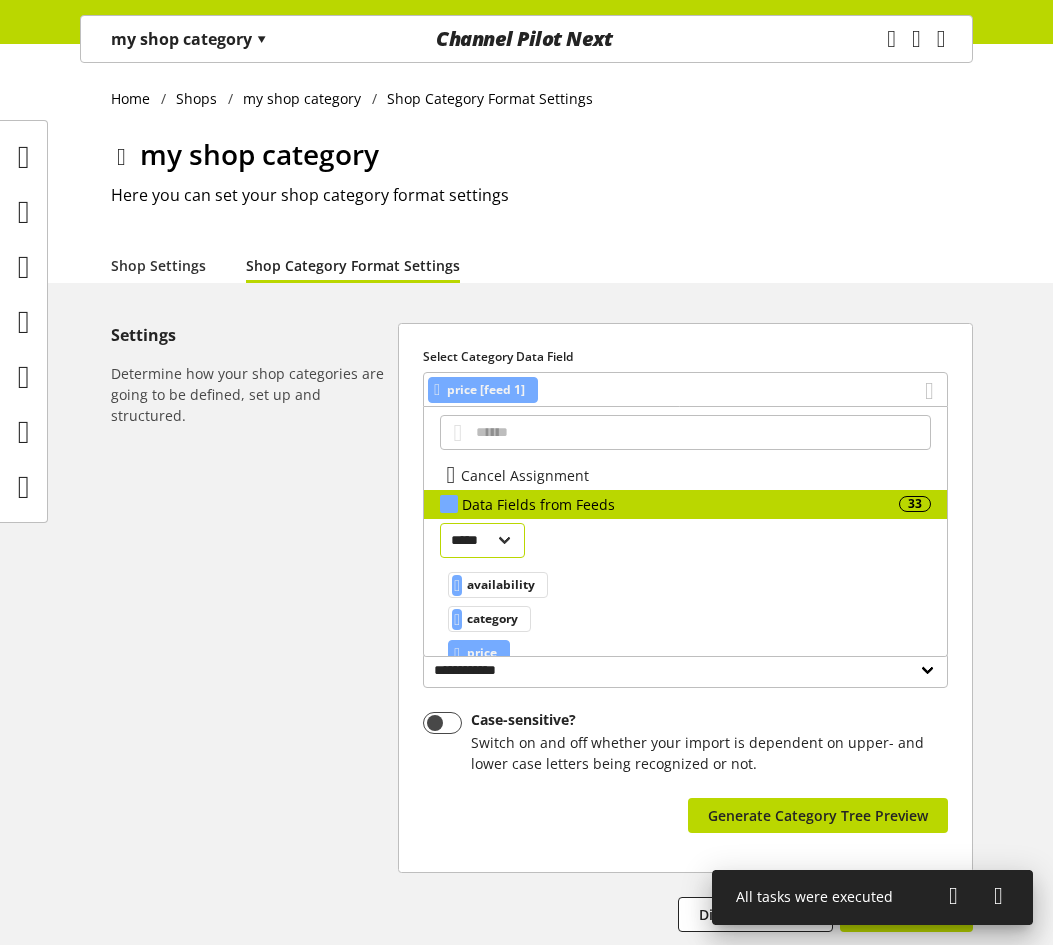 click on "***** ******" at bounding box center (482, 540) 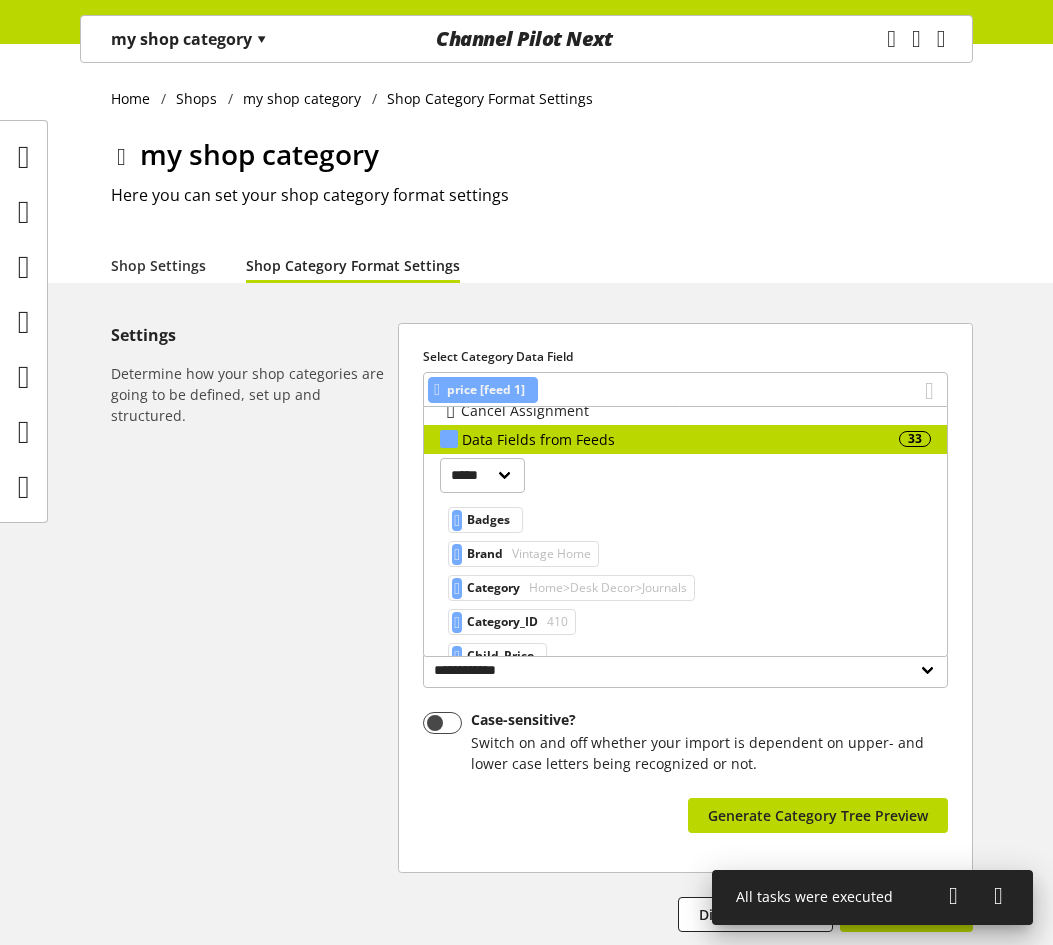 scroll, scrollTop: 100, scrollLeft: 0, axis: vertical 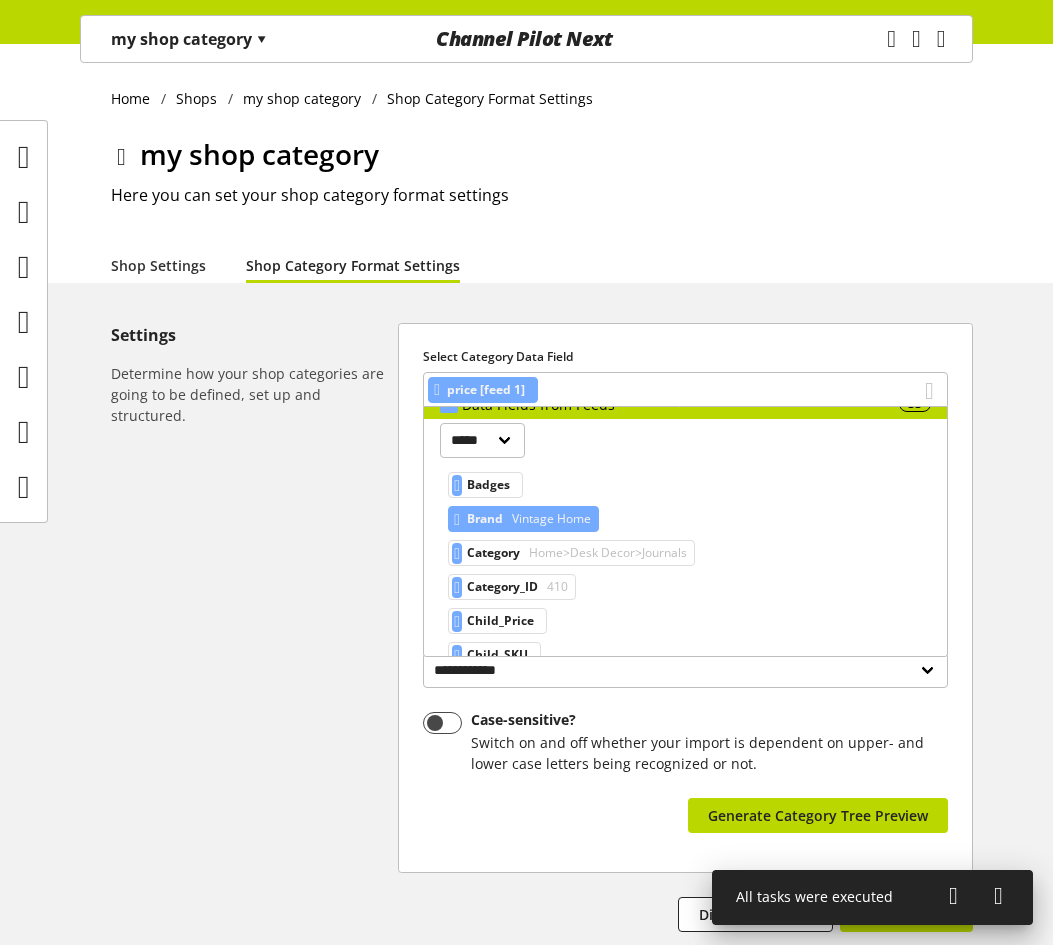 click on "Vintage Home" at bounding box center [549, 519] 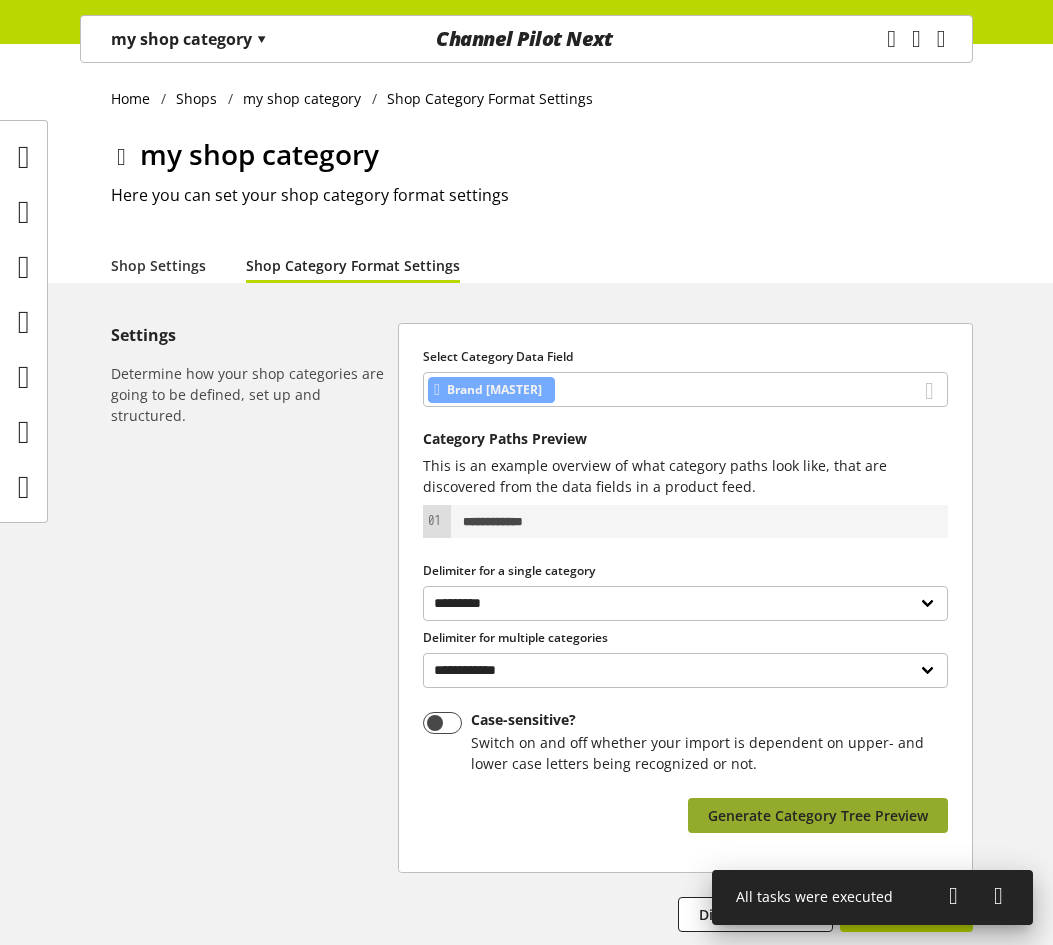 click on "Generate Category Tree Preview" at bounding box center (818, 815) 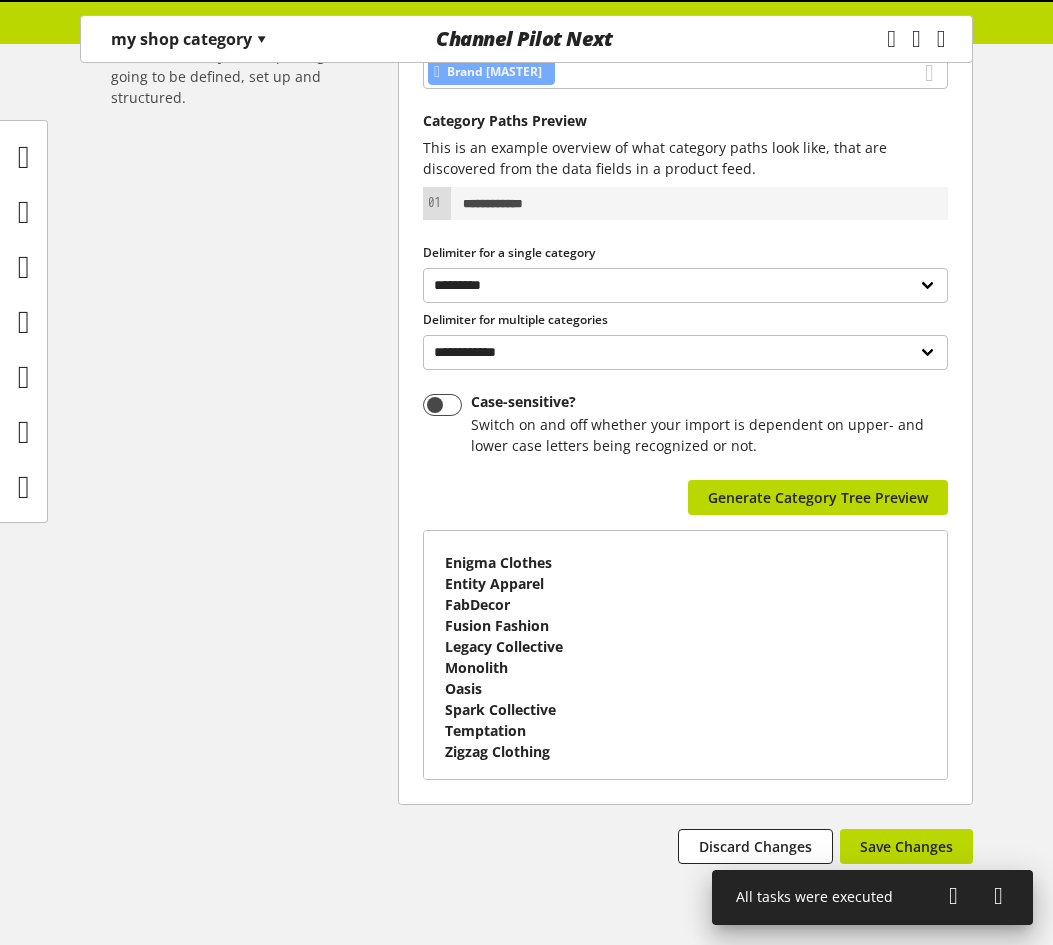 scroll, scrollTop: 384, scrollLeft: 0, axis: vertical 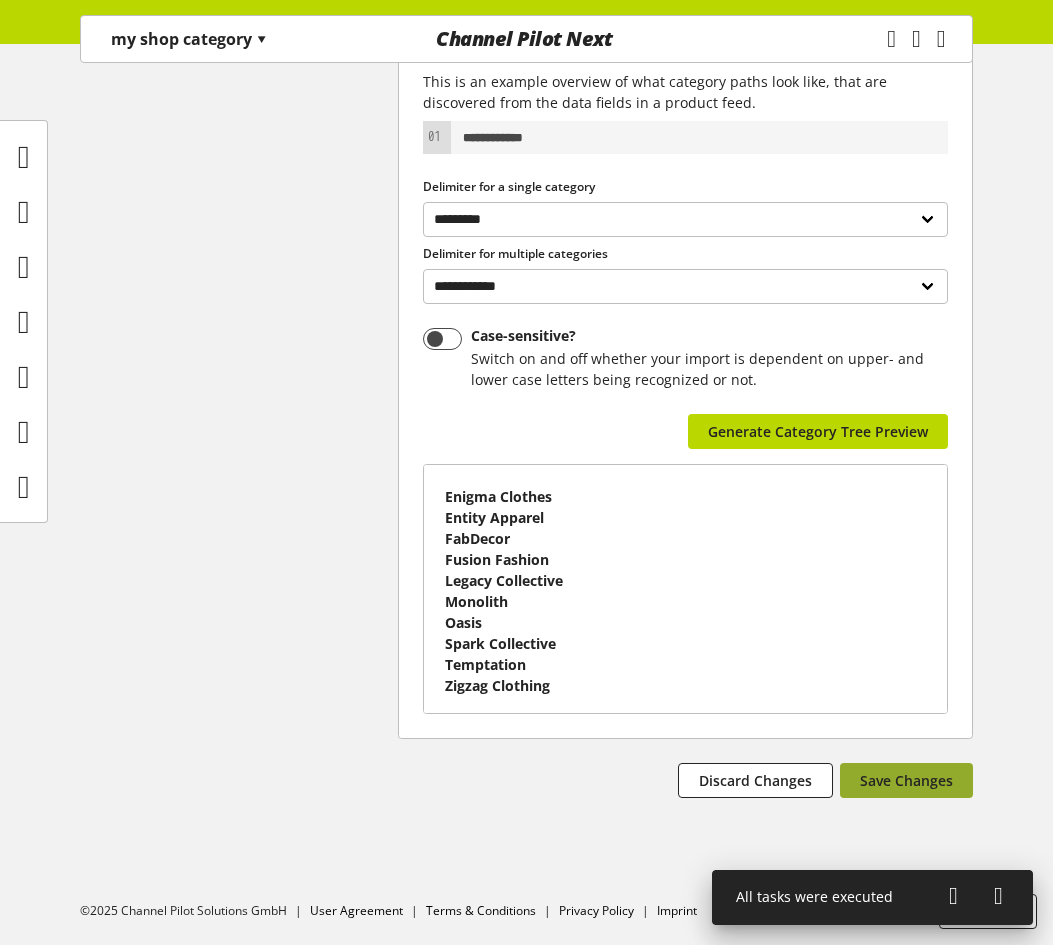 click on "Save Changes" at bounding box center [906, 780] 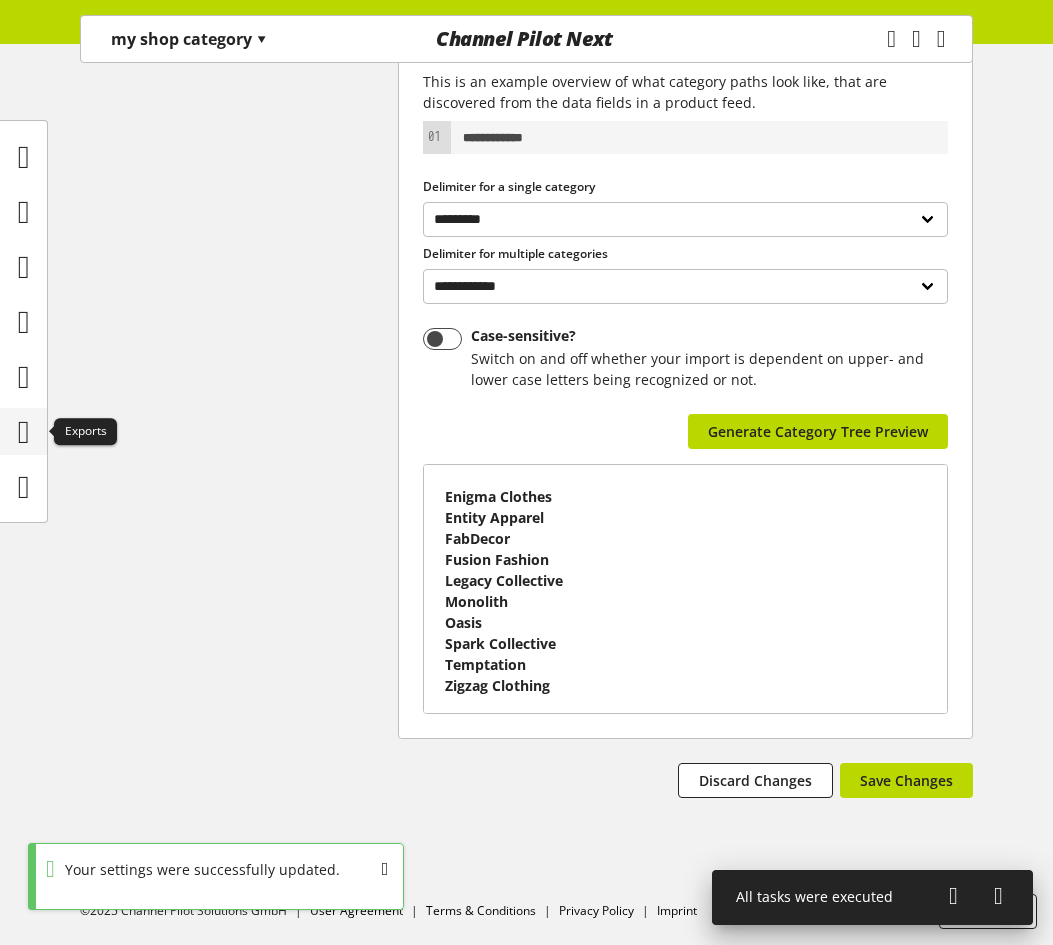 click at bounding box center (24, 432) 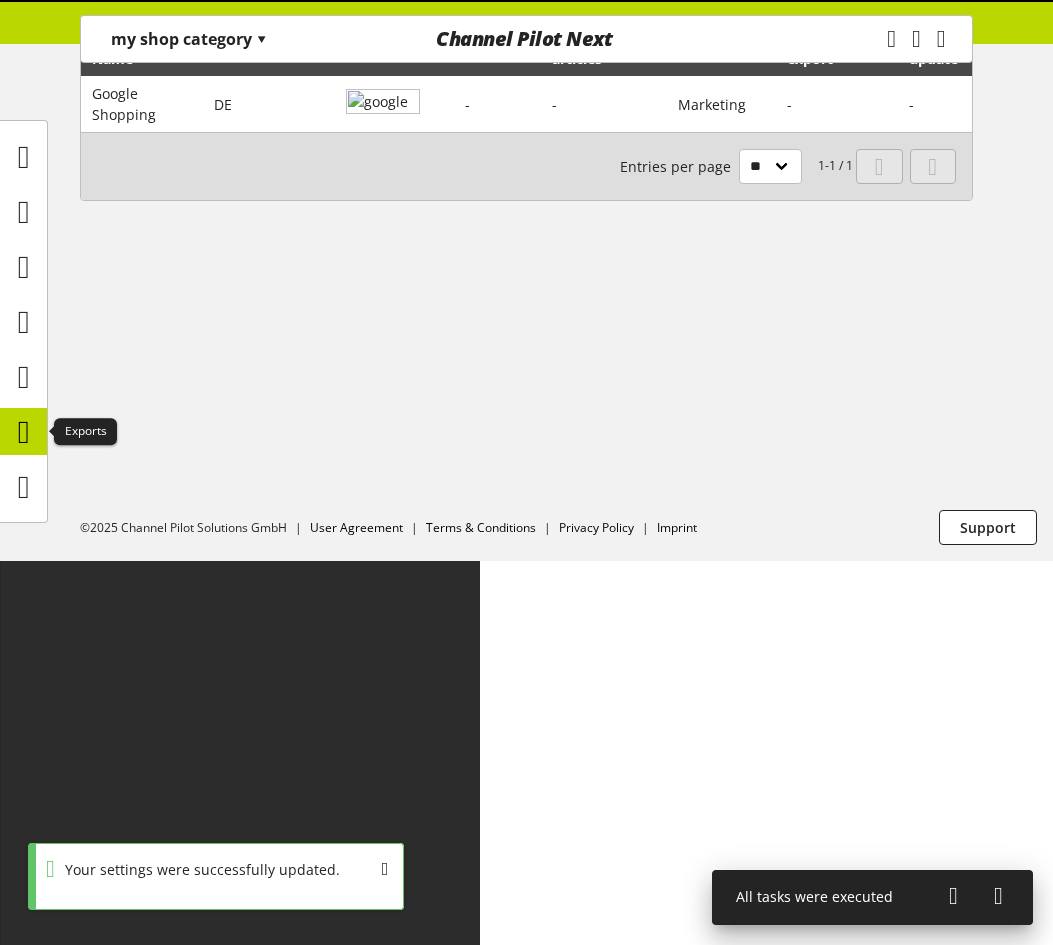scroll, scrollTop: 0, scrollLeft: 0, axis: both 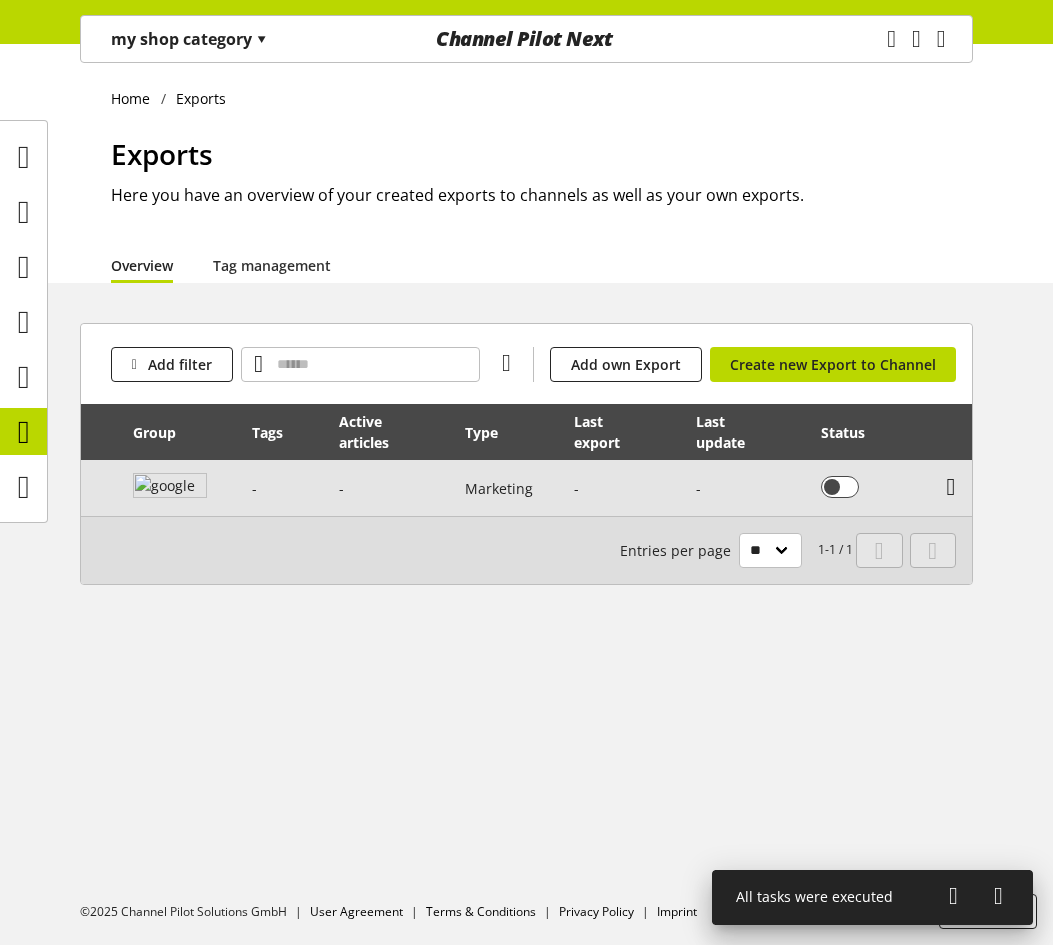 click at bounding box center [951, 487] 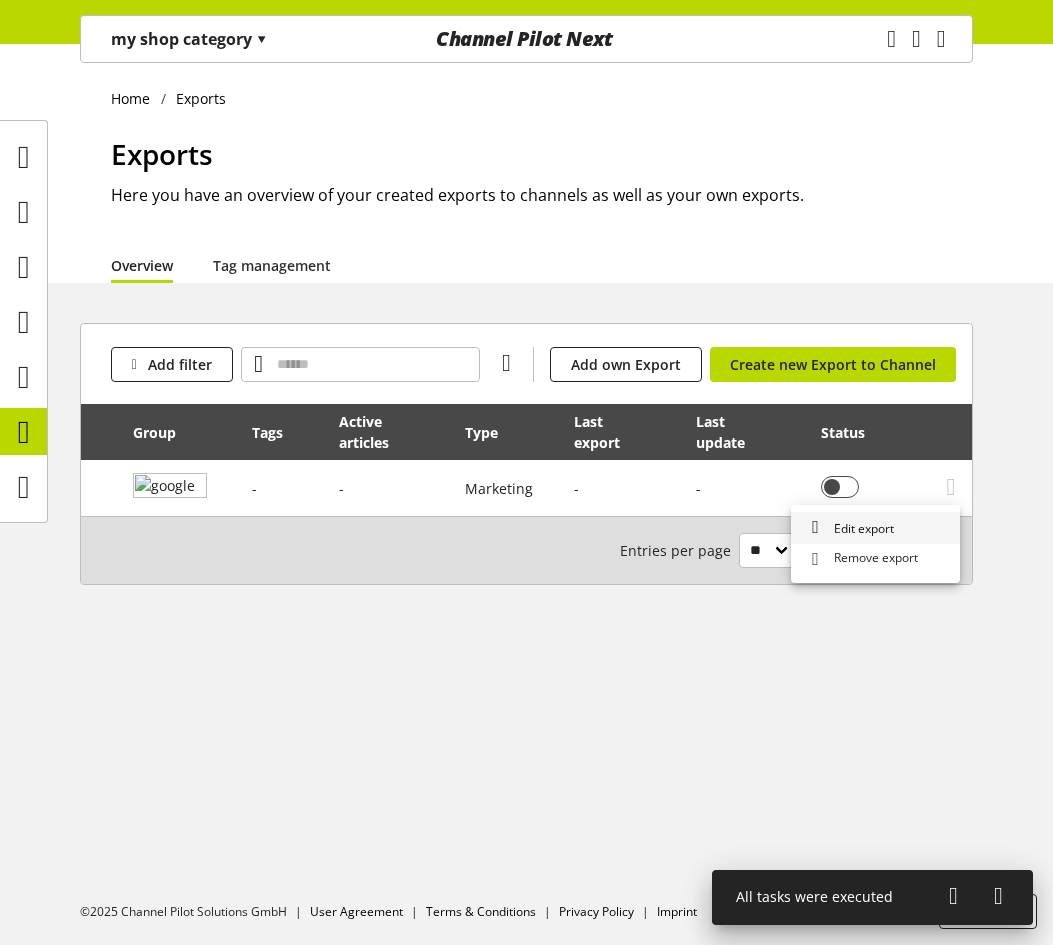 click on "Edit export" at bounding box center [875, 528] 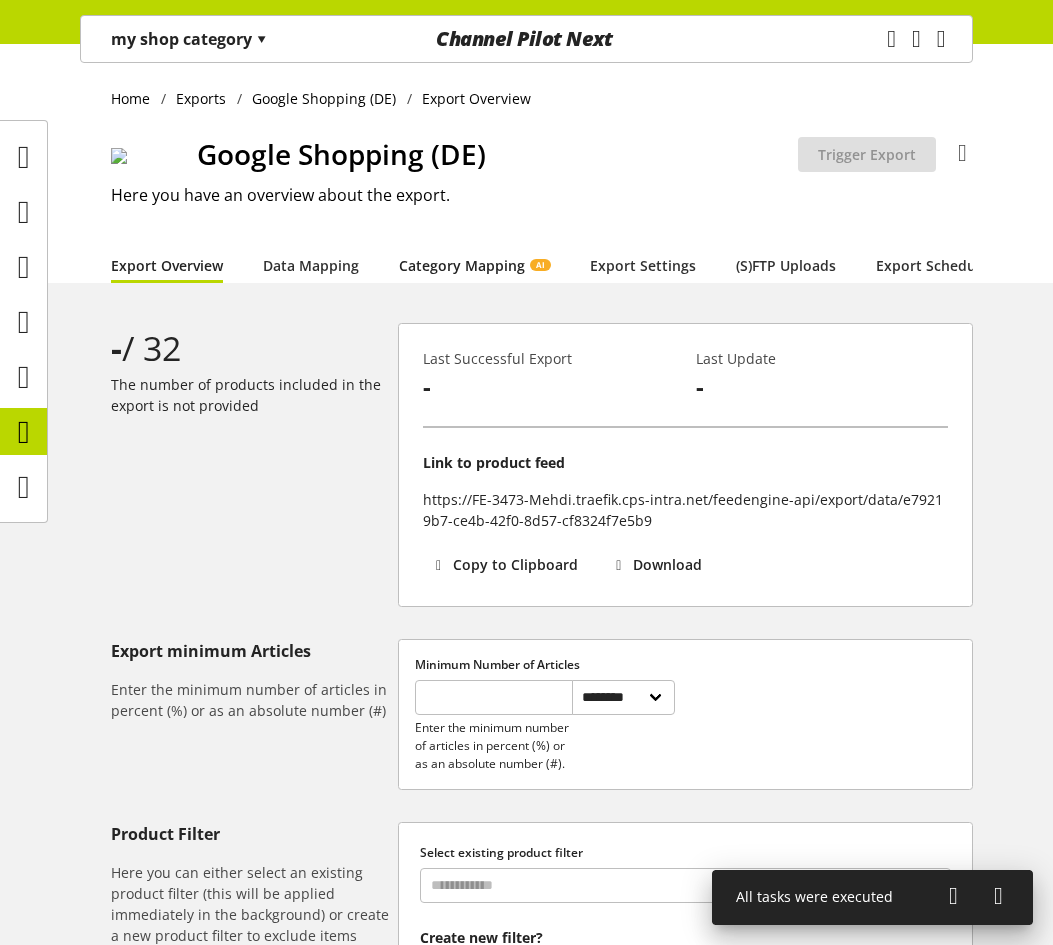 click on "Category Mapping AI" at bounding box center (474, 265) 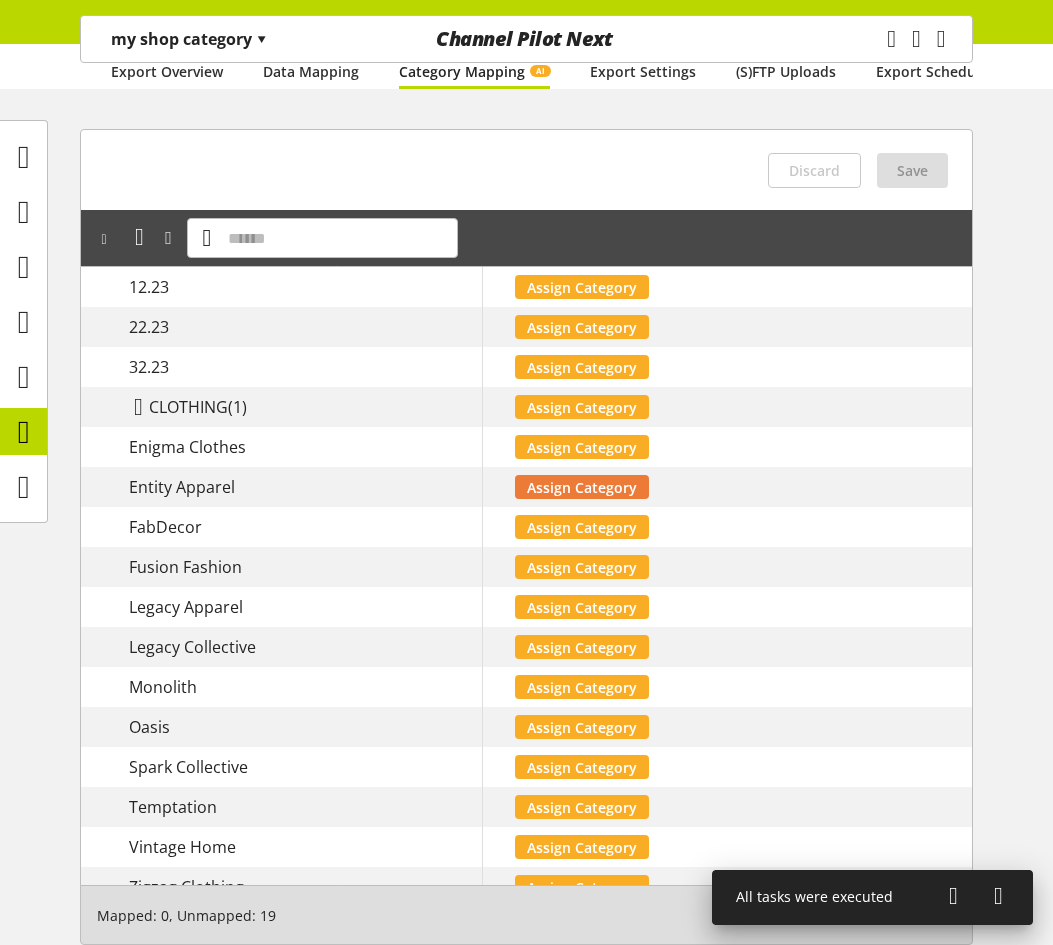 scroll, scrollTop: 0, scrollLeft: 0, axis: both 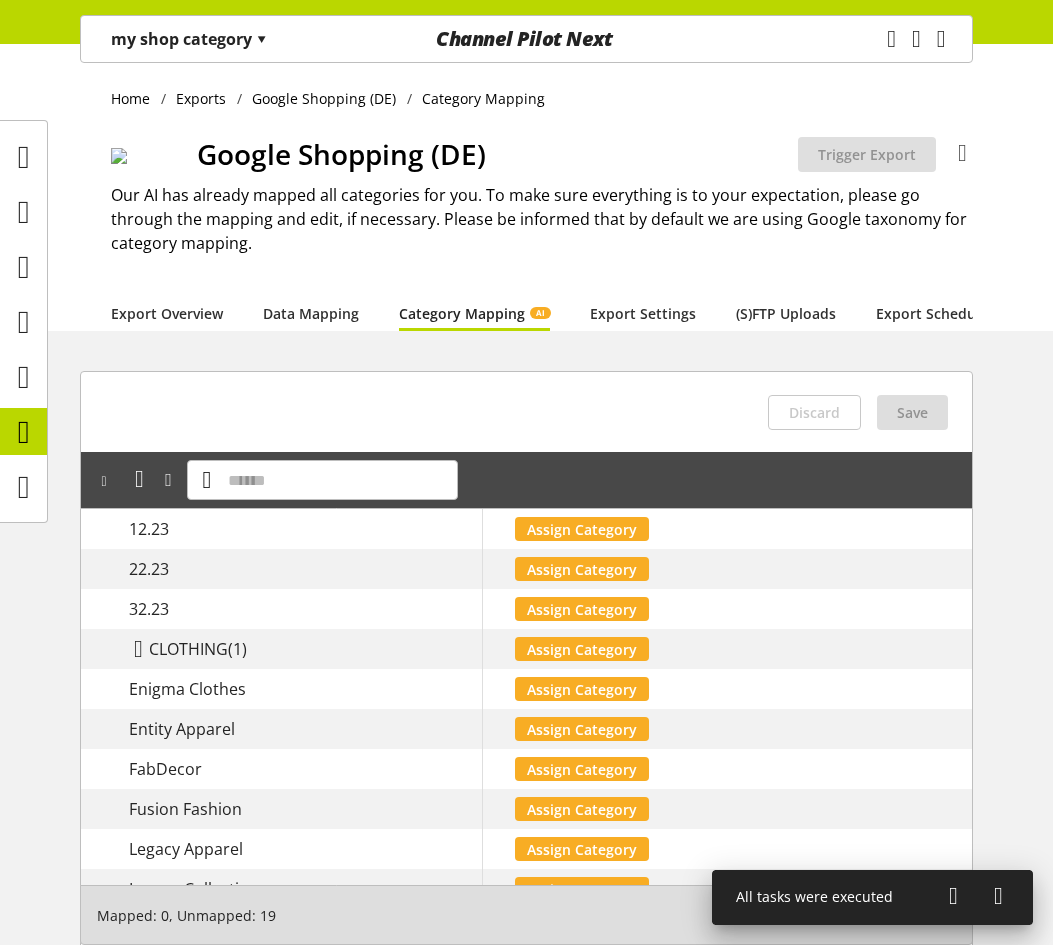click on "my shop category ▾" at bounding box center [189, 39] 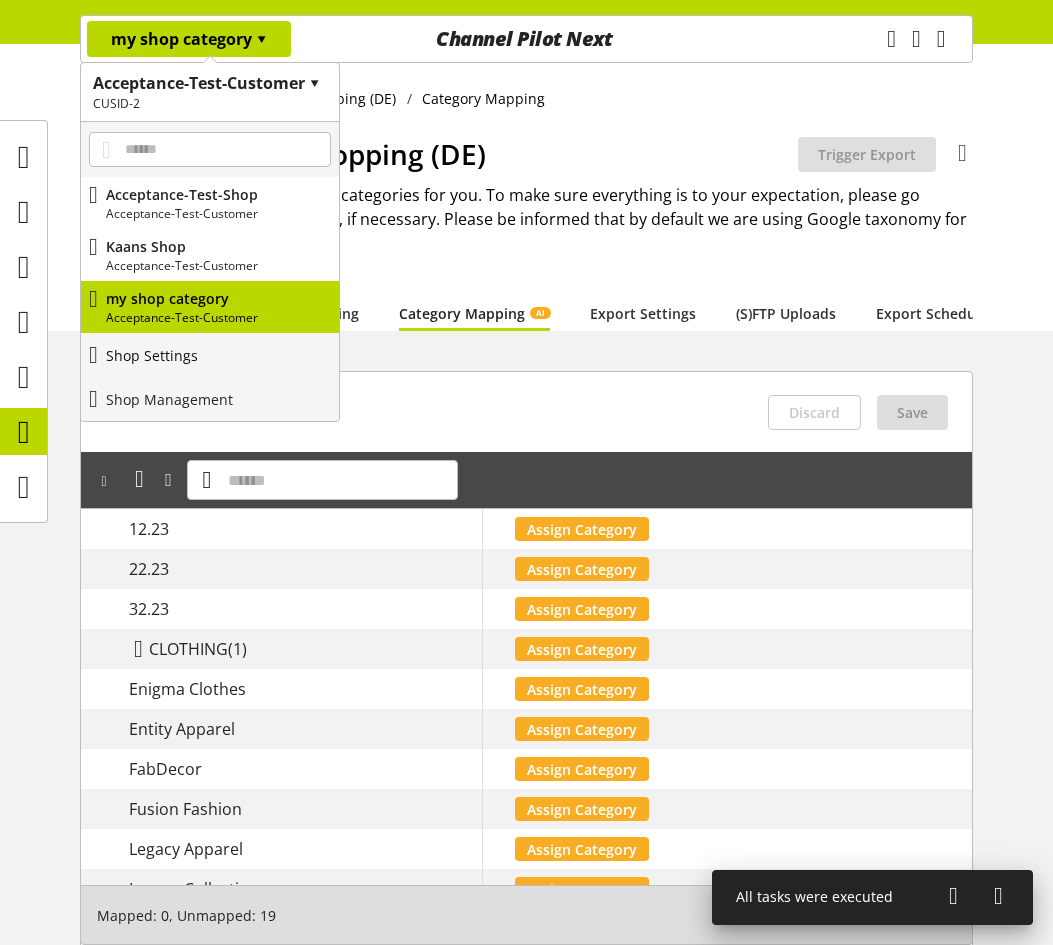 click on "Shop Settings" at bounding box center (152, 355) 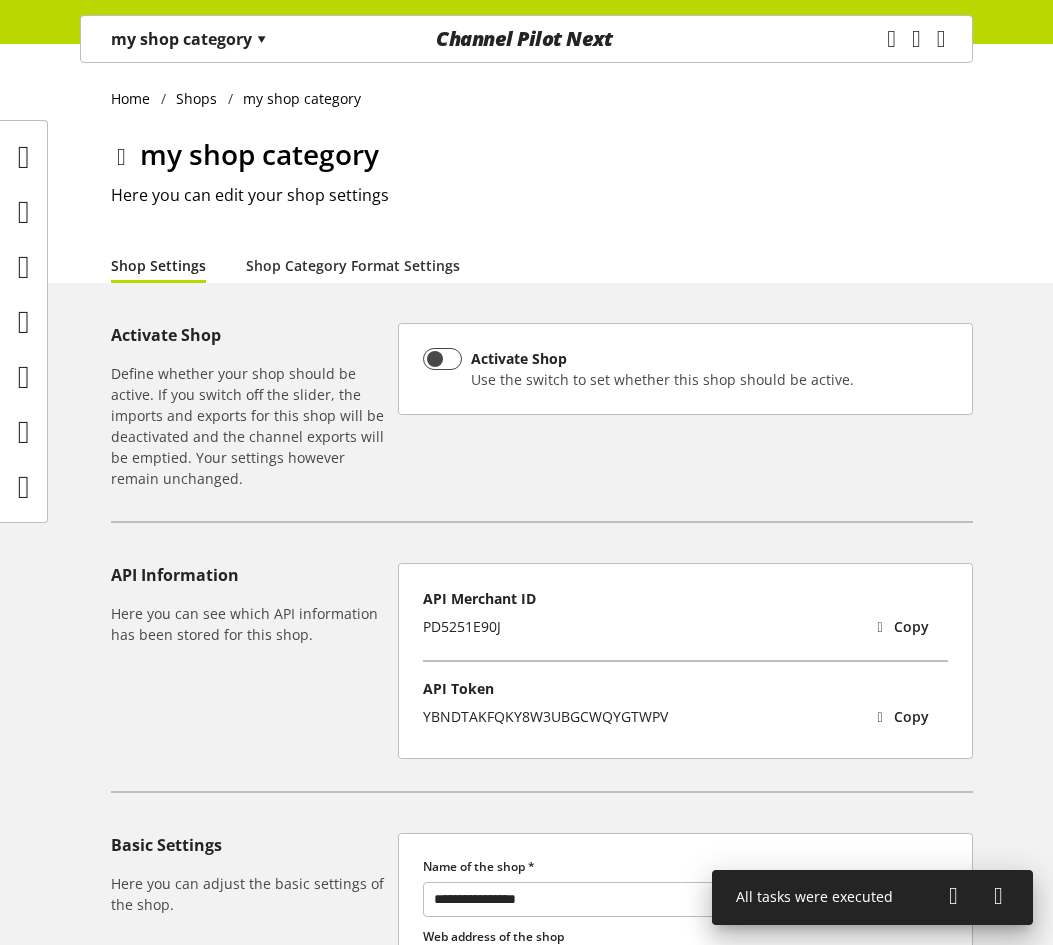 click on "**********" at bounding box center [526, 926] 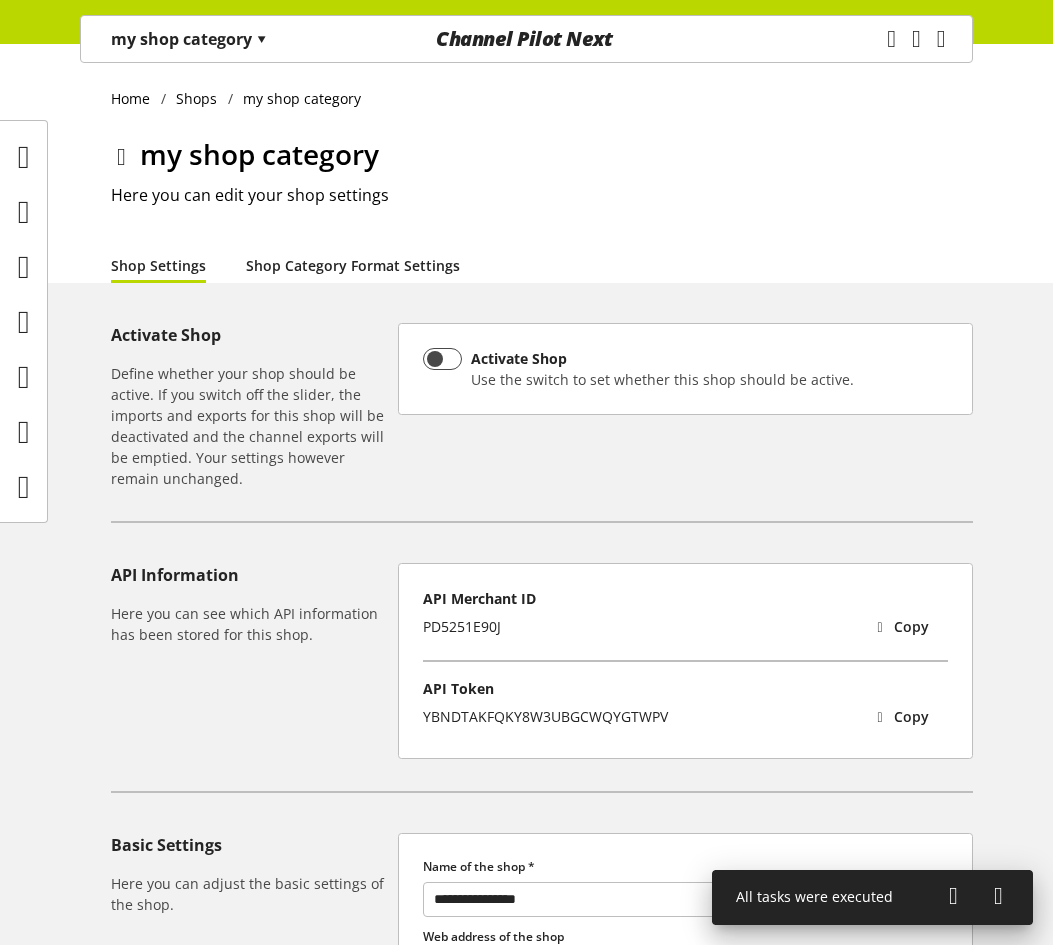 click on "Shop Category Format Settings" at bounding box center [353, 265] 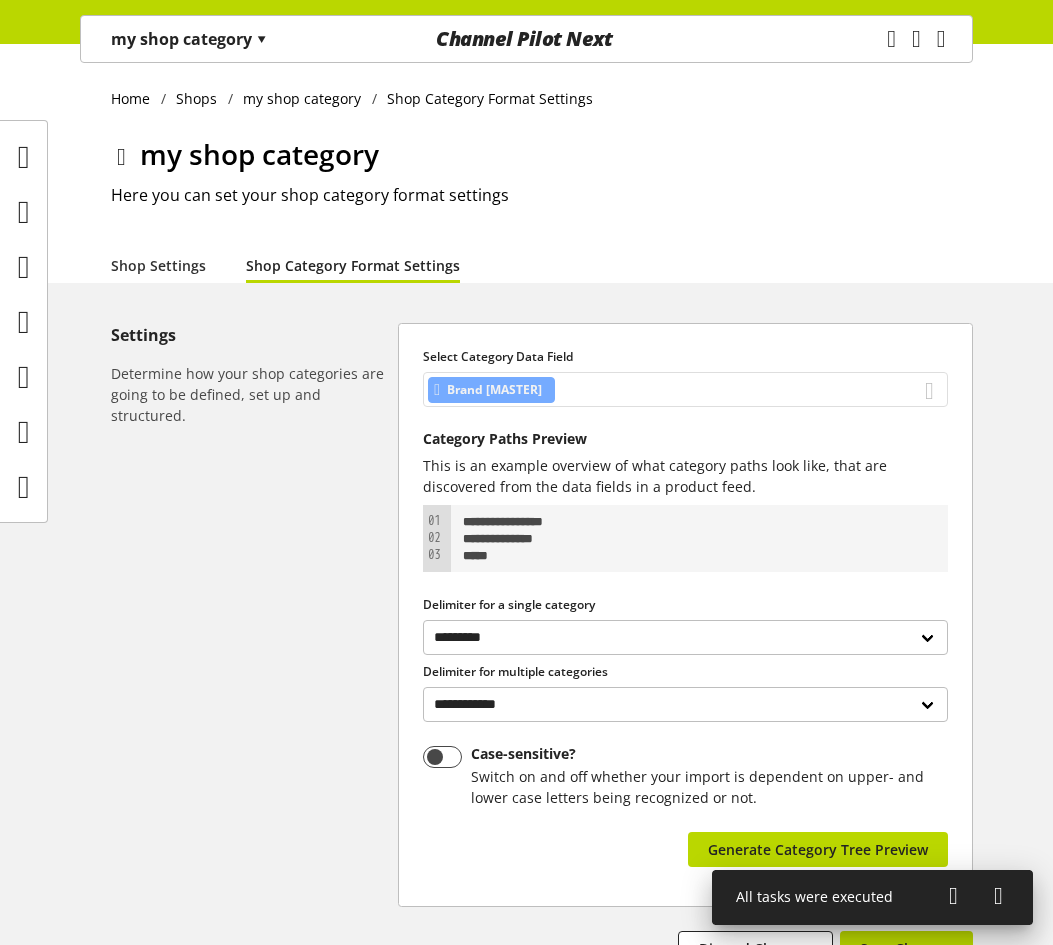 click on "Brand [MASTER]" at bounding box center [685, 389] 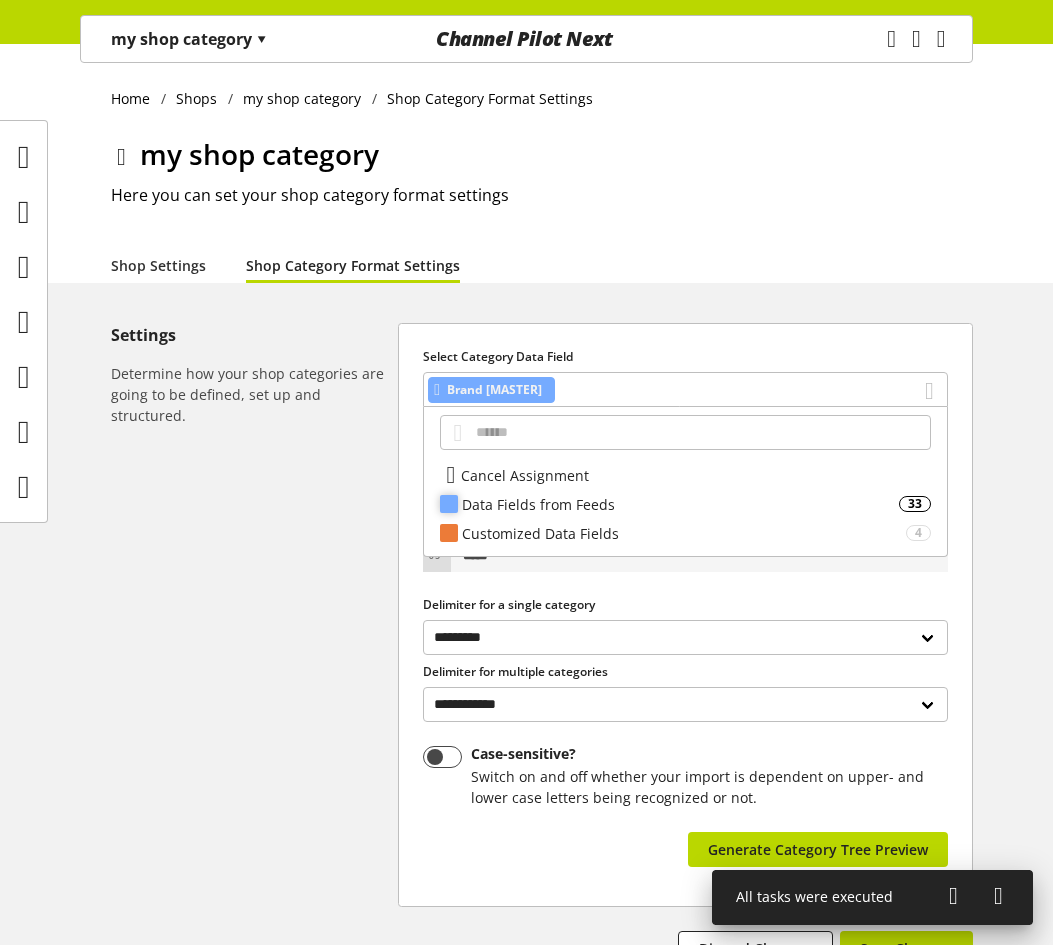 click on "Data Fields from Feeds 33" at bounding box center (685, 504) 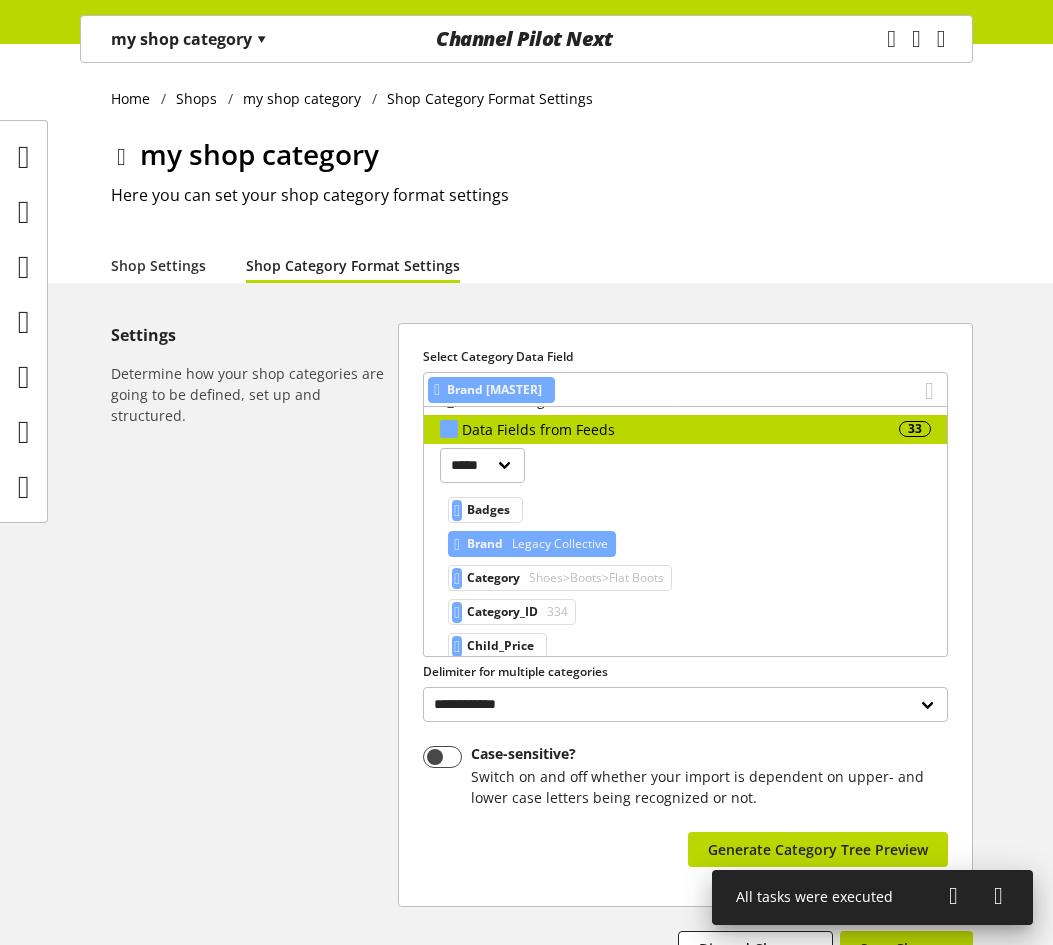 scroll, scrollTop: 200, scrollLeft: 0, axis: vertical 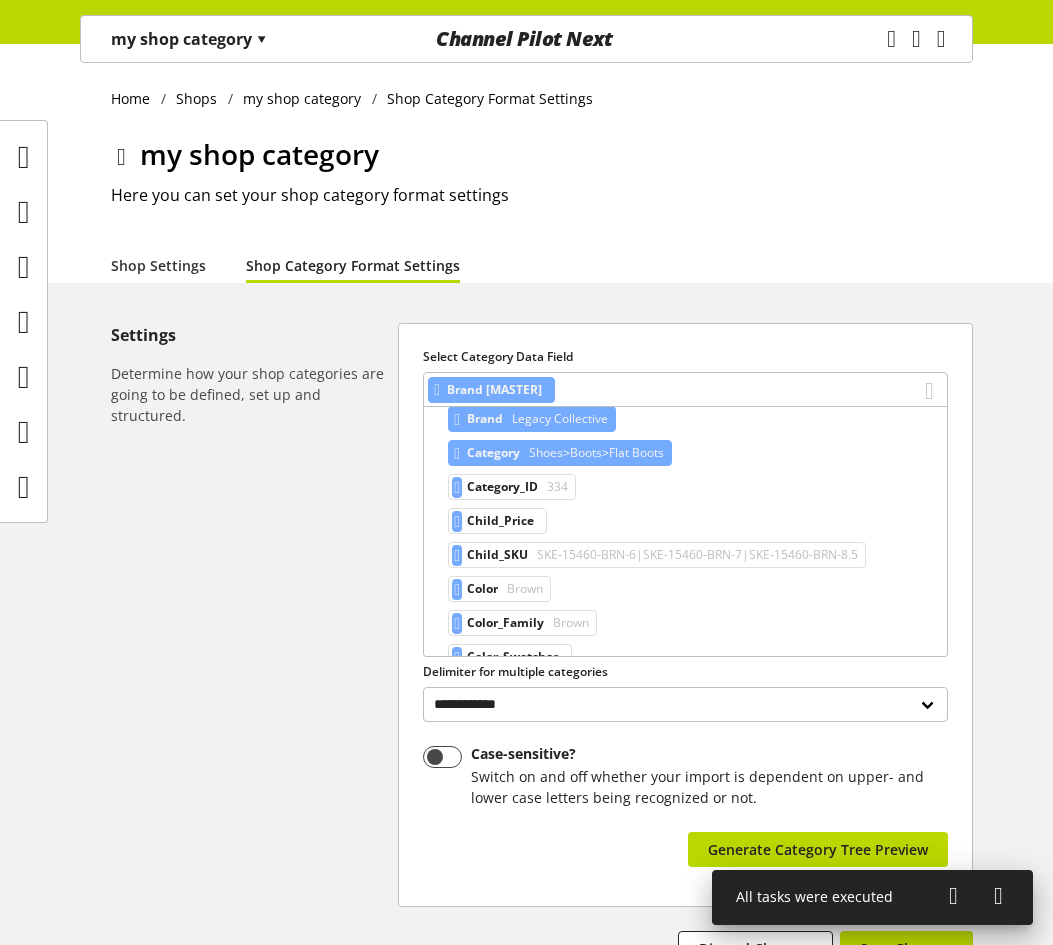 click on "Shoes>Boots>Flat Boots" at bounding box center (558, 419) 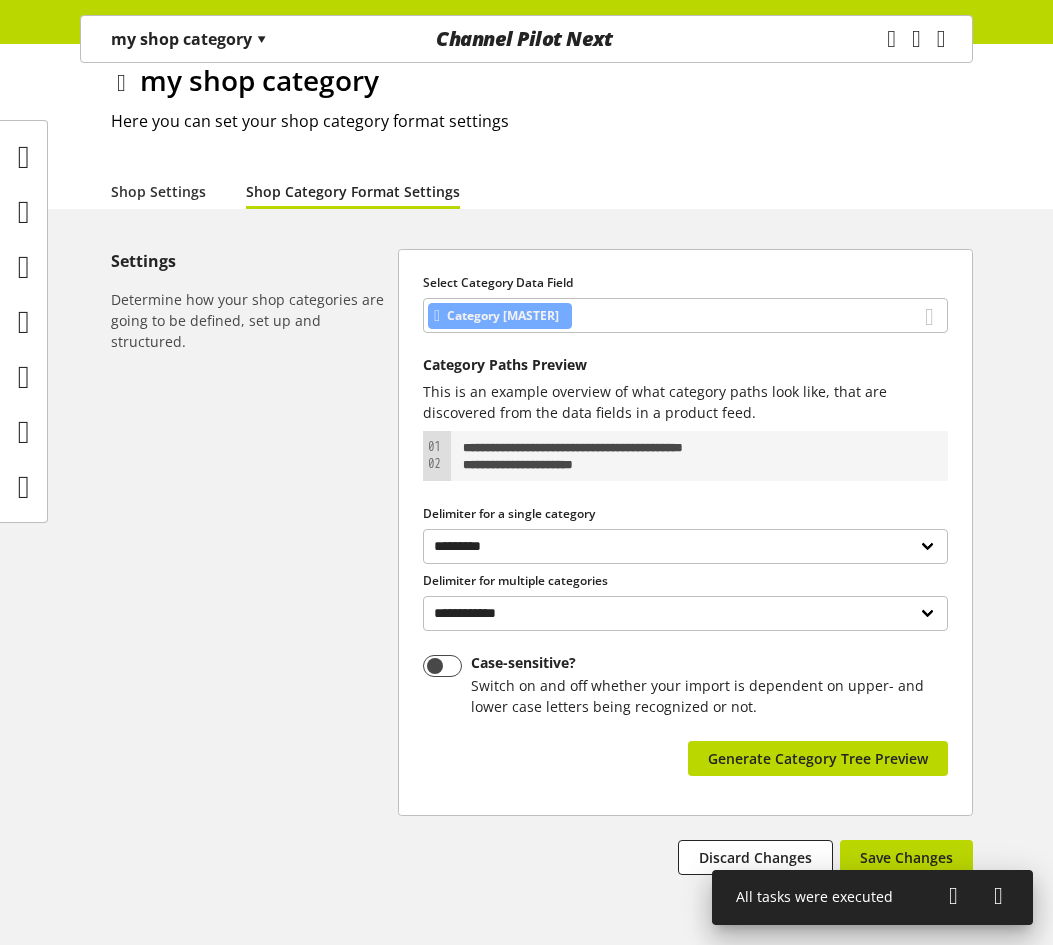 scroll, scrollTop: 151, scrollLeft: 0, axis: vertical 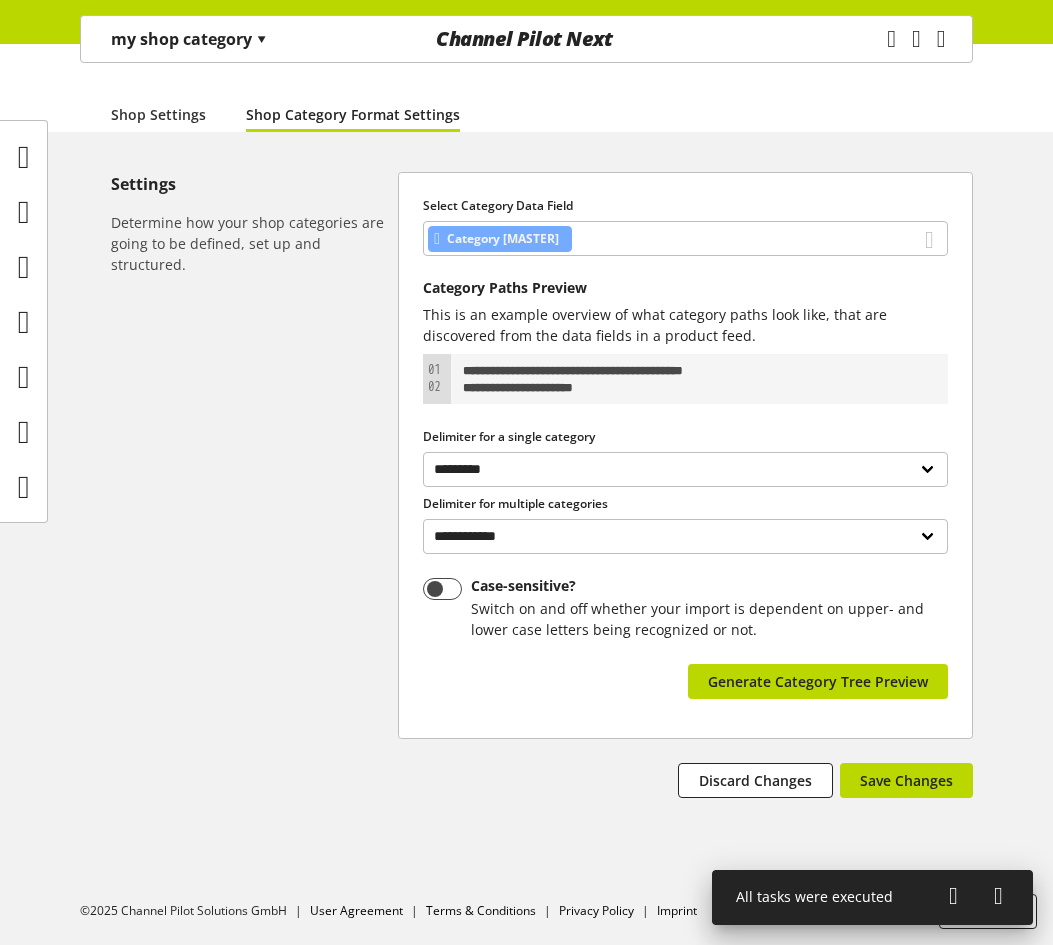 click on "Generate Category Tree Preview" at bounding box center [816, 685] 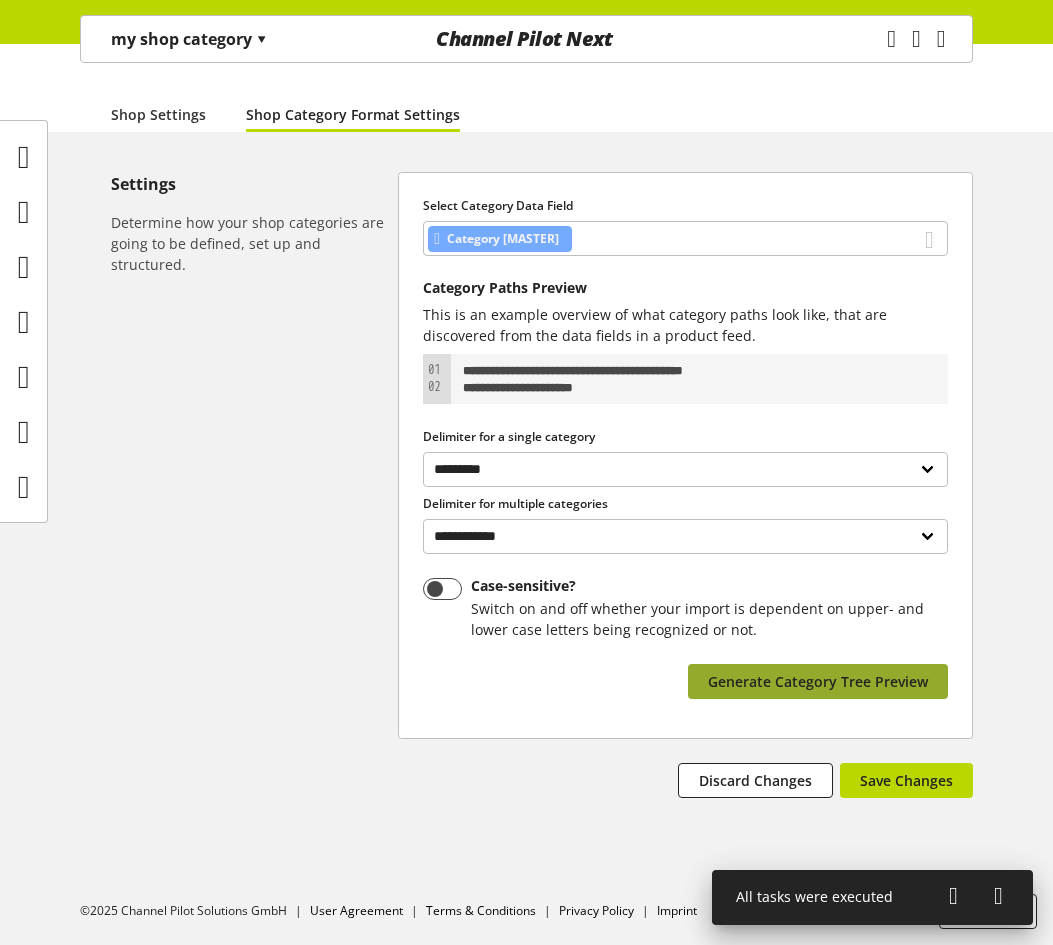 click on "Generate Category Tree Preview" at bounding box center [818, 681] 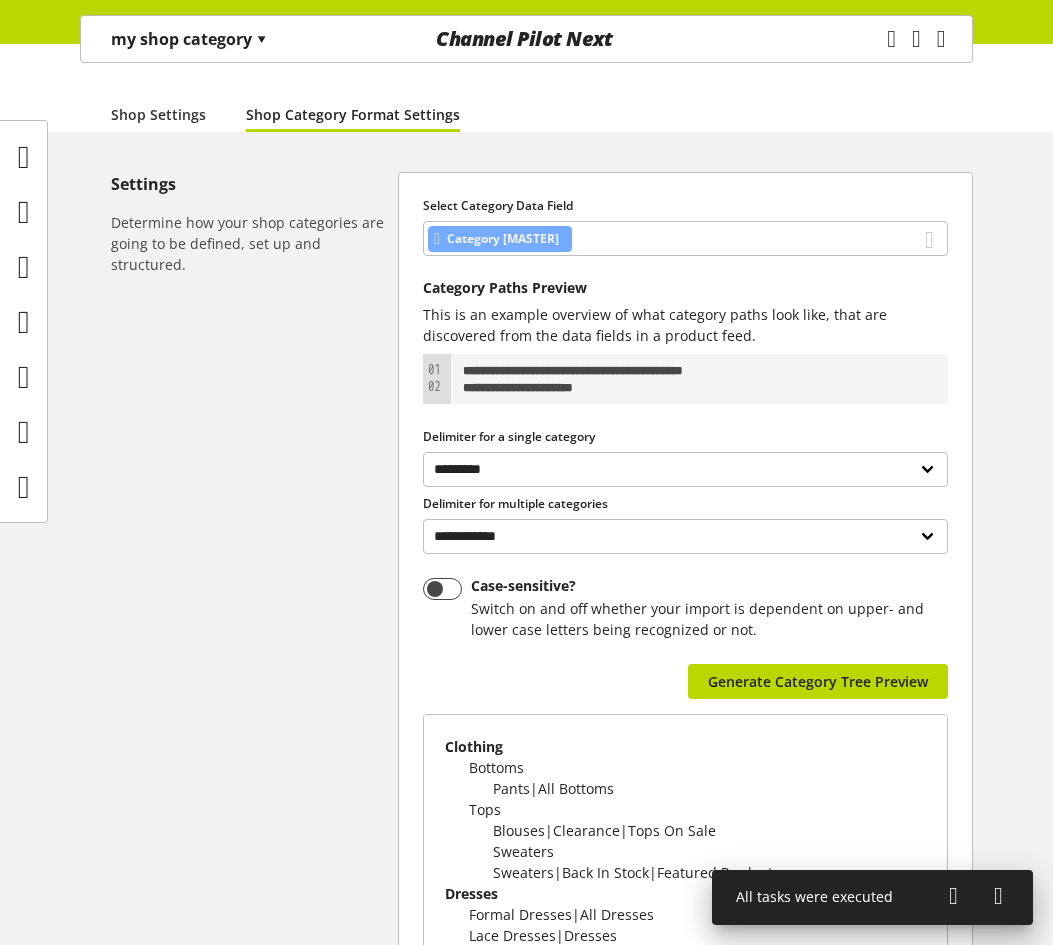 scroll, scrollTop: 235, scrollLeft: 0, axis: vertical 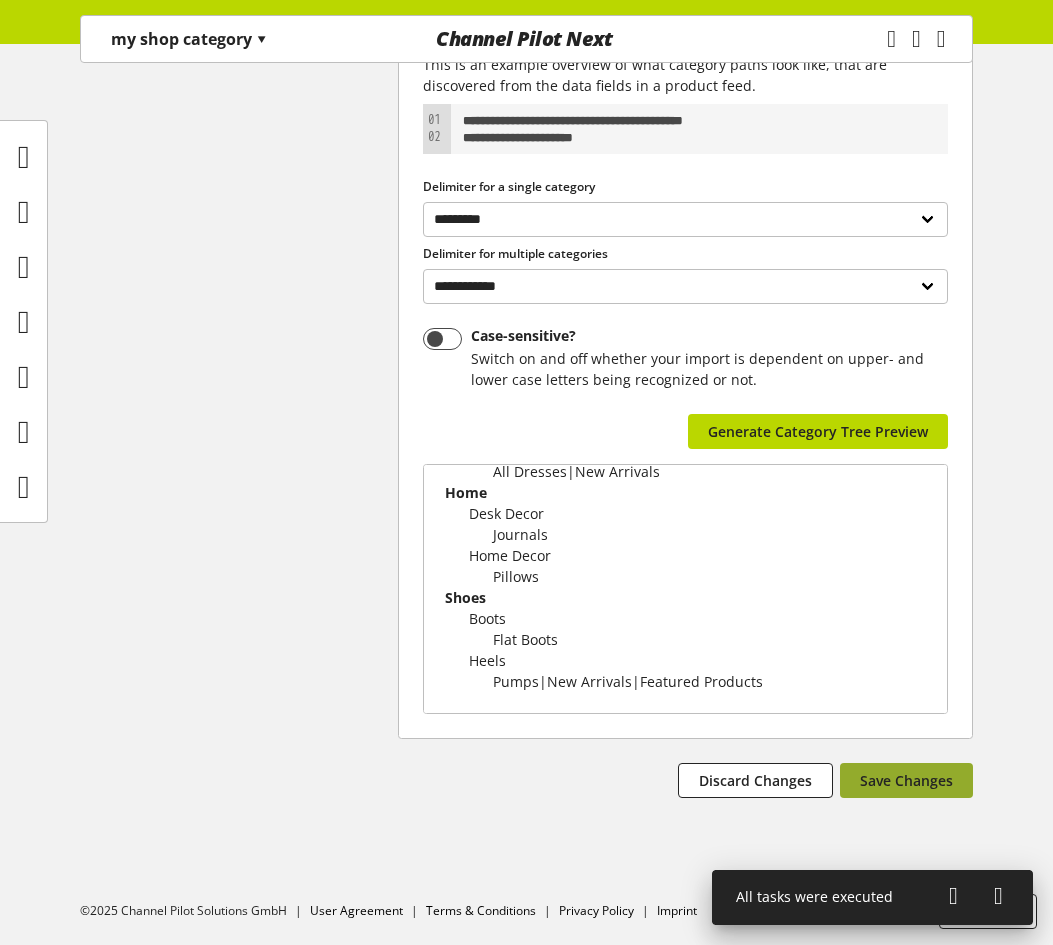 click on "Save Changes" at bounding box center (906, 780) 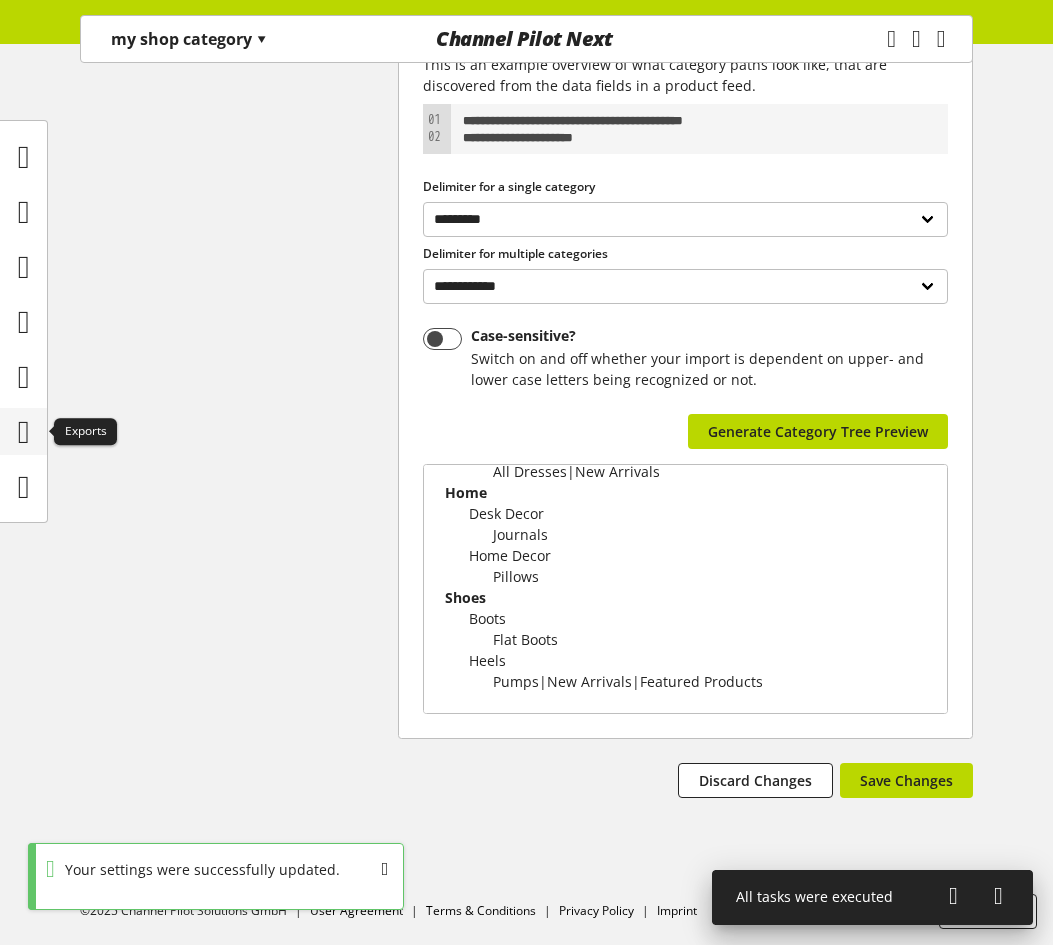 click at bounding box center (24, 432) 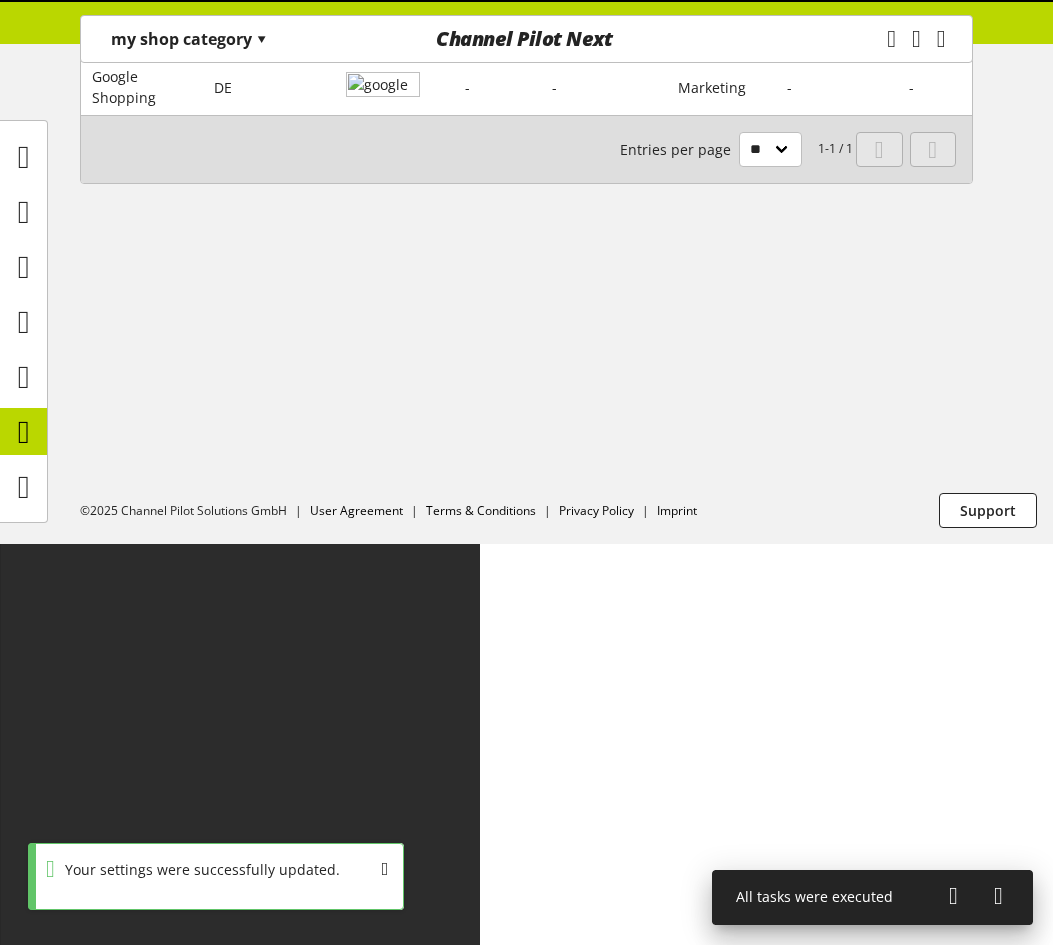 scroll, scrollTop: 0, scrollLeft: 0, axis: both 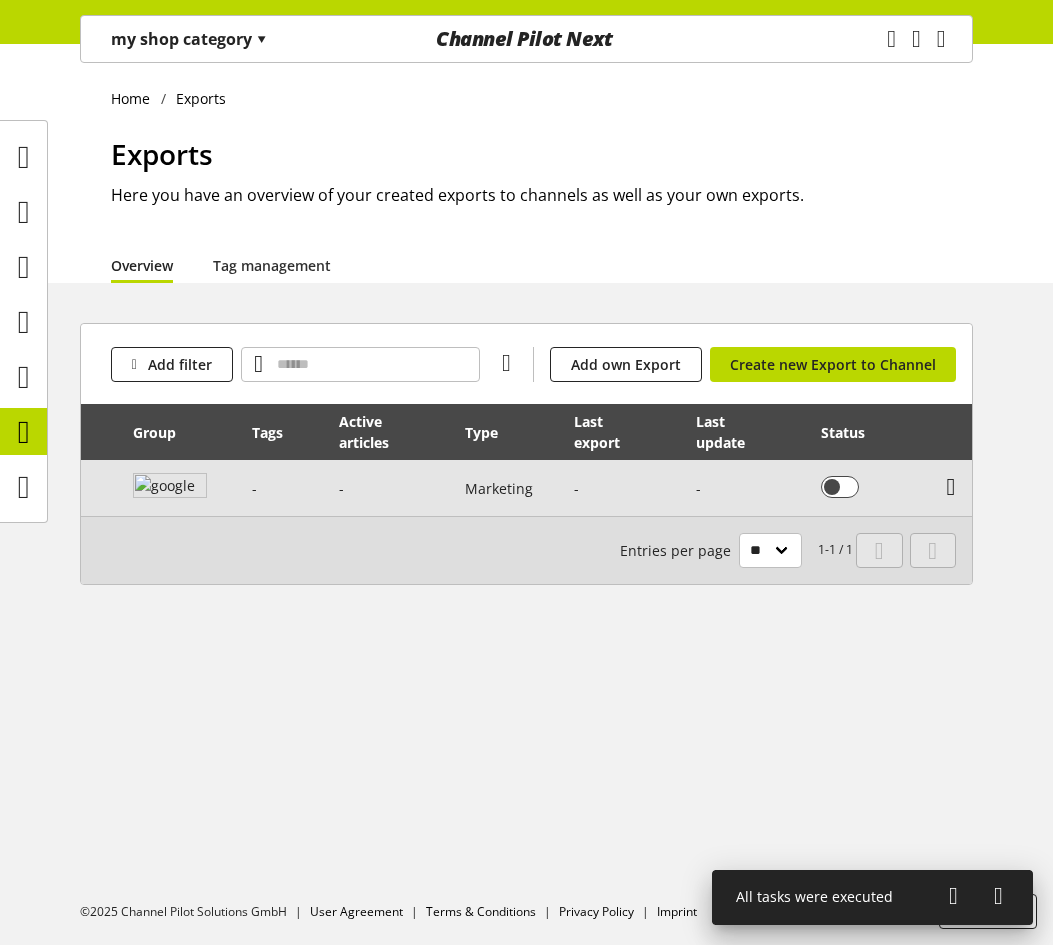 click at bounding box center (951, 487) 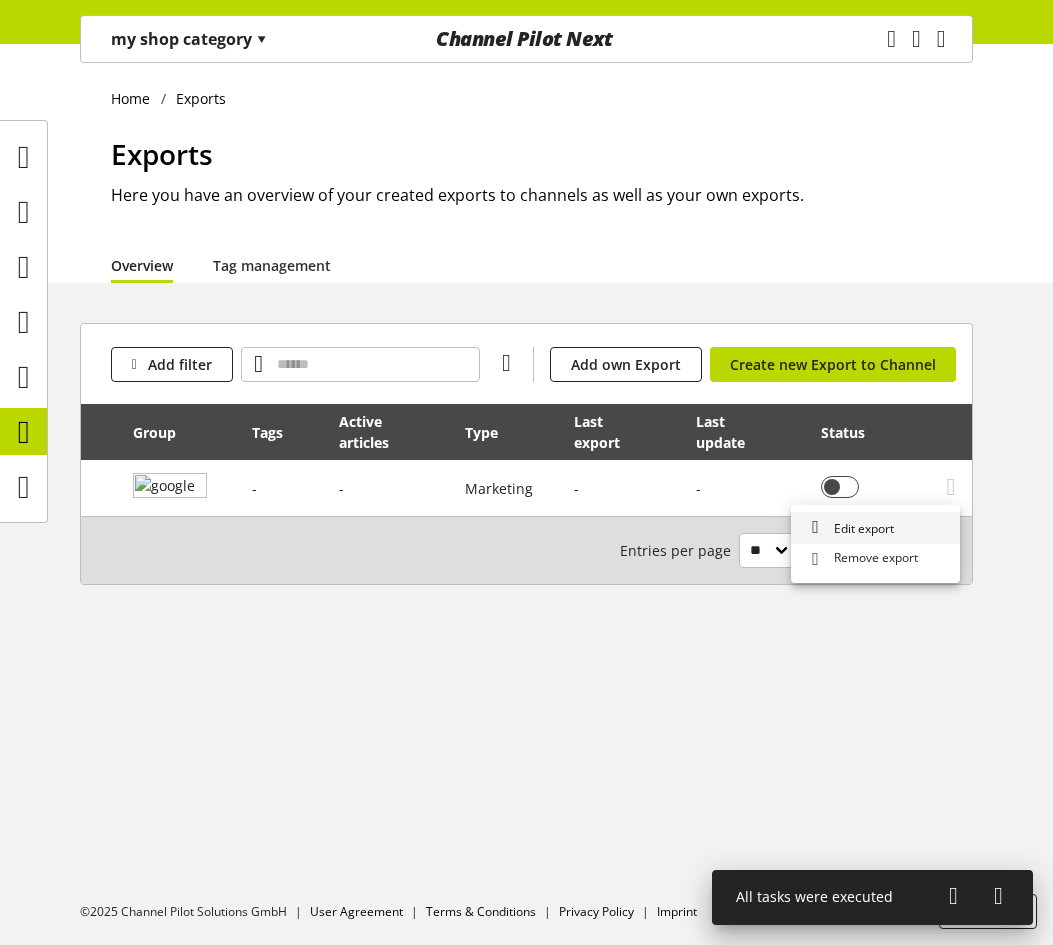 click on "Edit export" at bounding box center [875, 528] 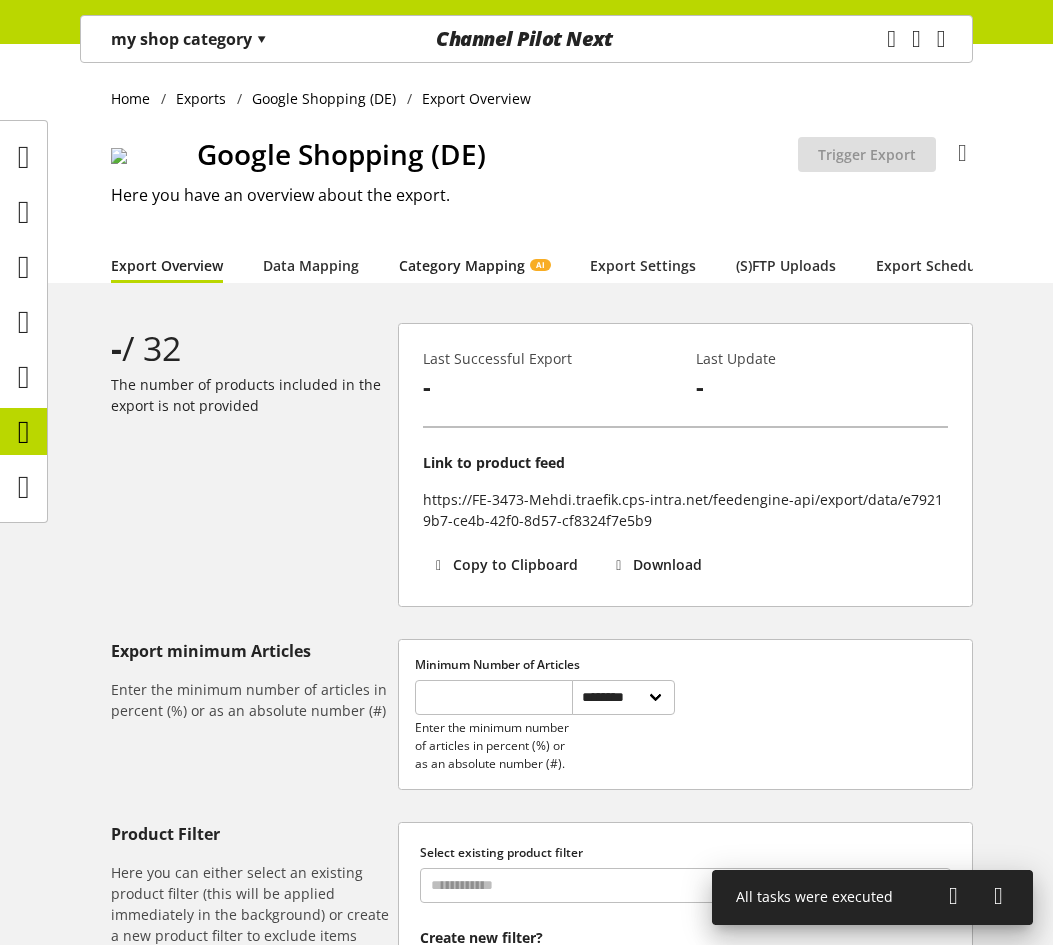 click on "Category Mapping AI" at bounding box center [474, 265] 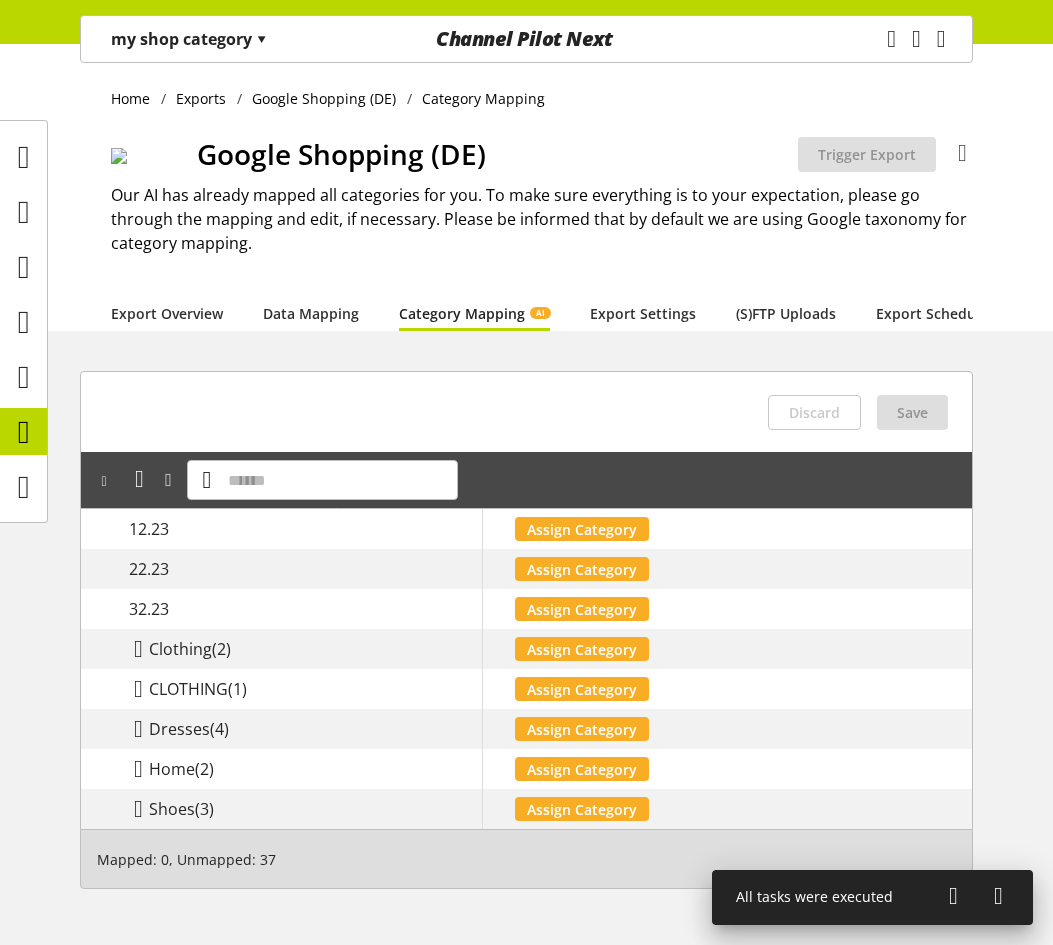 click on "▾" at bounding box center (261, 39) 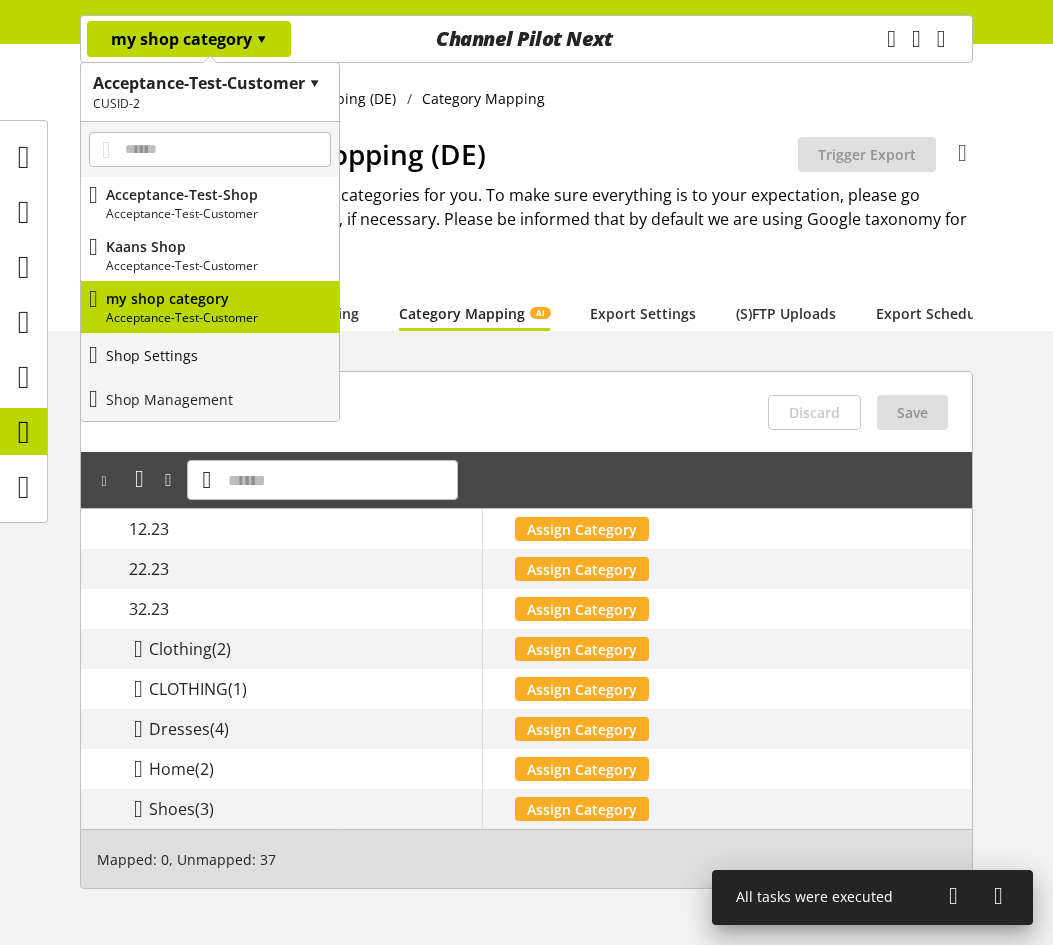 click on "Shop Settings" at bounding box center (210, 355) 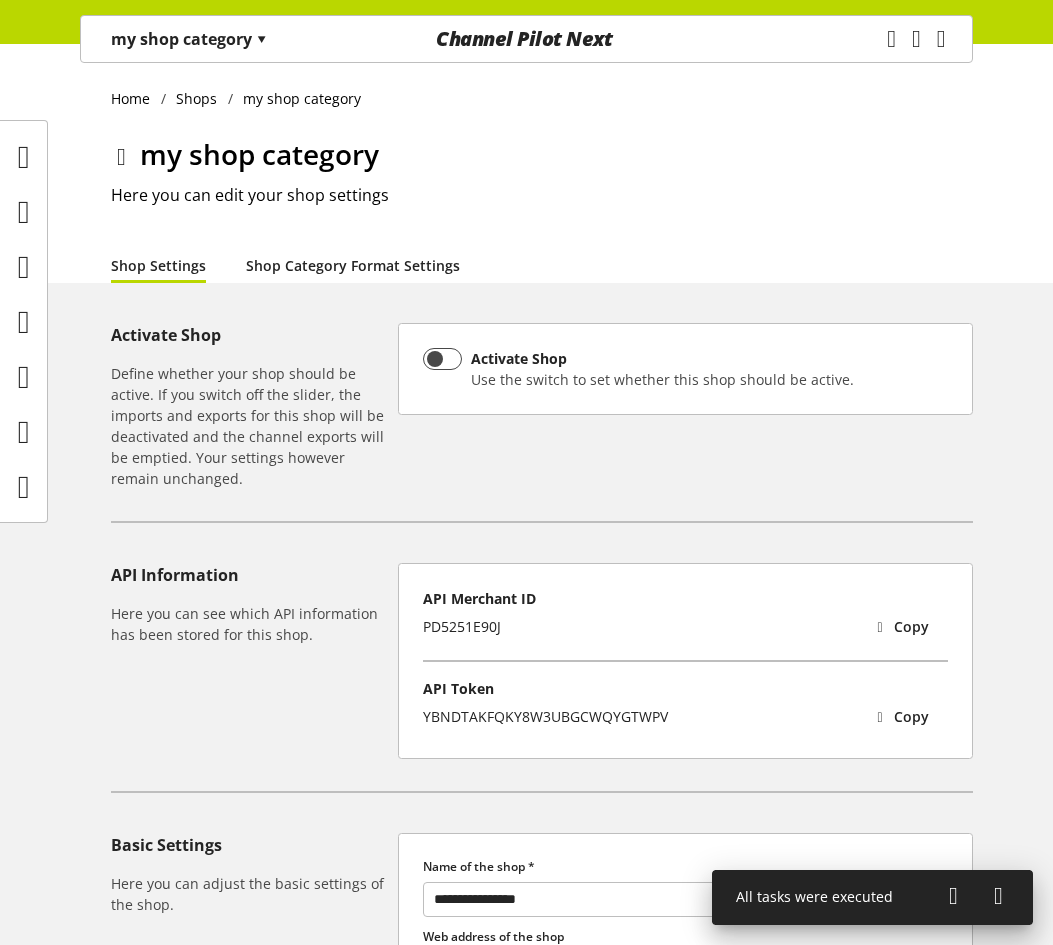 click on "Shop Category Format Settings" at bounding box center (353, 265) 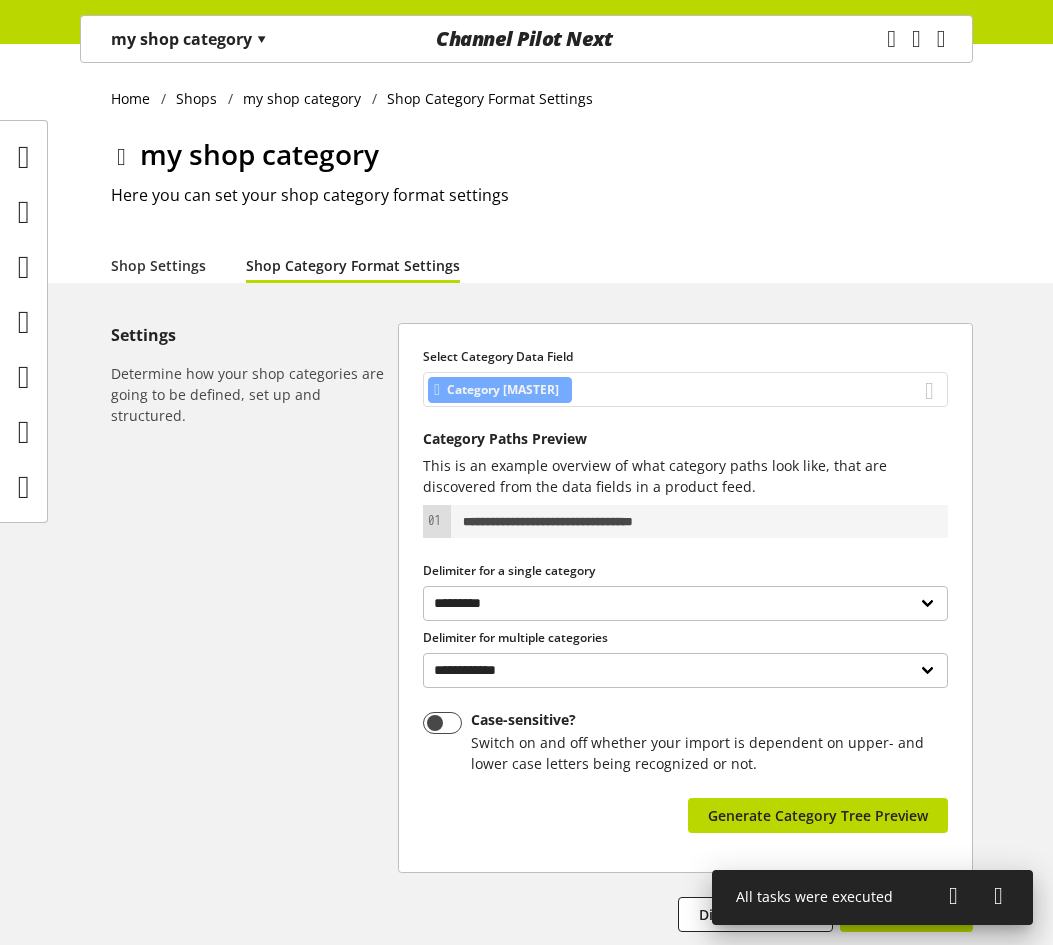 click on "Category [MASTER]" at bounding box center [685, 389] 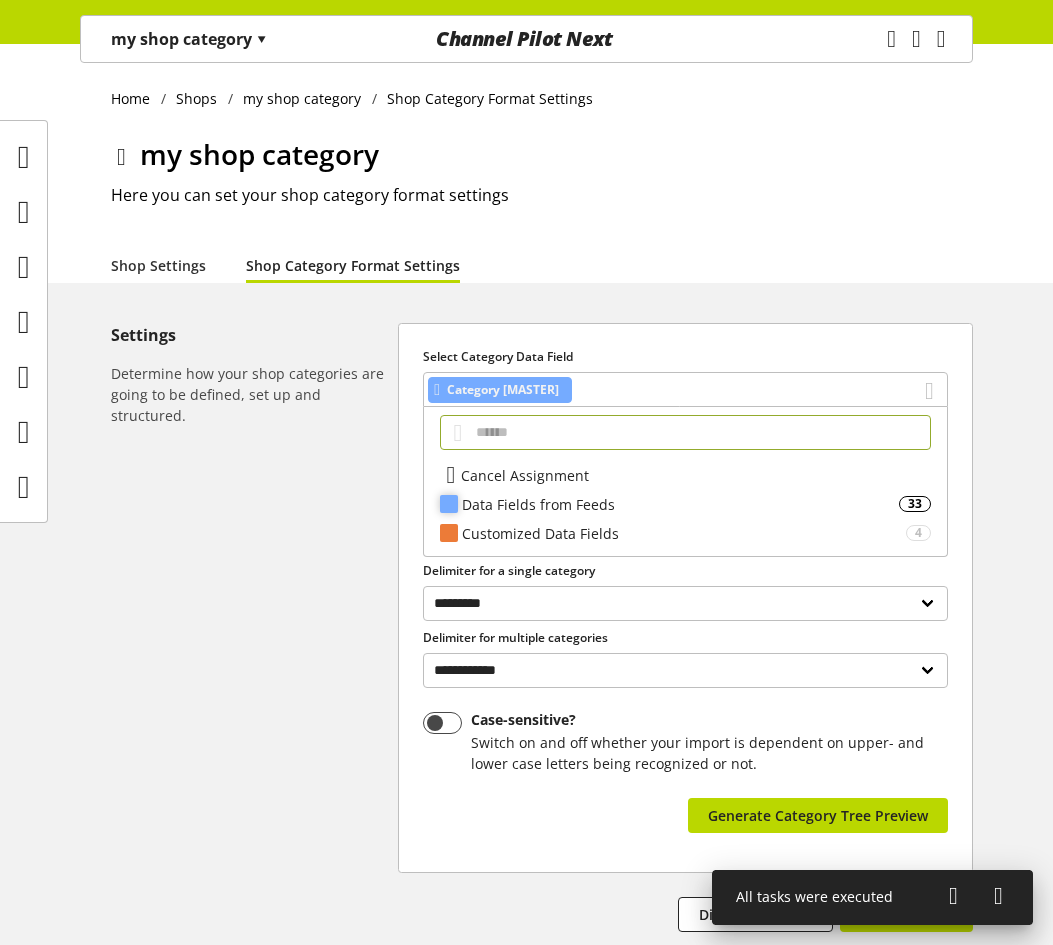 click on "Data Fields from Feeds" at bounding box center [680, 504] 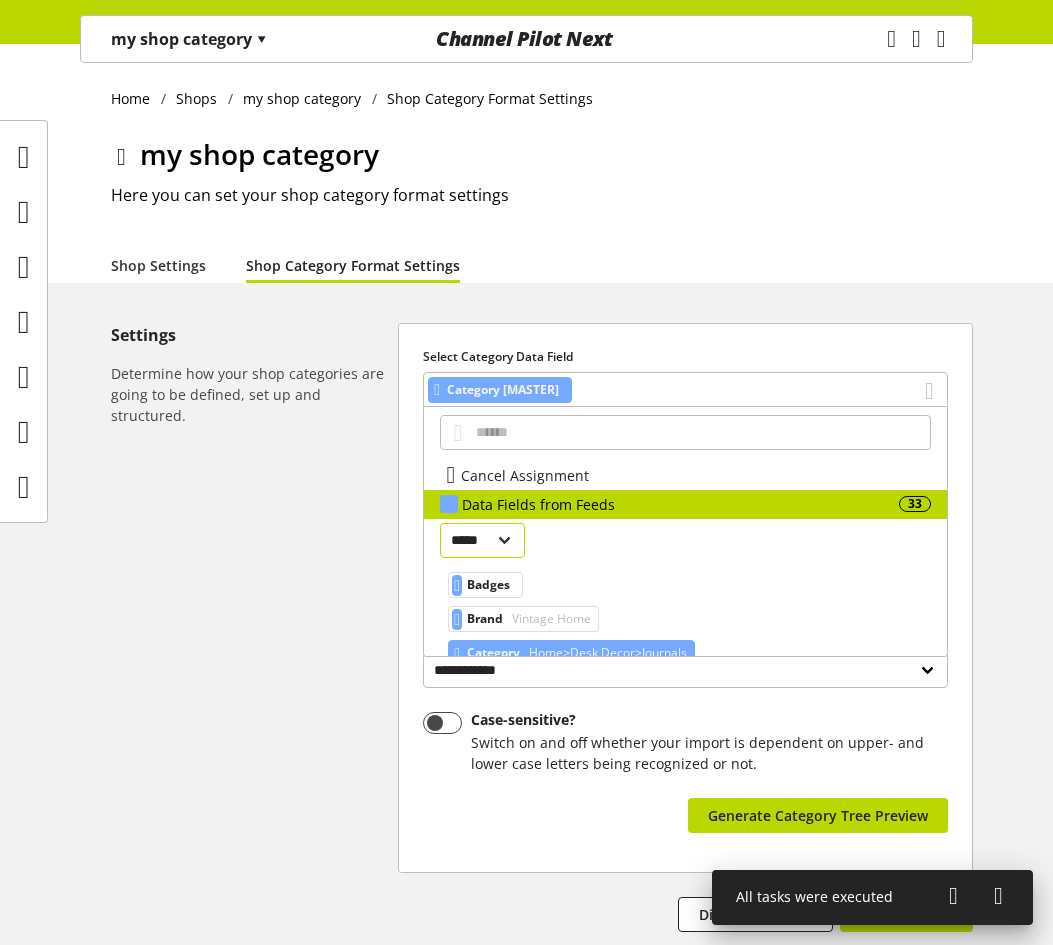 click on "***** ******" at bounding box center (482, 540) 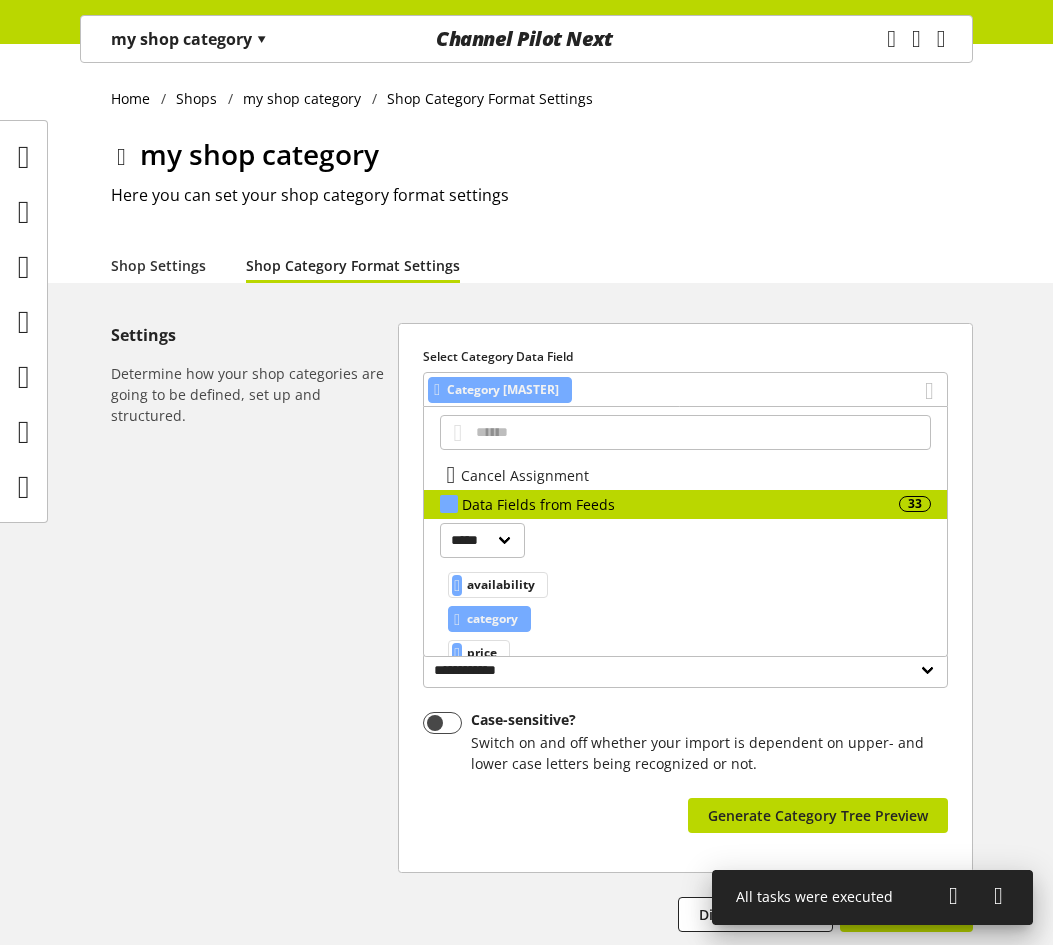 click on "category" at bounding box center [498, 585] 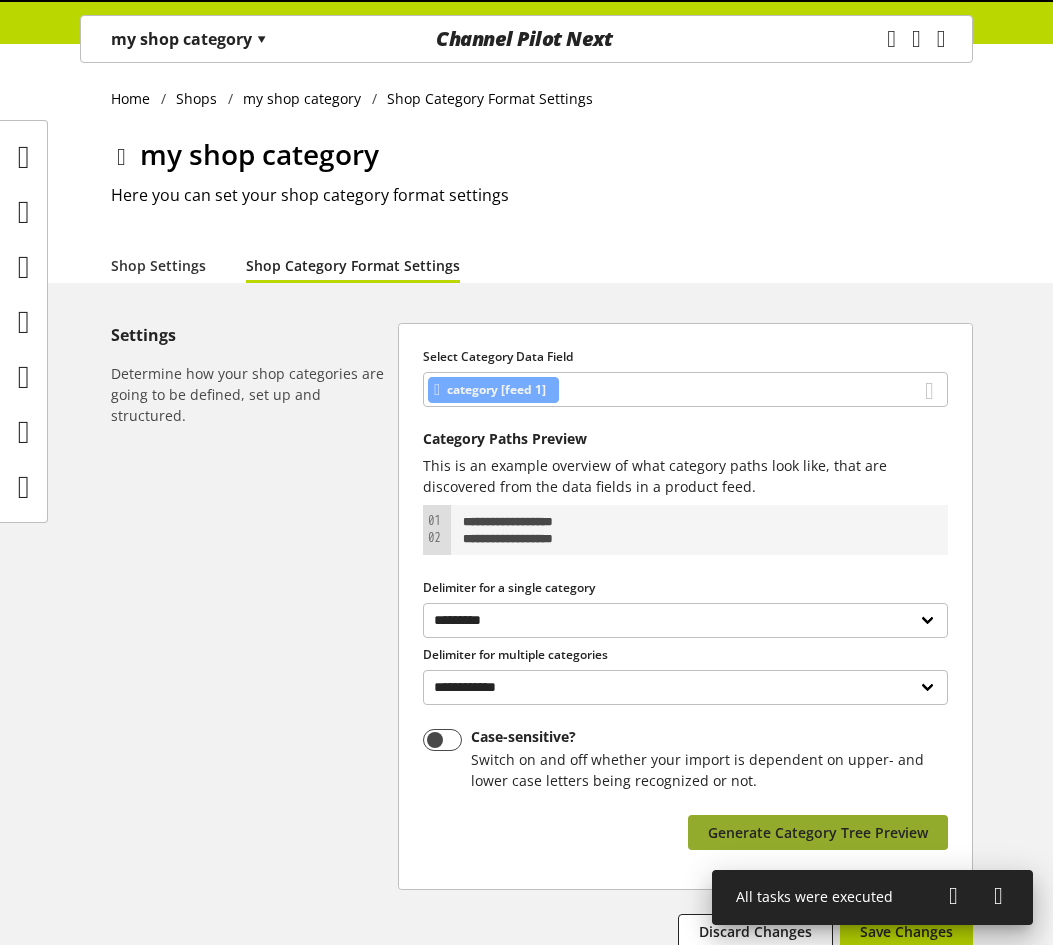 click on "Generate Category Tree Preview" at bounding box center (818, 832) 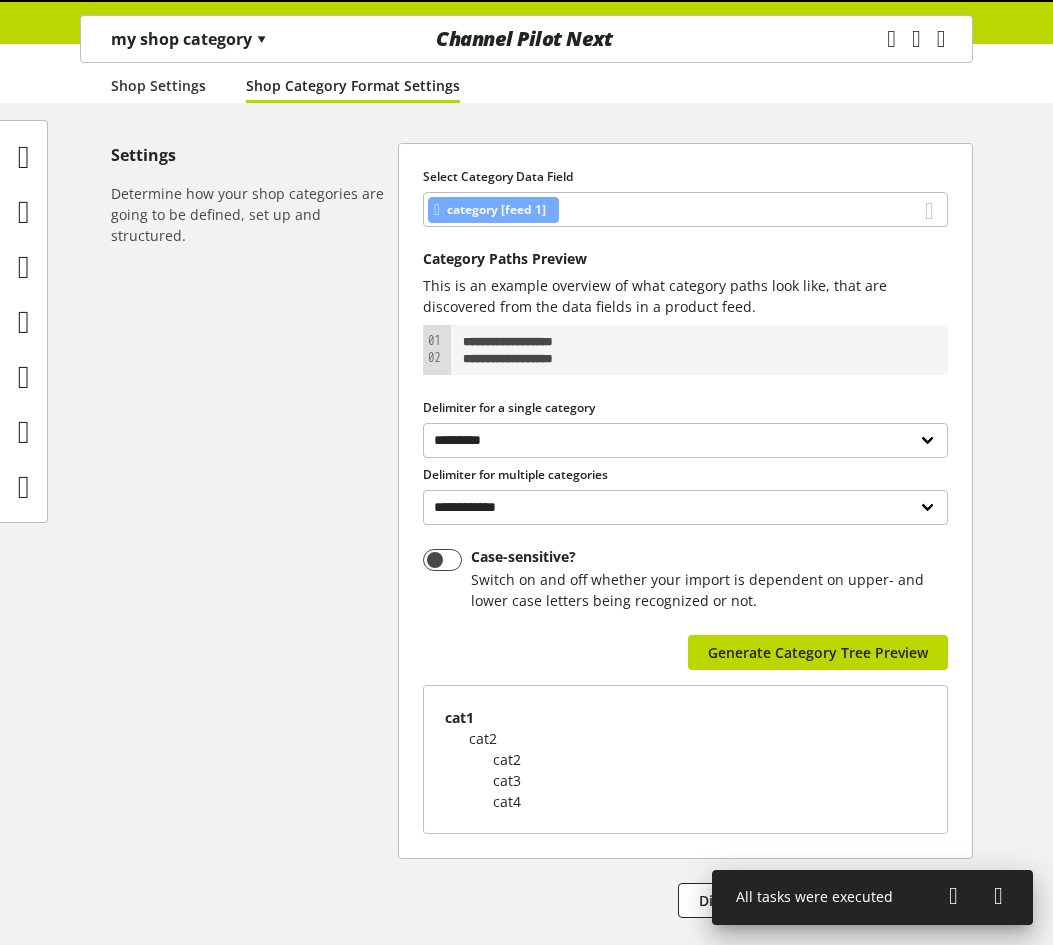 scroll, scrollTop: 300, scrollLeft: 0, axis: vertical 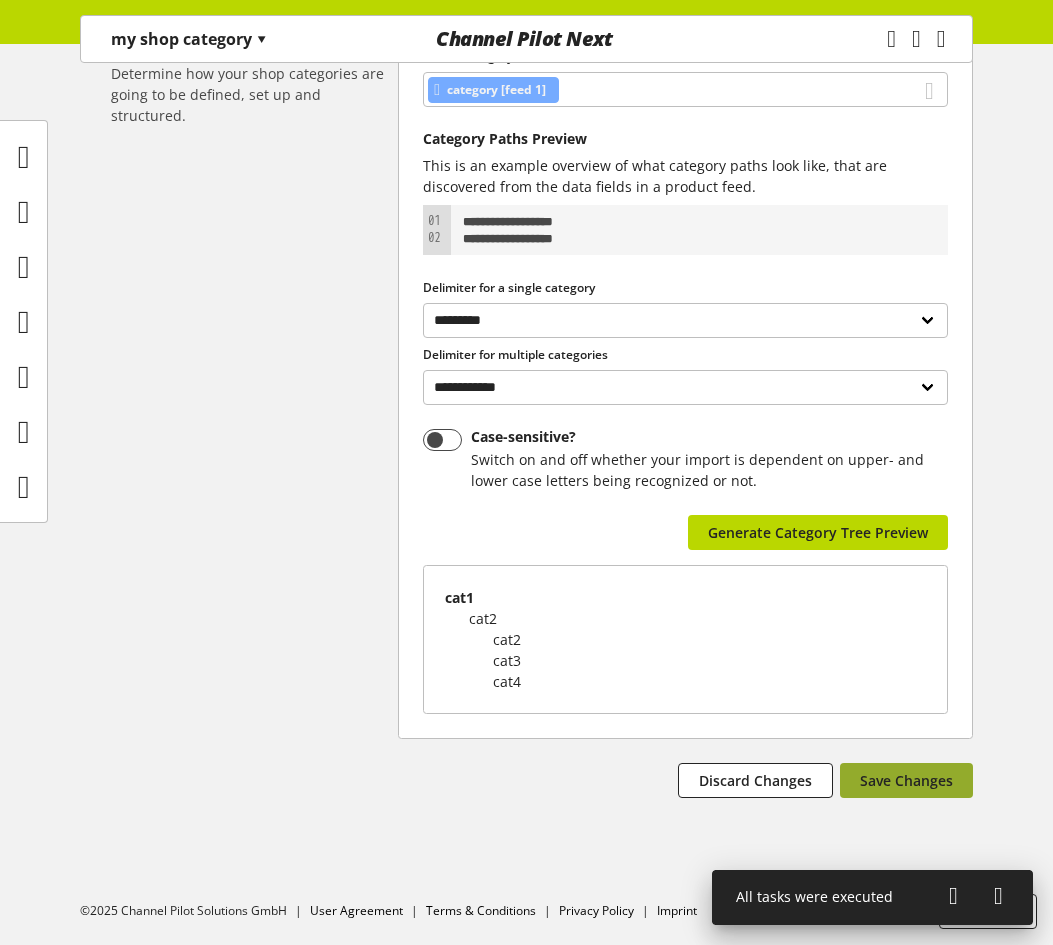 click on "Save Changes" at bounding box center [906, 780] 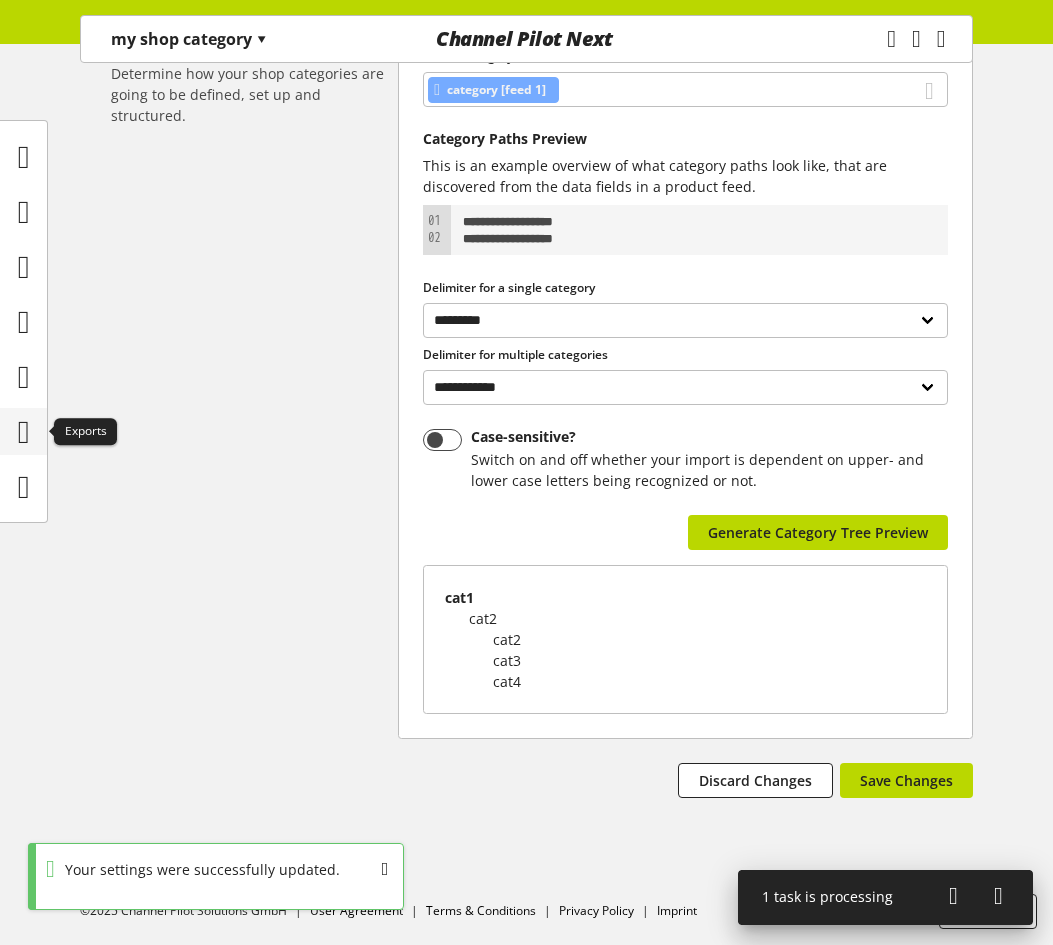 click at bounding box center (24, 432) 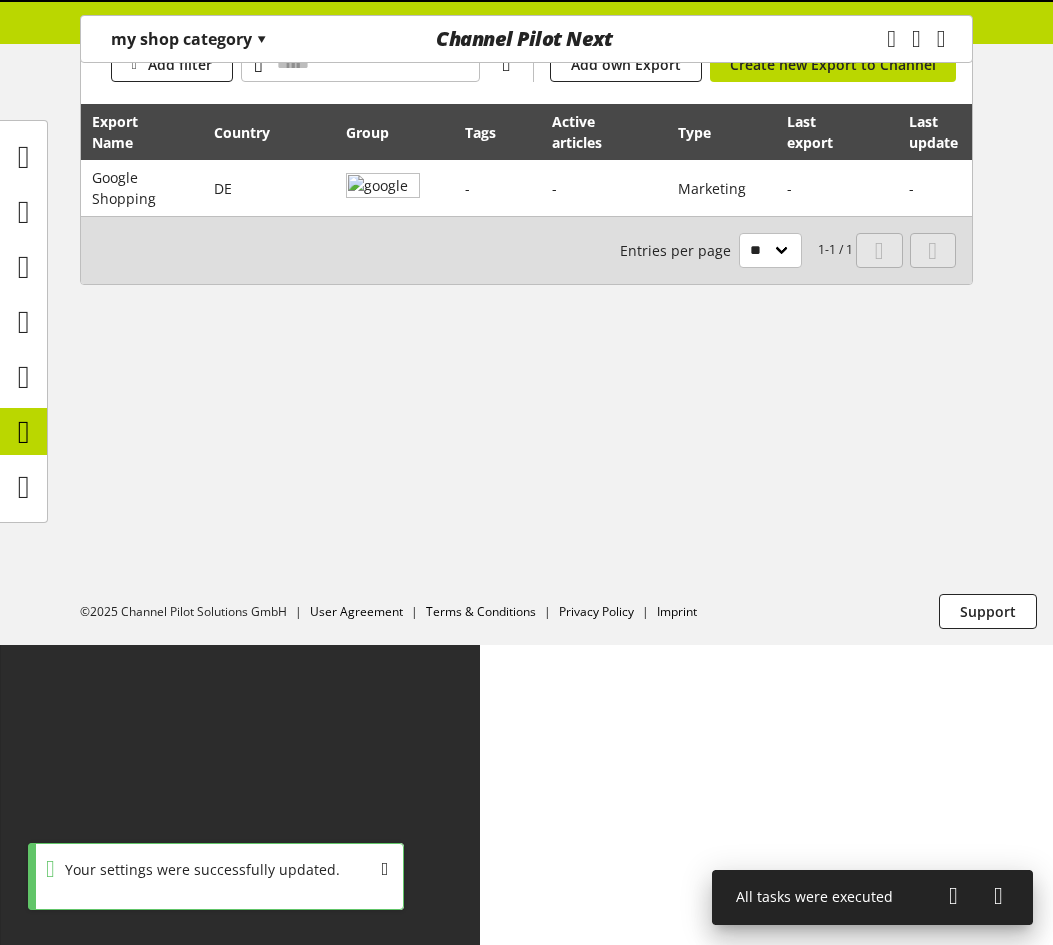 scroll, scrollTop: 0, scrollLeft: 0, axis: both 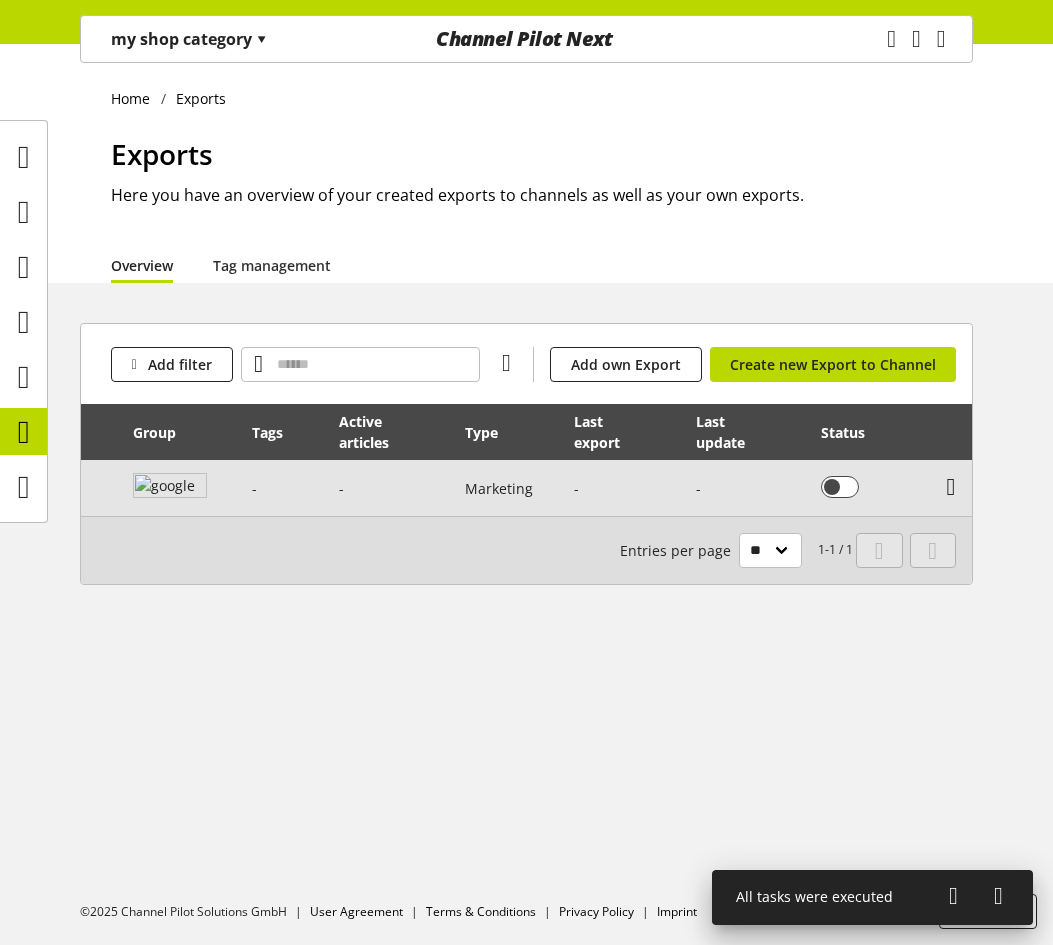 click at bounding box center (951, 487) 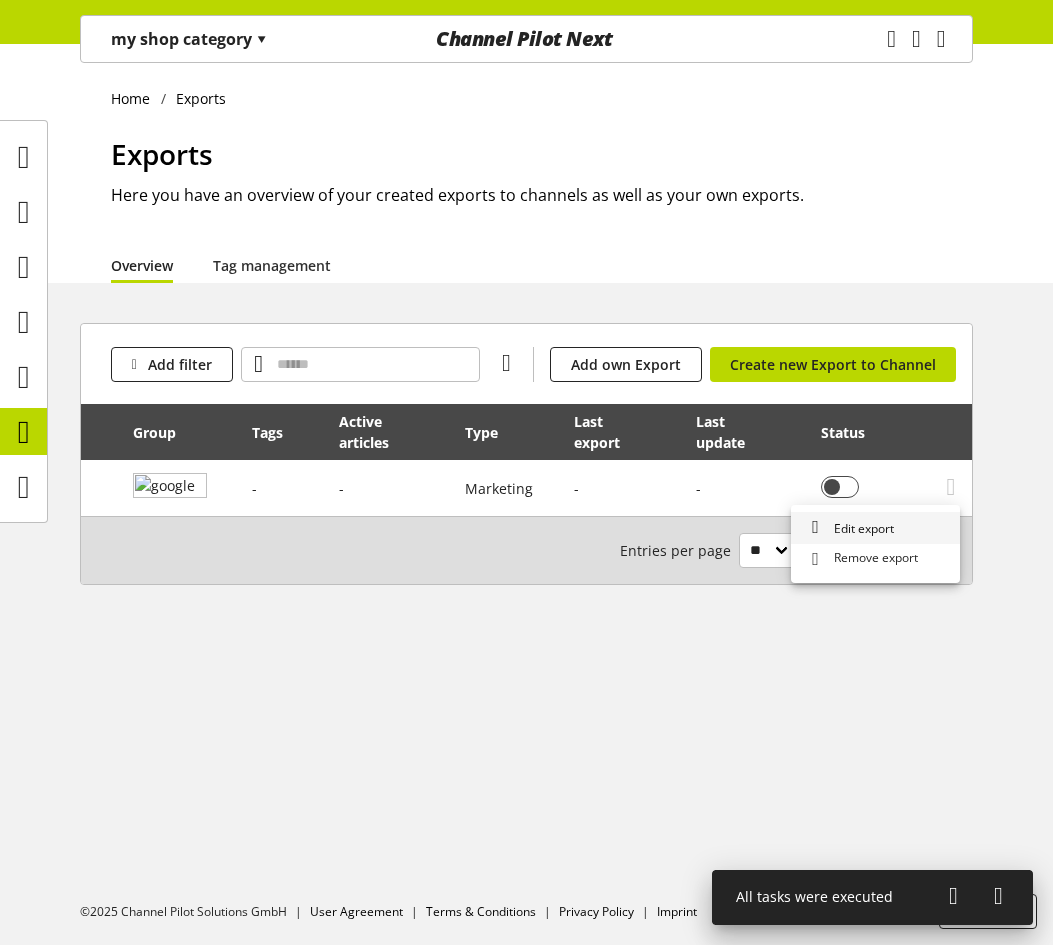 click on "Edit export" at bounding box center [875, 528] 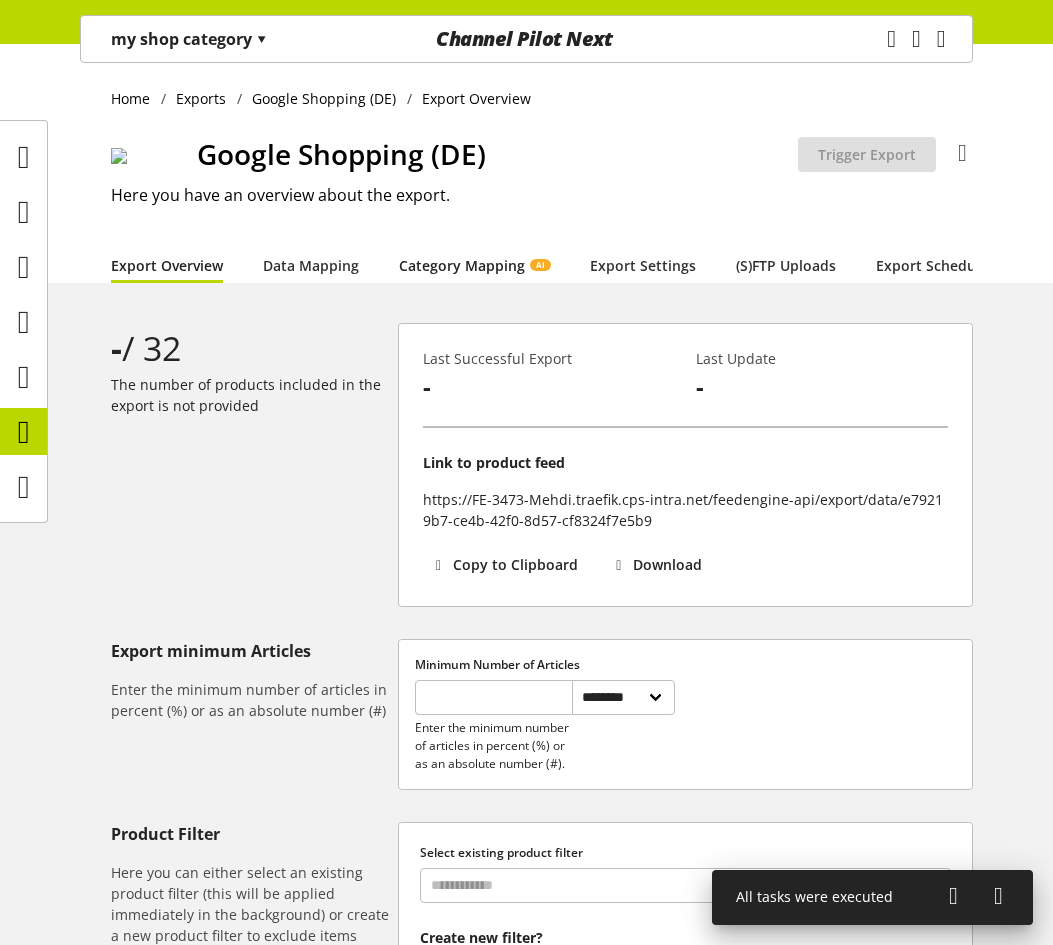 click on "Category Mapping AI" at bounding box center [474, 265] 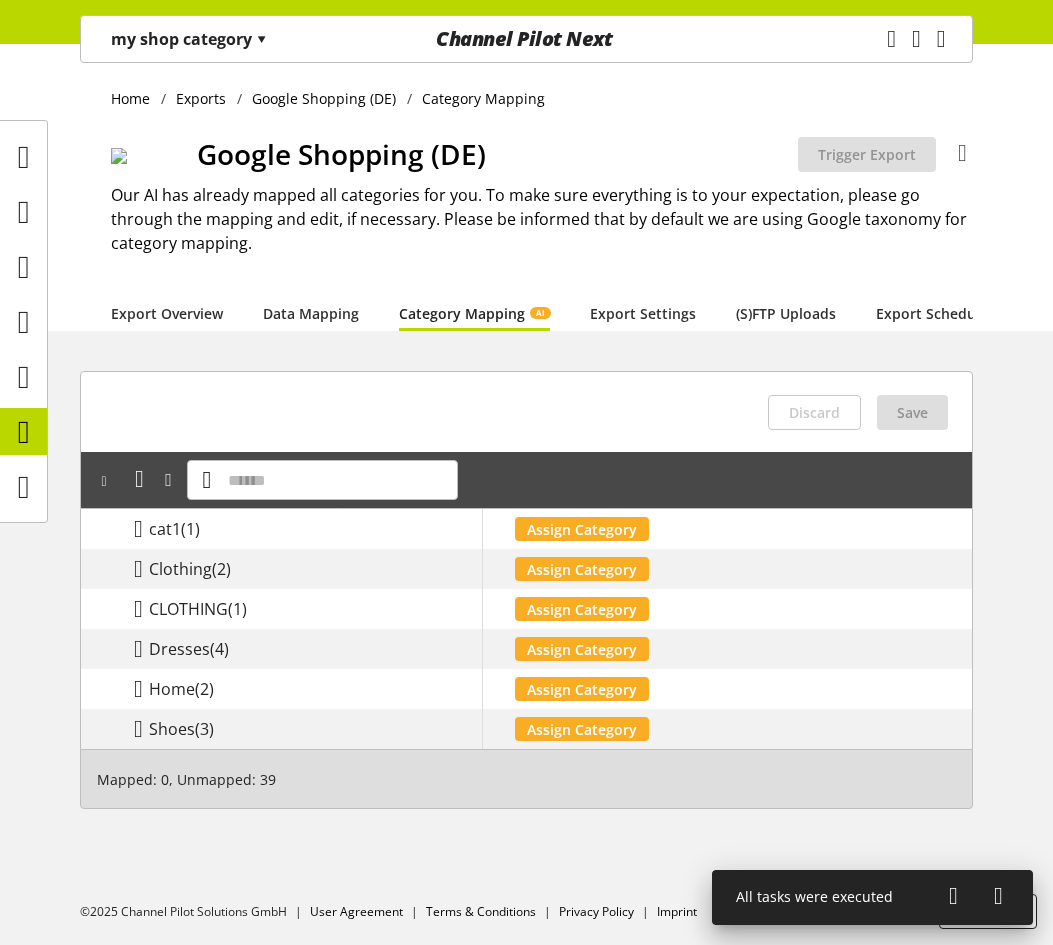 click on "my shop category ▾" at bounding box center (189, 39) 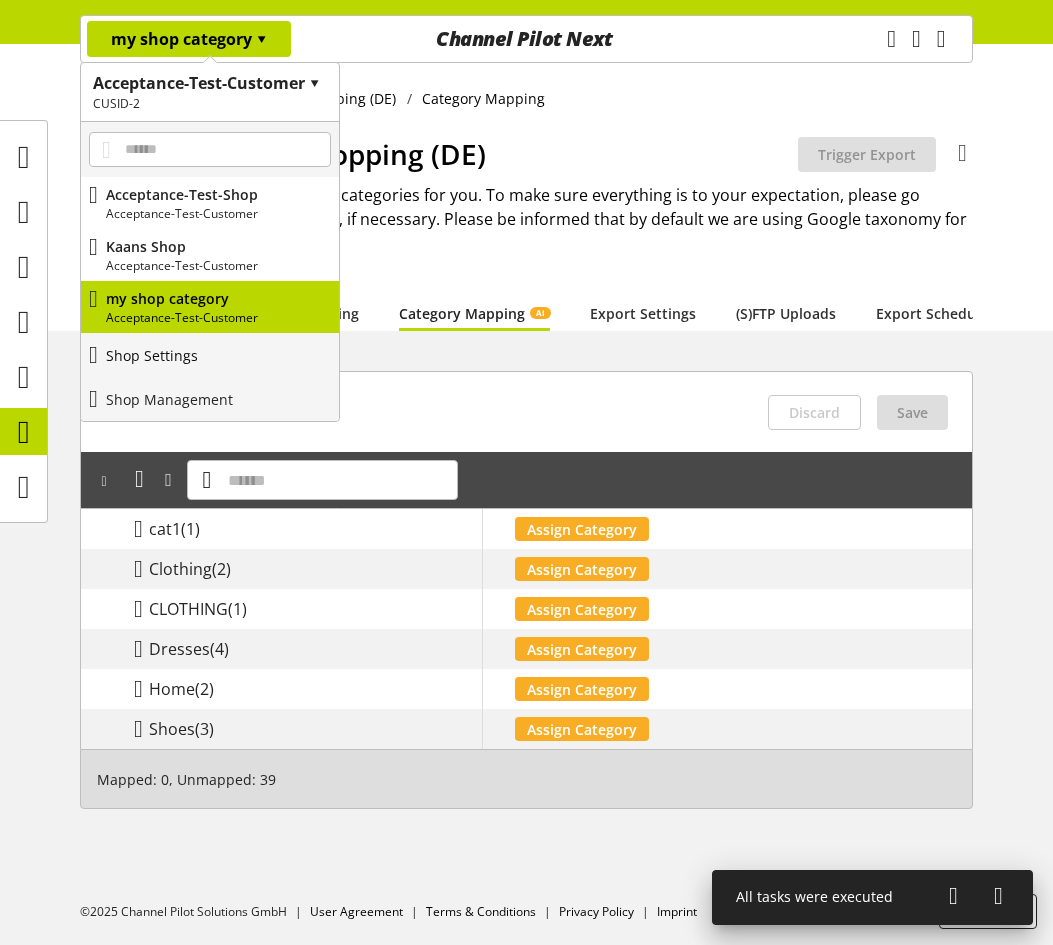 click on "Shop Settings" at bounding box center [210, 355] 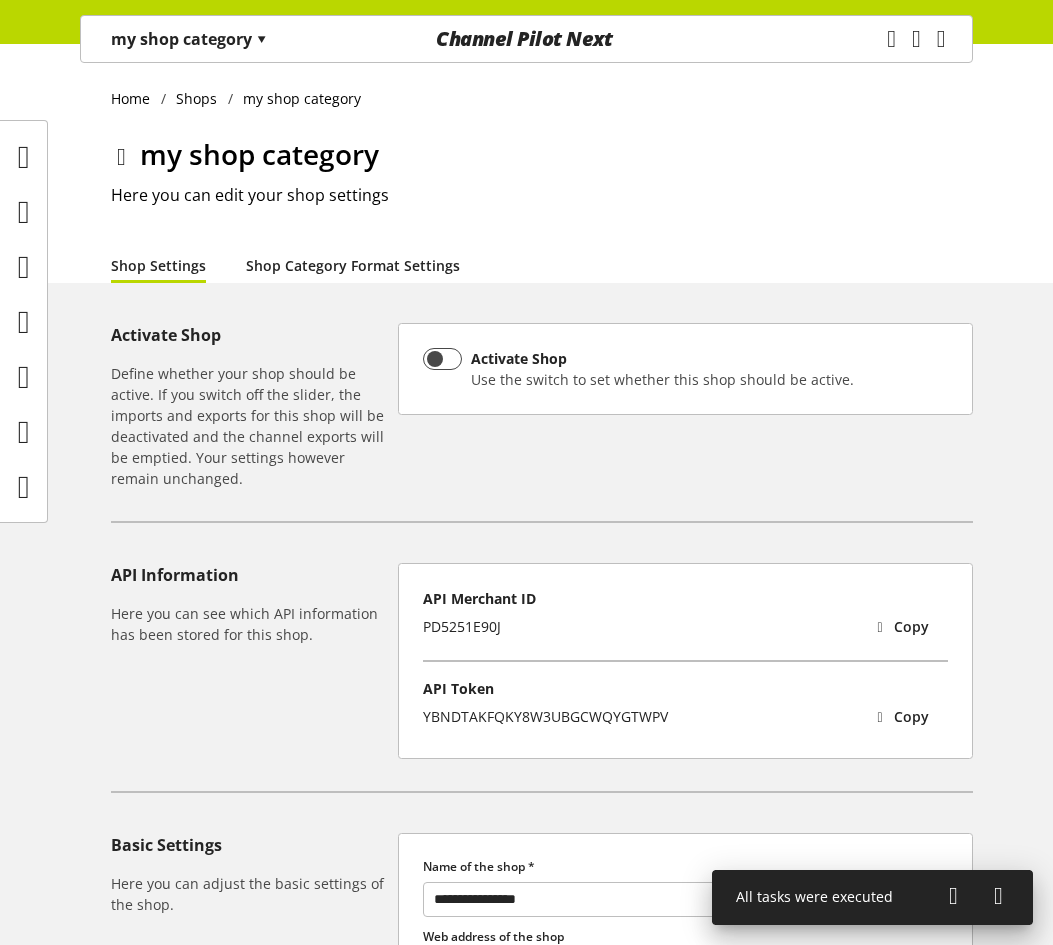 click on "Shop Category Format Settings" at bounding box center (353, 265) 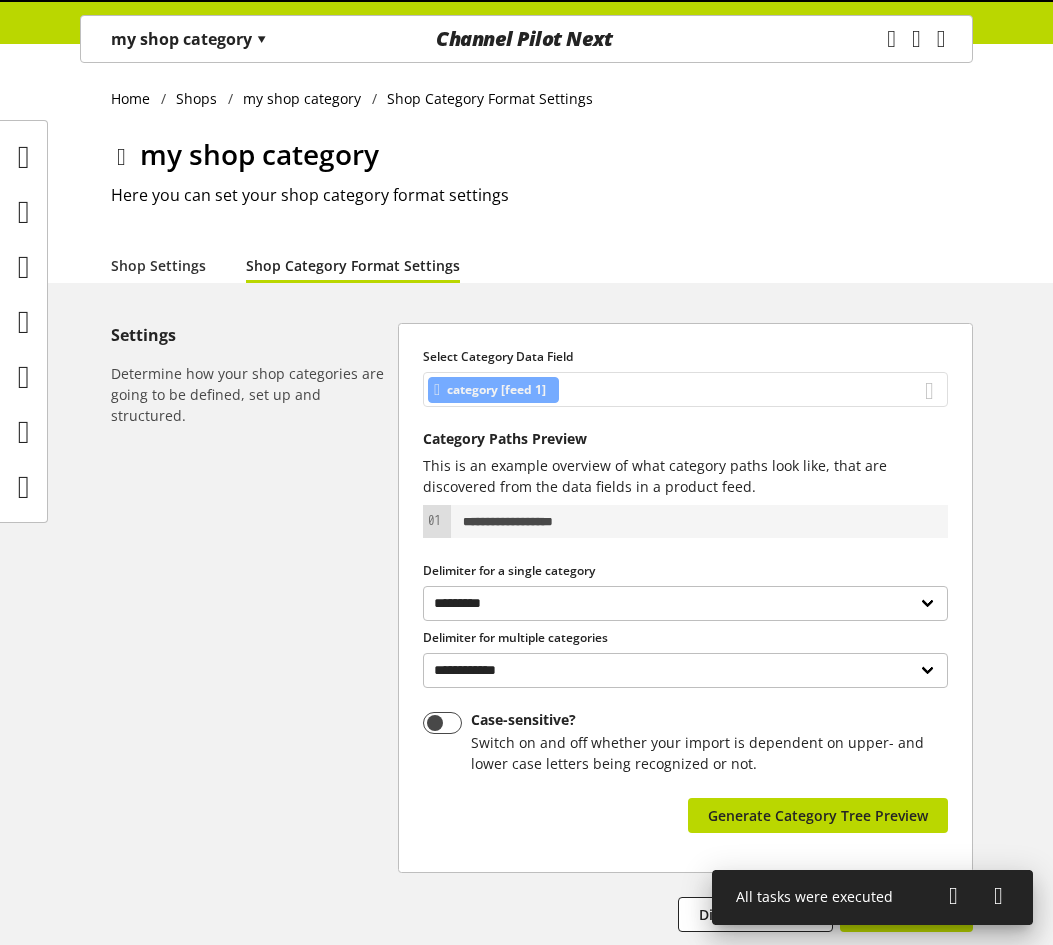 click on "category [feed 1]" at bounding box center [685, 389] 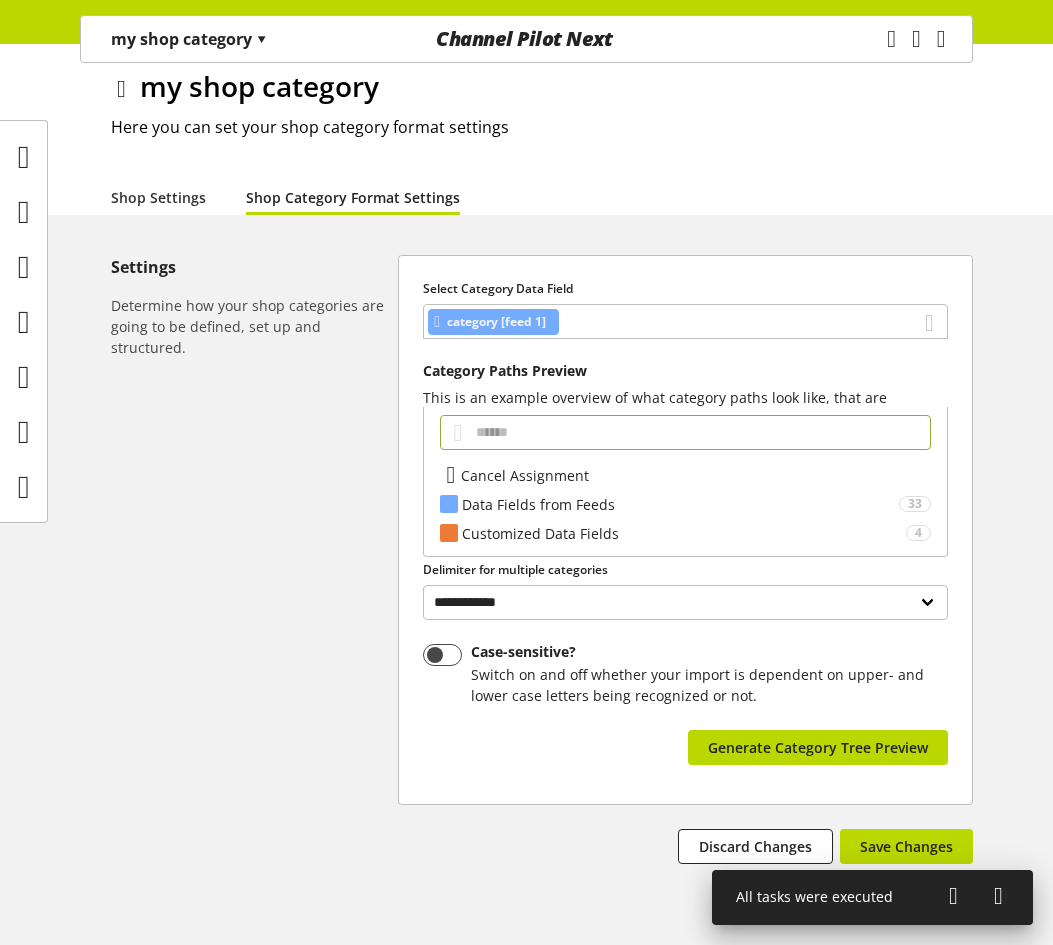 scroll, scrollTop: 100, scrollLeft: 0, axis: vertical 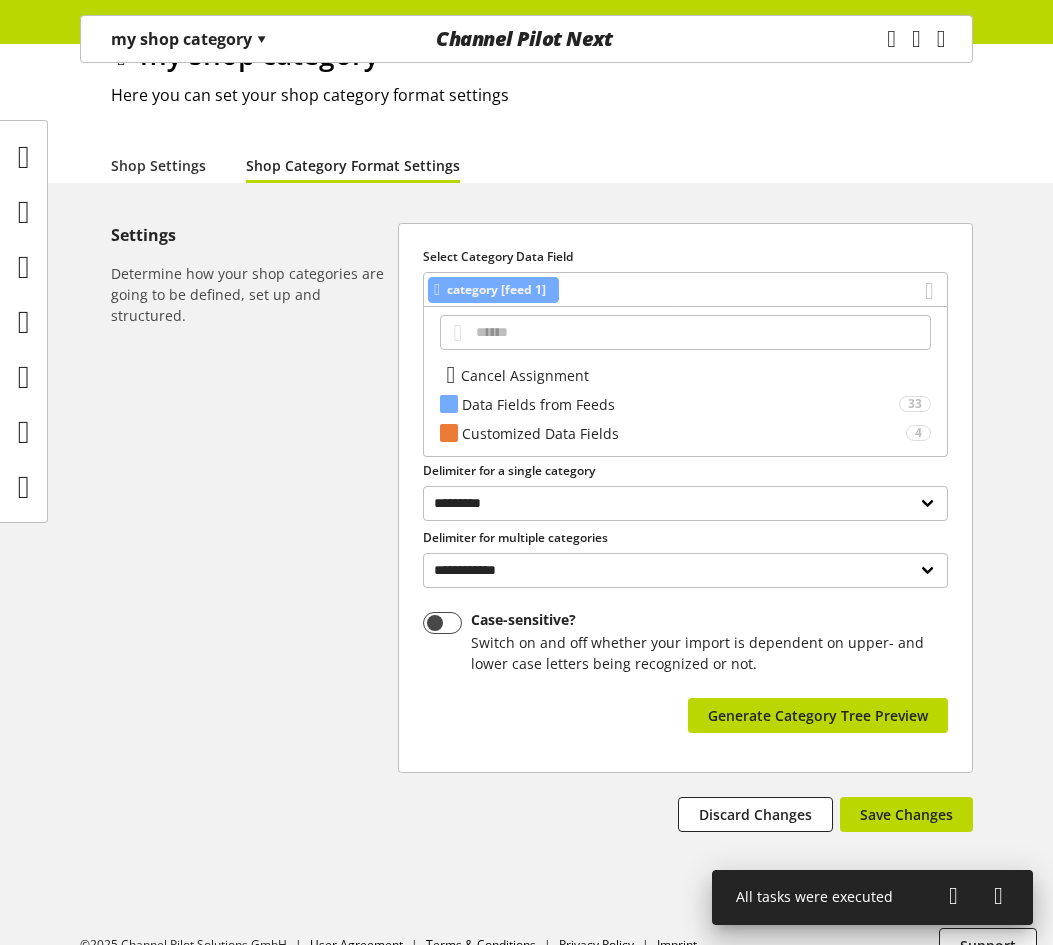 click on "Cancel Assignment Data Fields from Feeds 33 ***** ****** Customized Data Fields 4 first lower dresses>maxi dresses|dresses>all dresses|new arrivals first uppaer DRESSES>MAXI DRESSES|DRESSES>ALL DRESSES|NEW ARRIVALS second lower second upper" at bounding box center [685, 382] 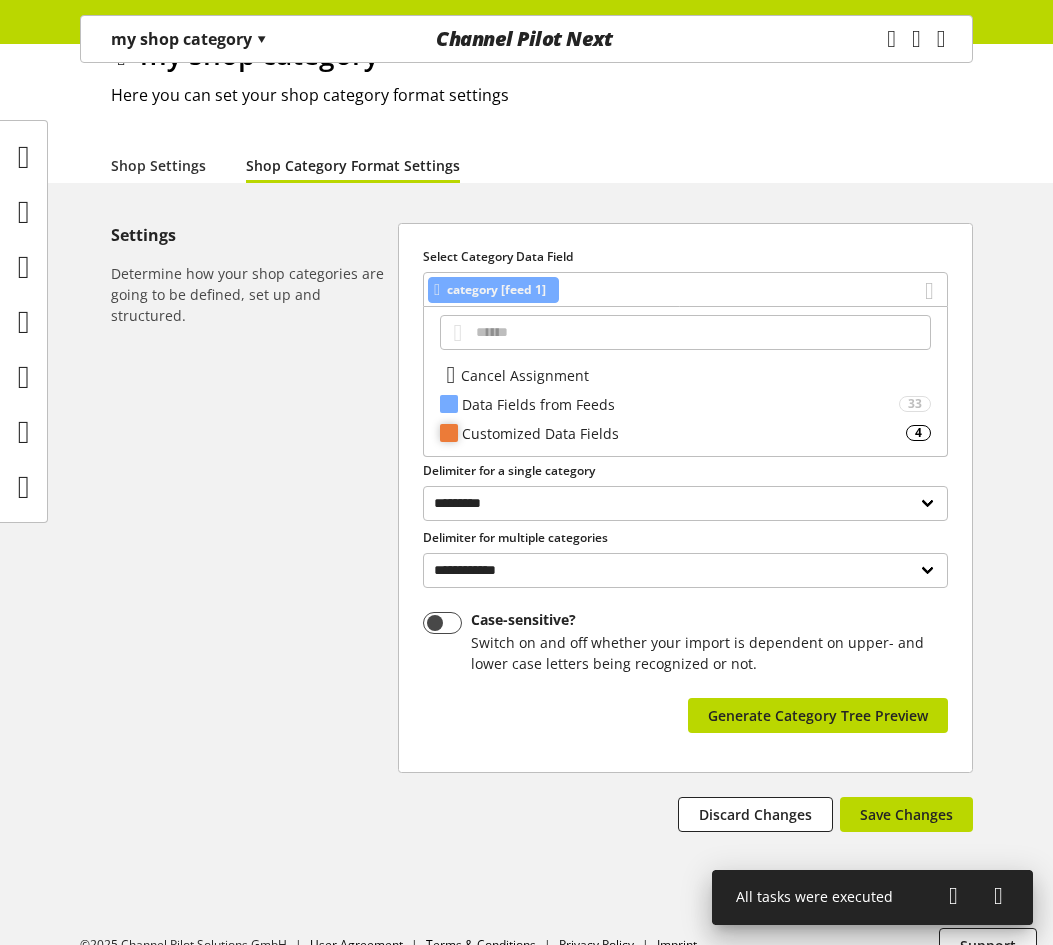 click on "Customized Data Fields" at bounding box center [680, 404] 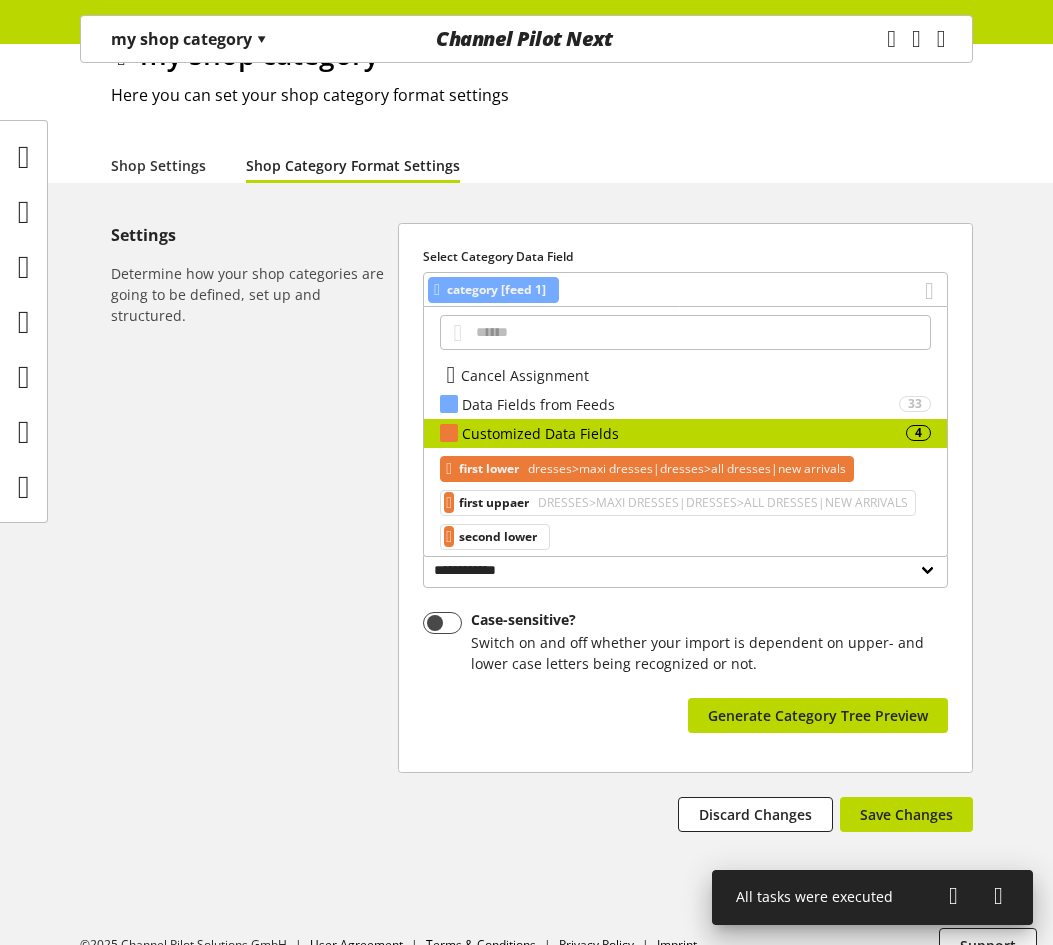 scroll, scrollTop: 44, scrollLeft: 0, axis: vertical 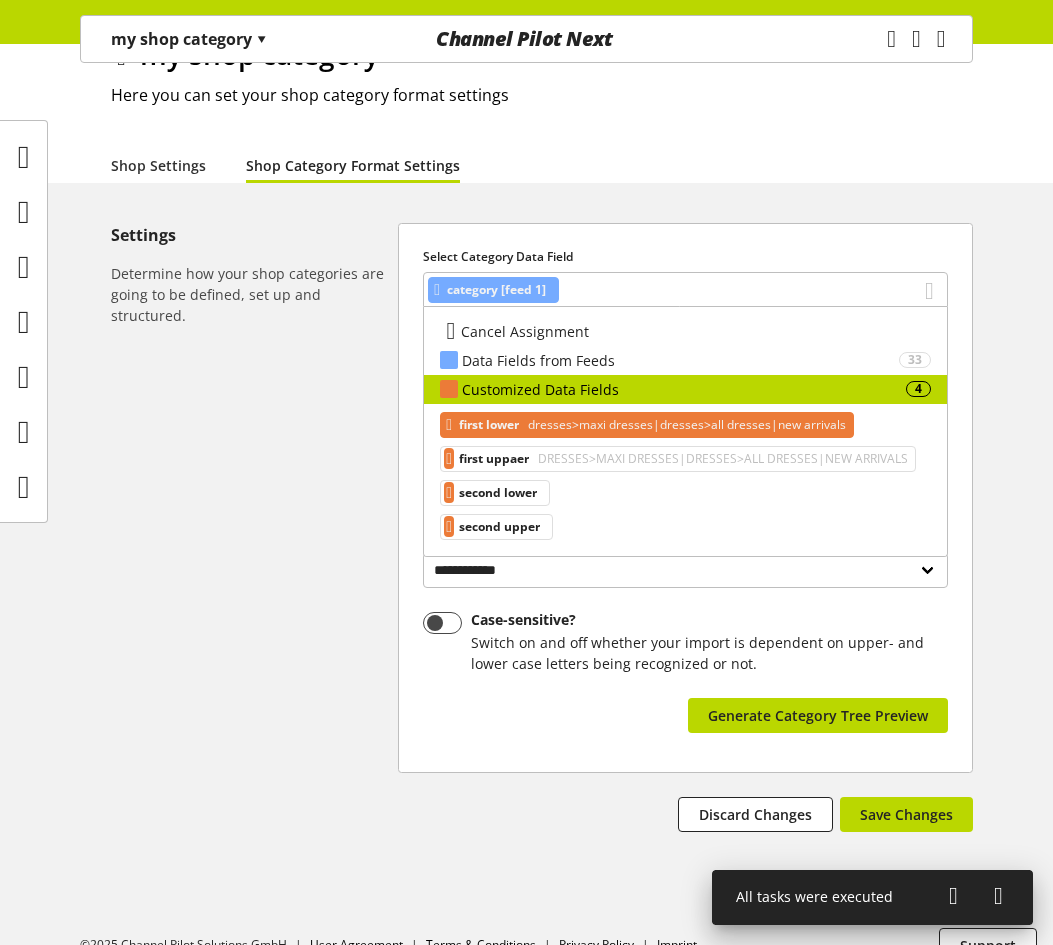 click on "dresses>maxi dresses|dresses>all dresses|new arrivals" at bounding box center (685, 425) 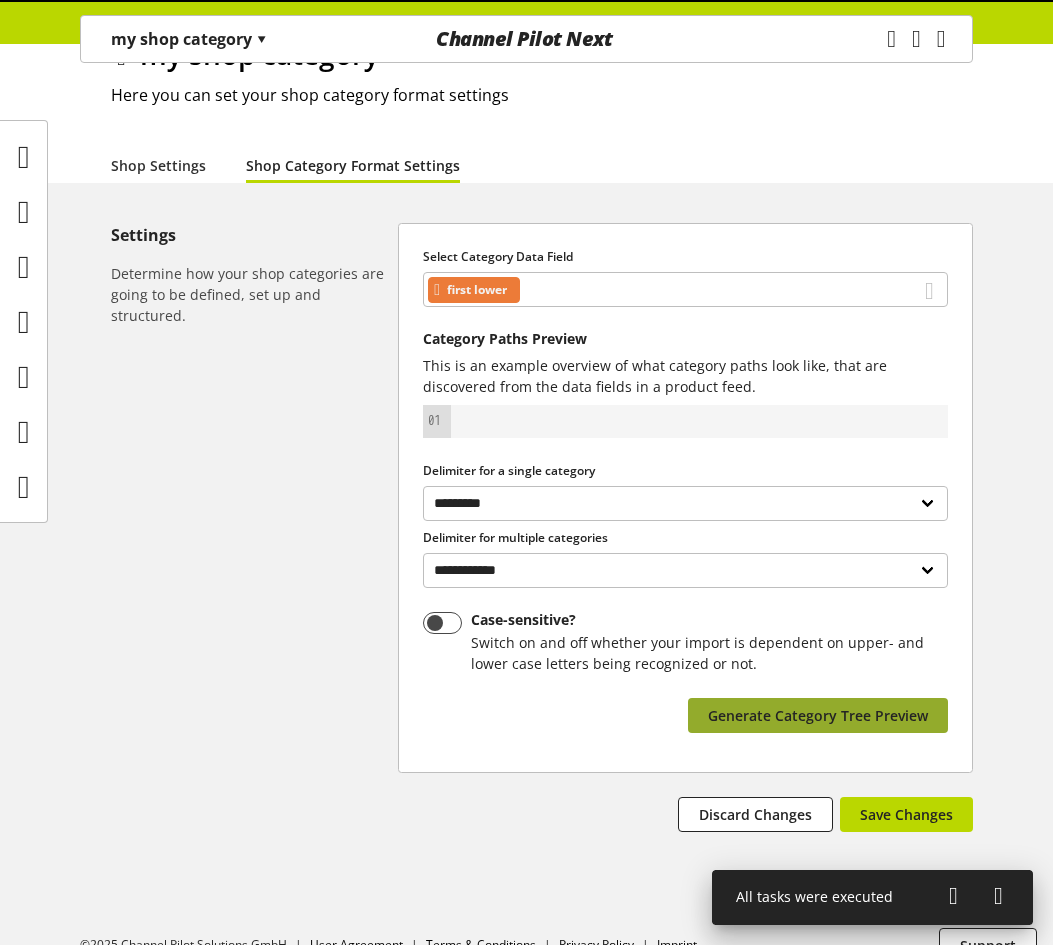 click on "Generate Category Tree Preview" at bounding box center [818, 715] 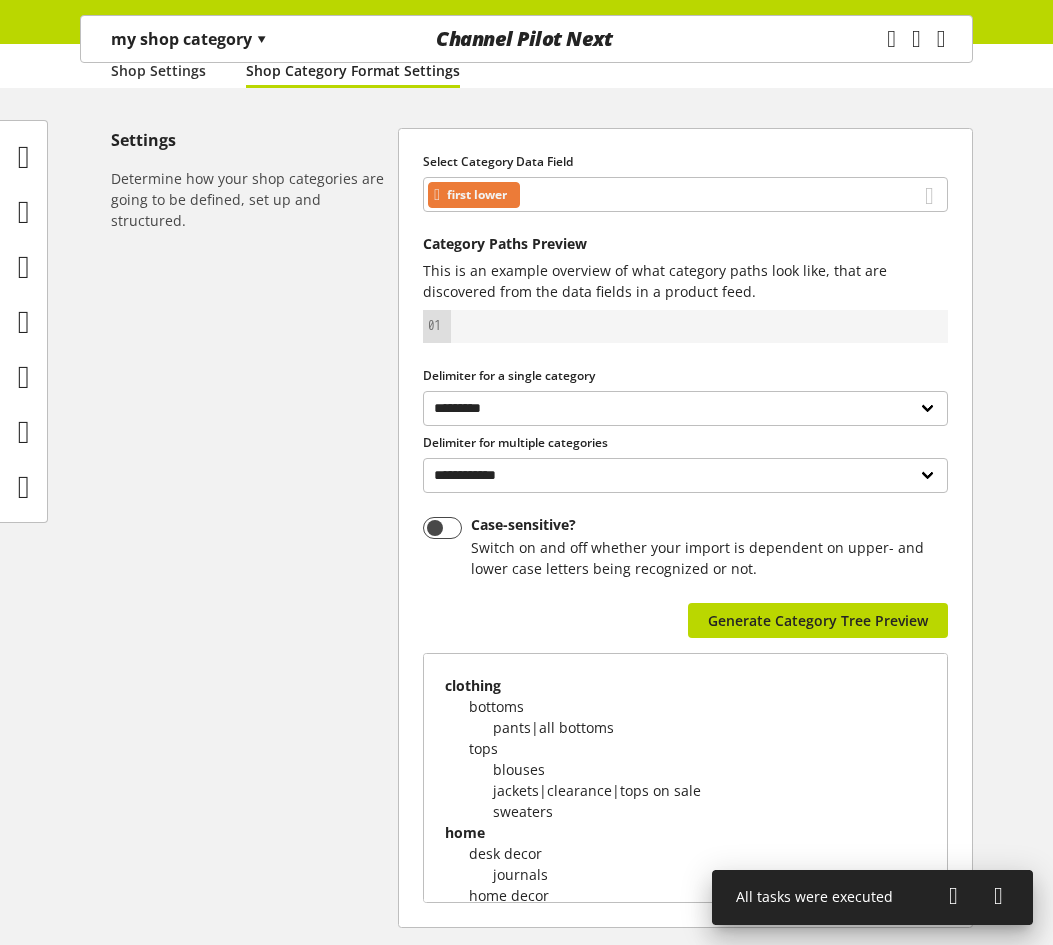 scroll, scrollTop: 384, scrollLeft: 0, axis: vertical 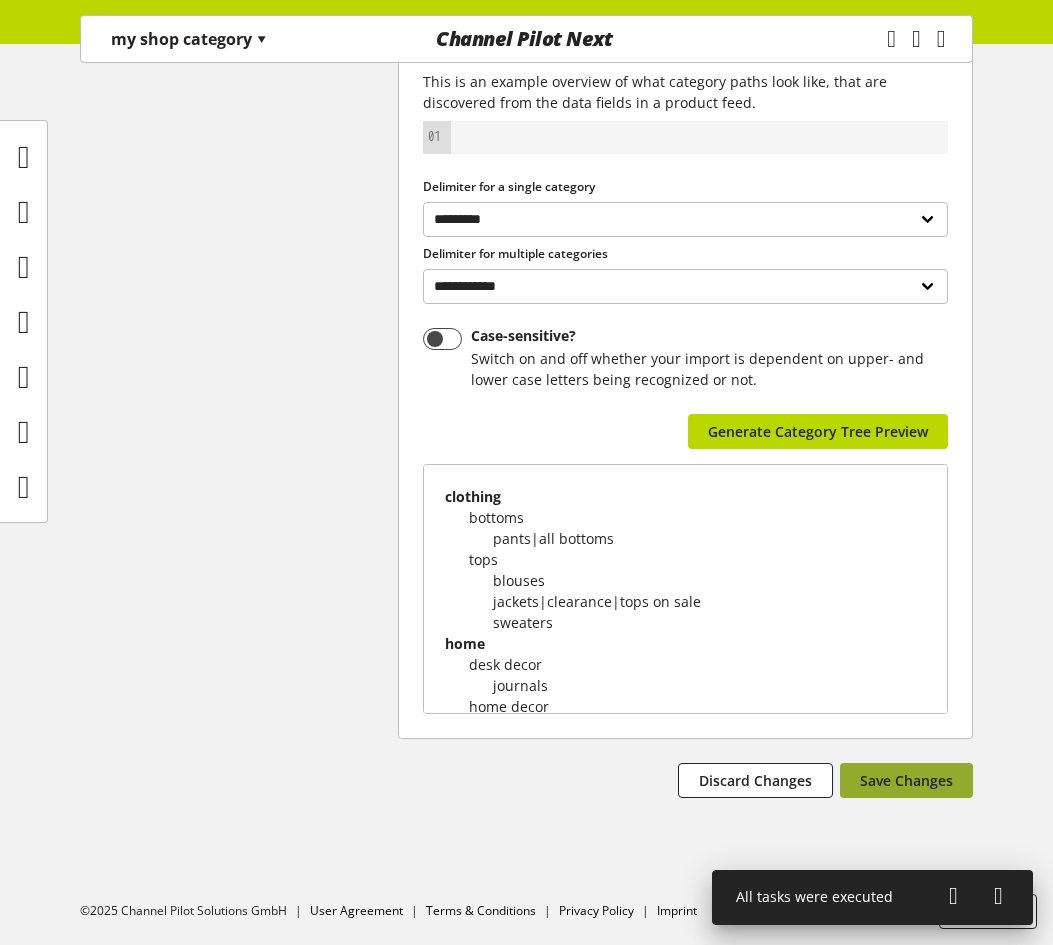 click on "Save Changes" at bounding box center [906, 780] 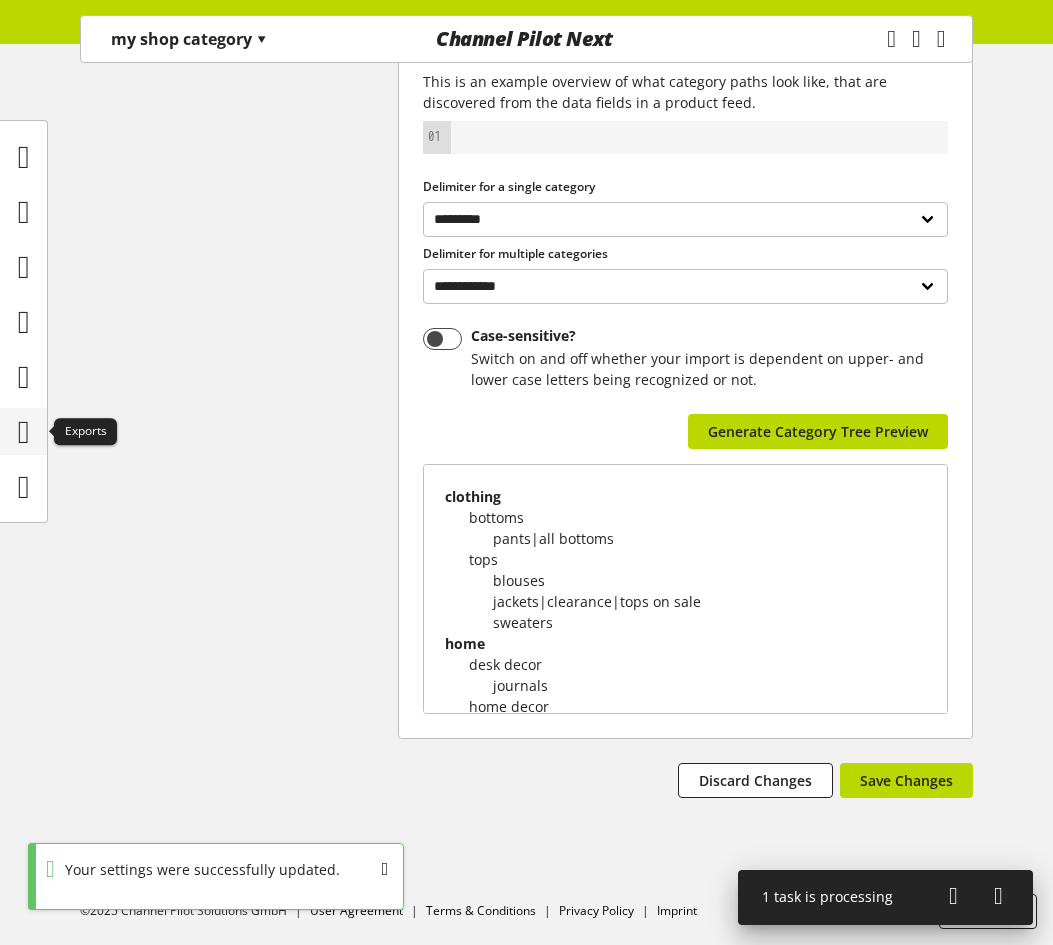click at bounding box center [24, 432] 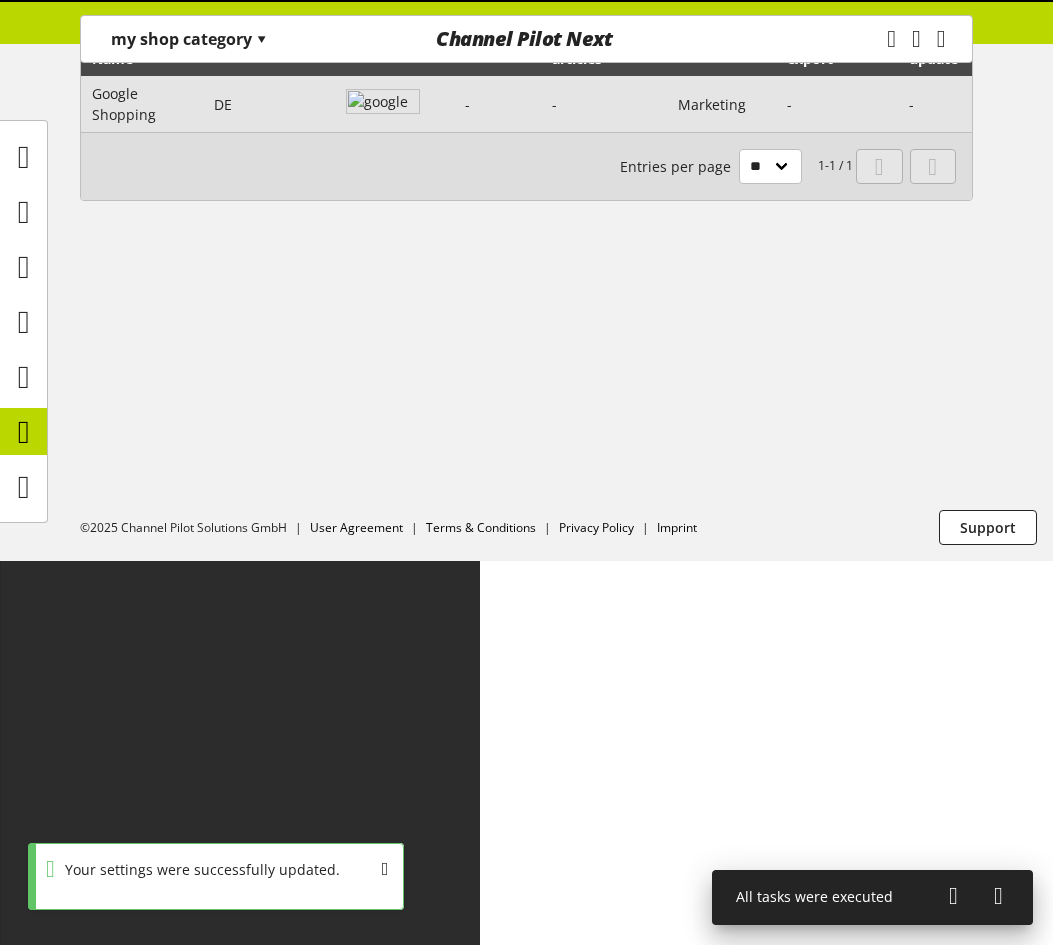 scroll, scrollTop: 0, scrollLeft: 0, axis: both 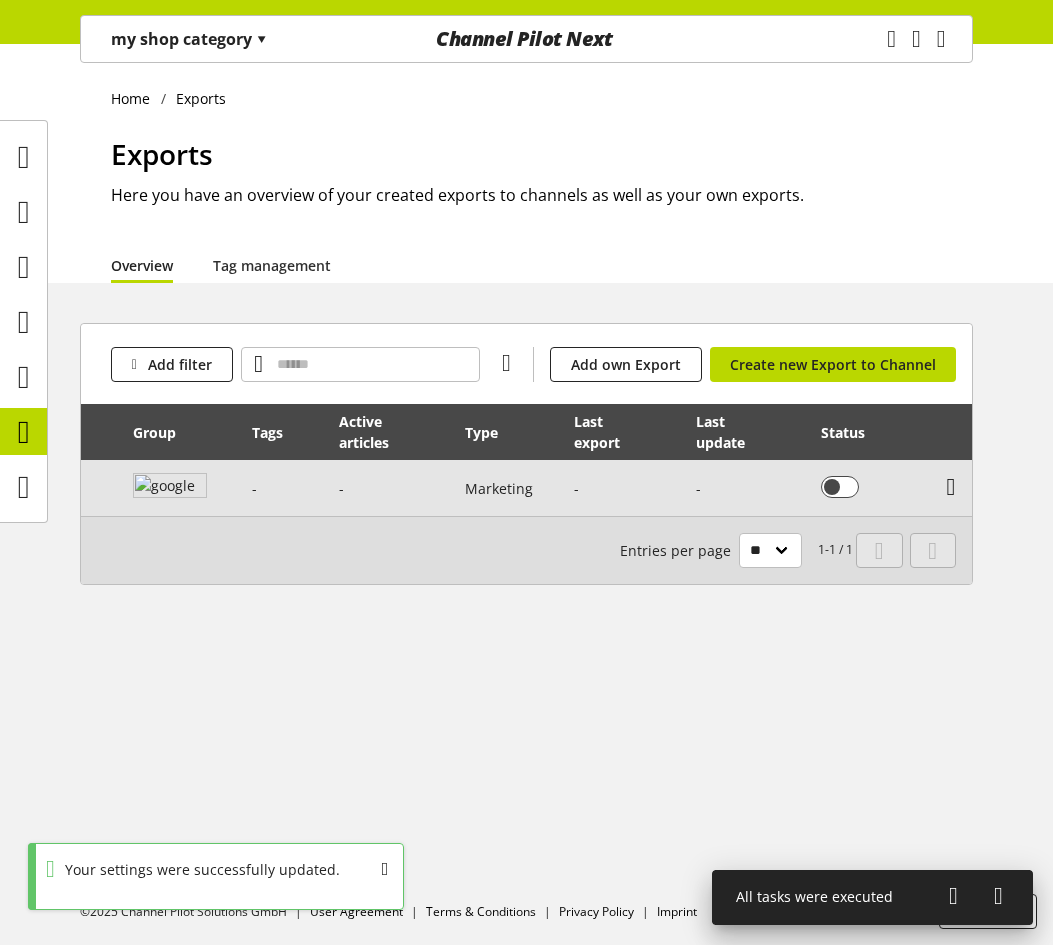 click at bounding box center (951, 487) 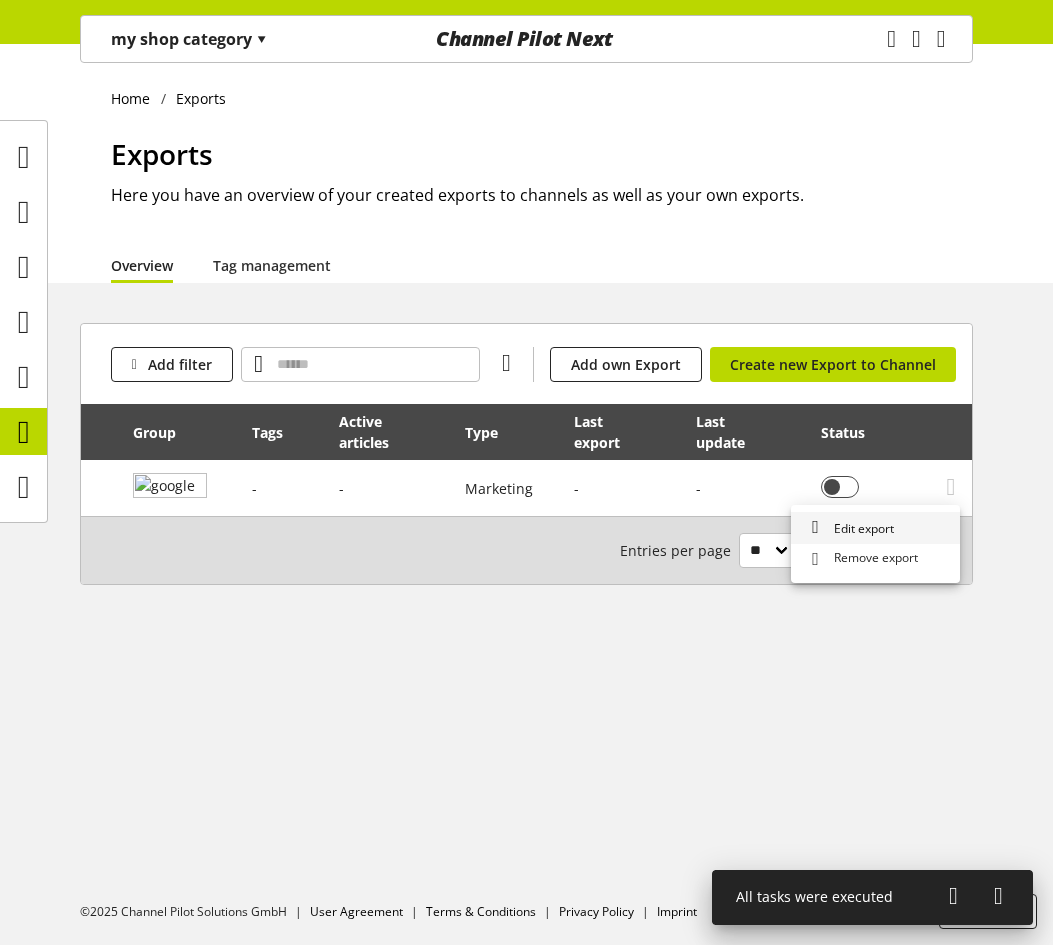 click on "Edit export" at bounding box center [875, 528] 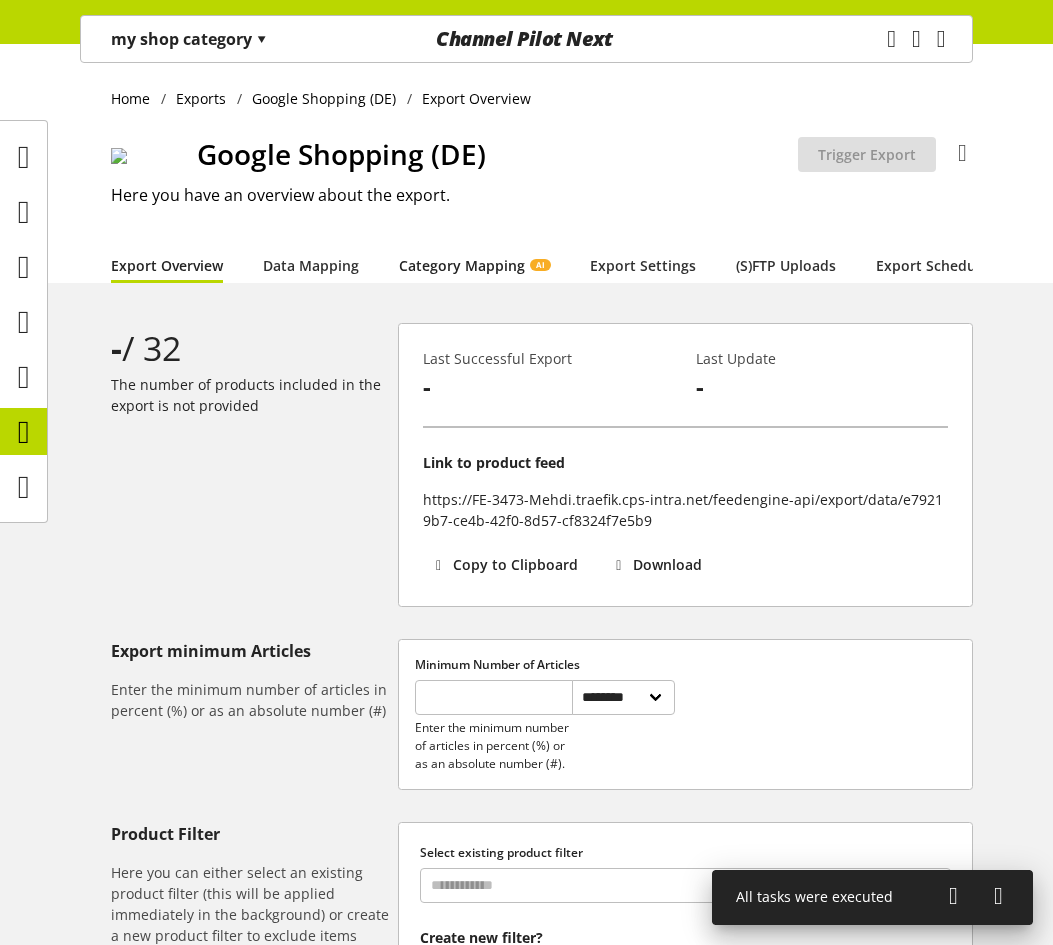 click on "Category Mapping AI" at bounding box center [474, 265] 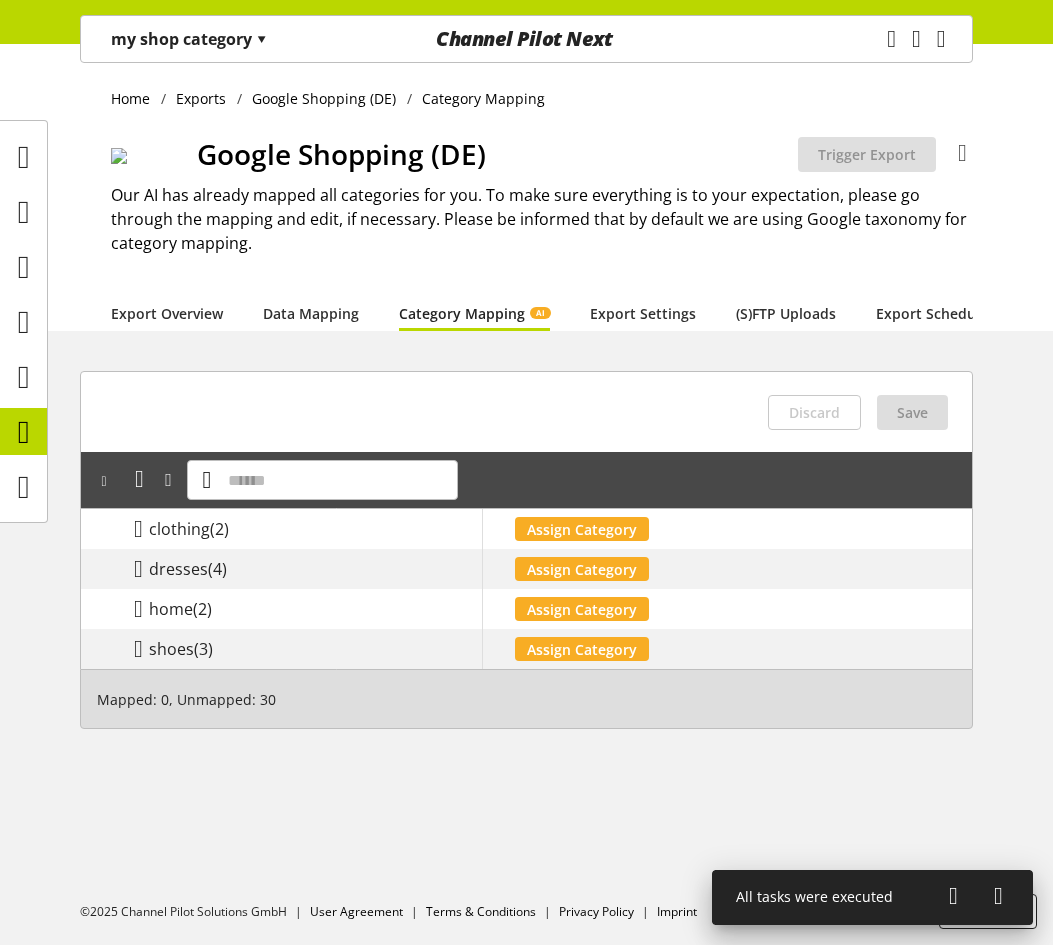 click on "my shop category ▾" at bounding box center [189, 39] 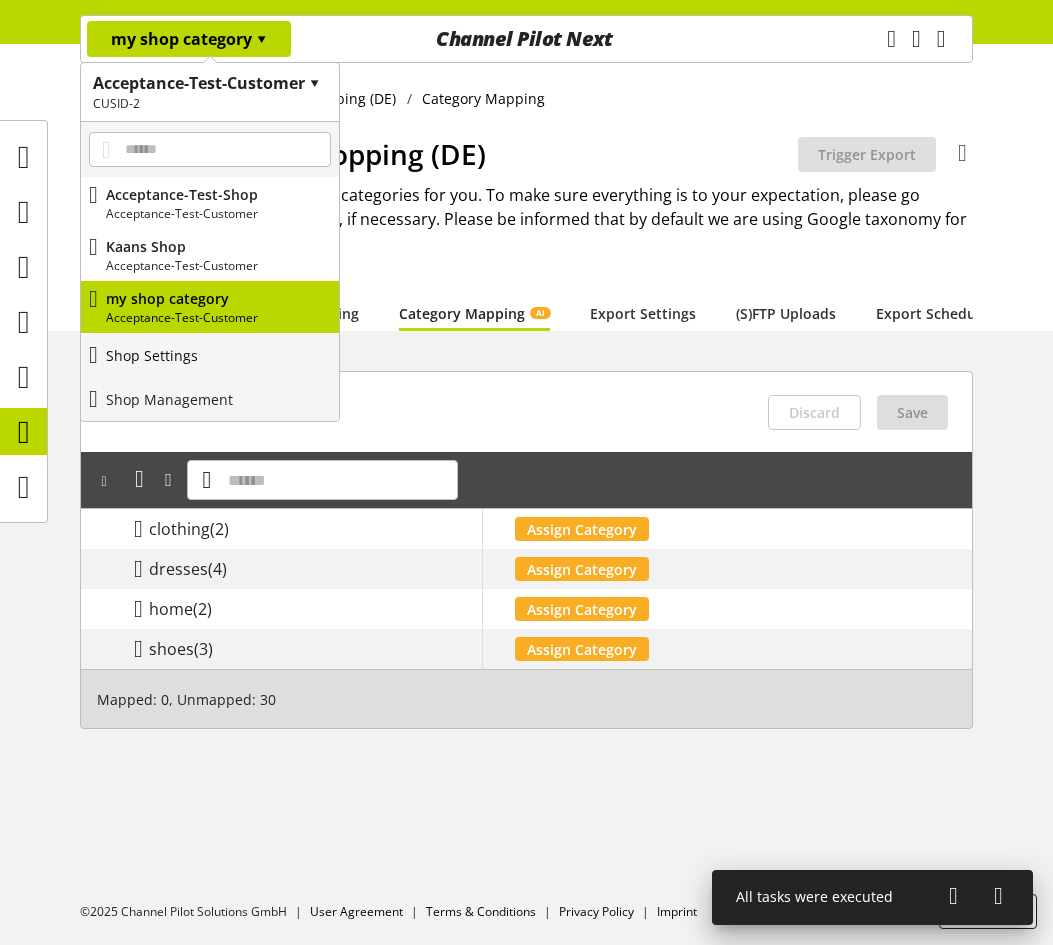 click on "Shop Settings" at bounding box center (152, 355) 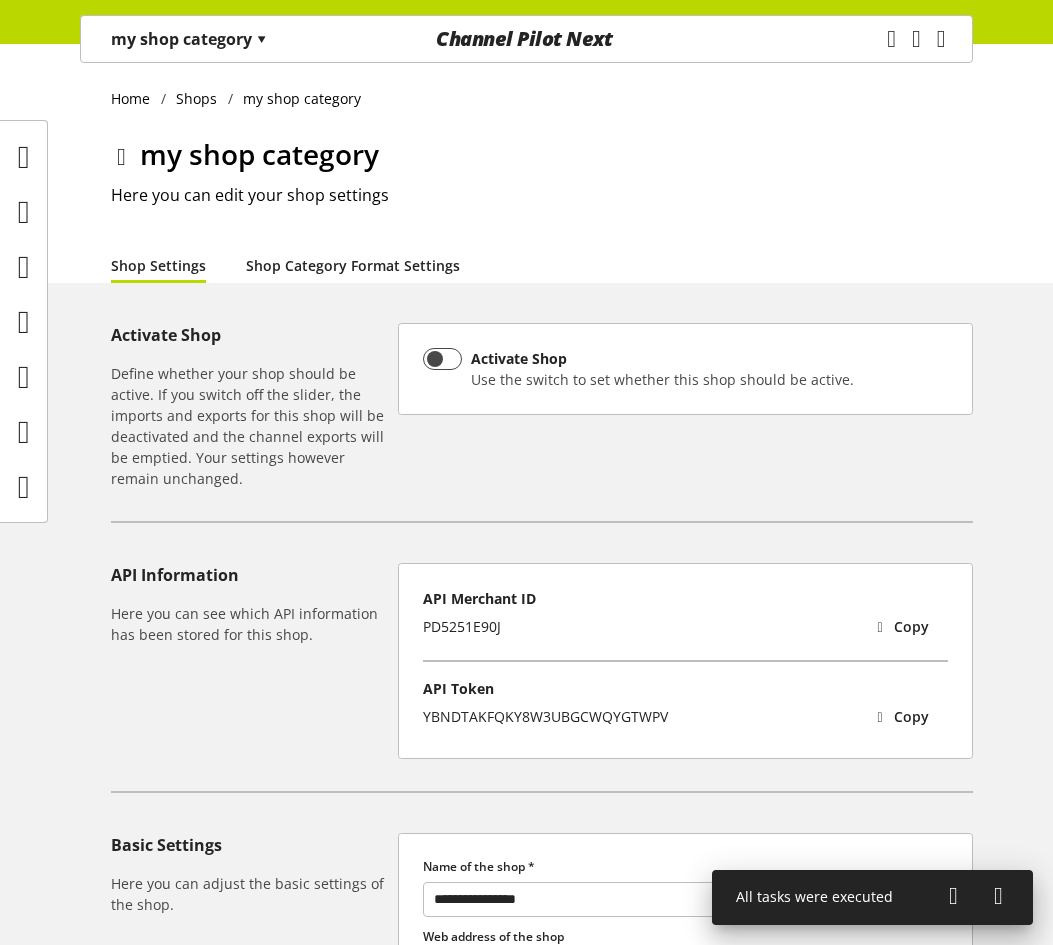 click on "Shop Category Format Settings" at bounding box center (353, 265) 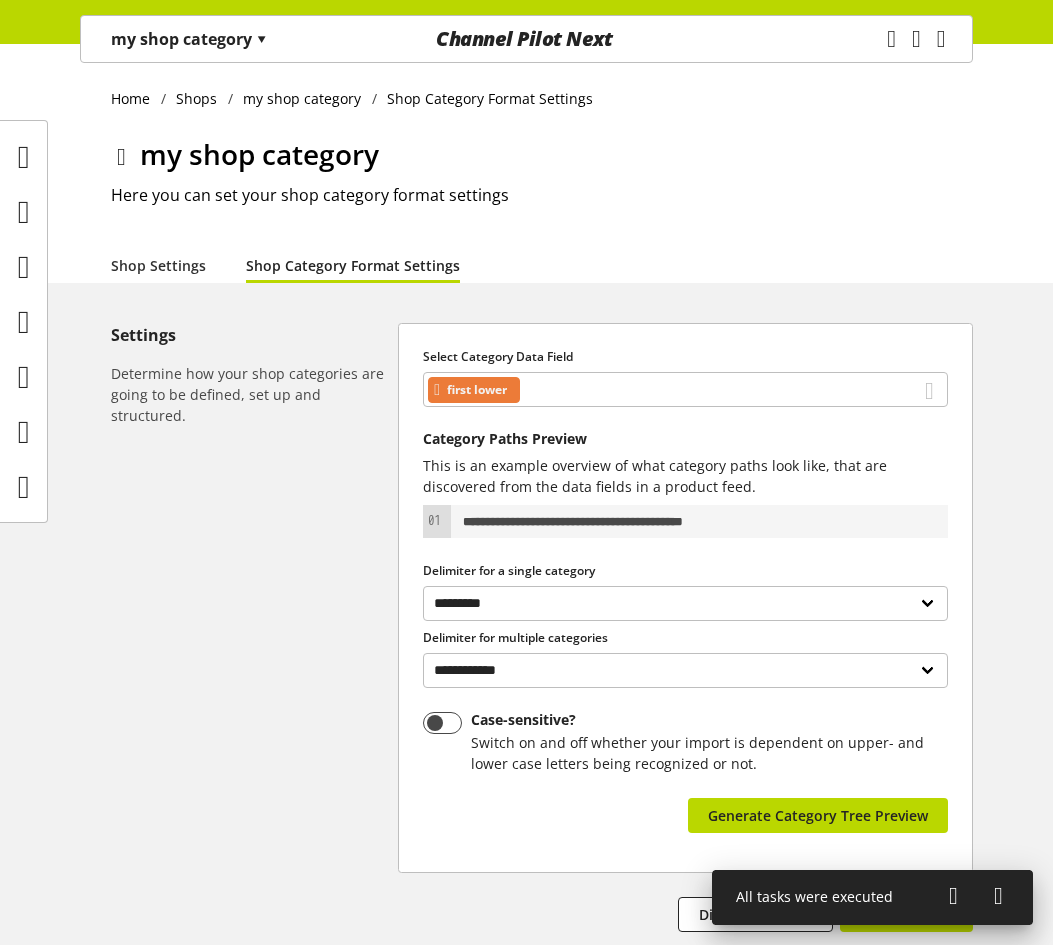 click on "my shop category ▾" at bounding box center (189, 39) 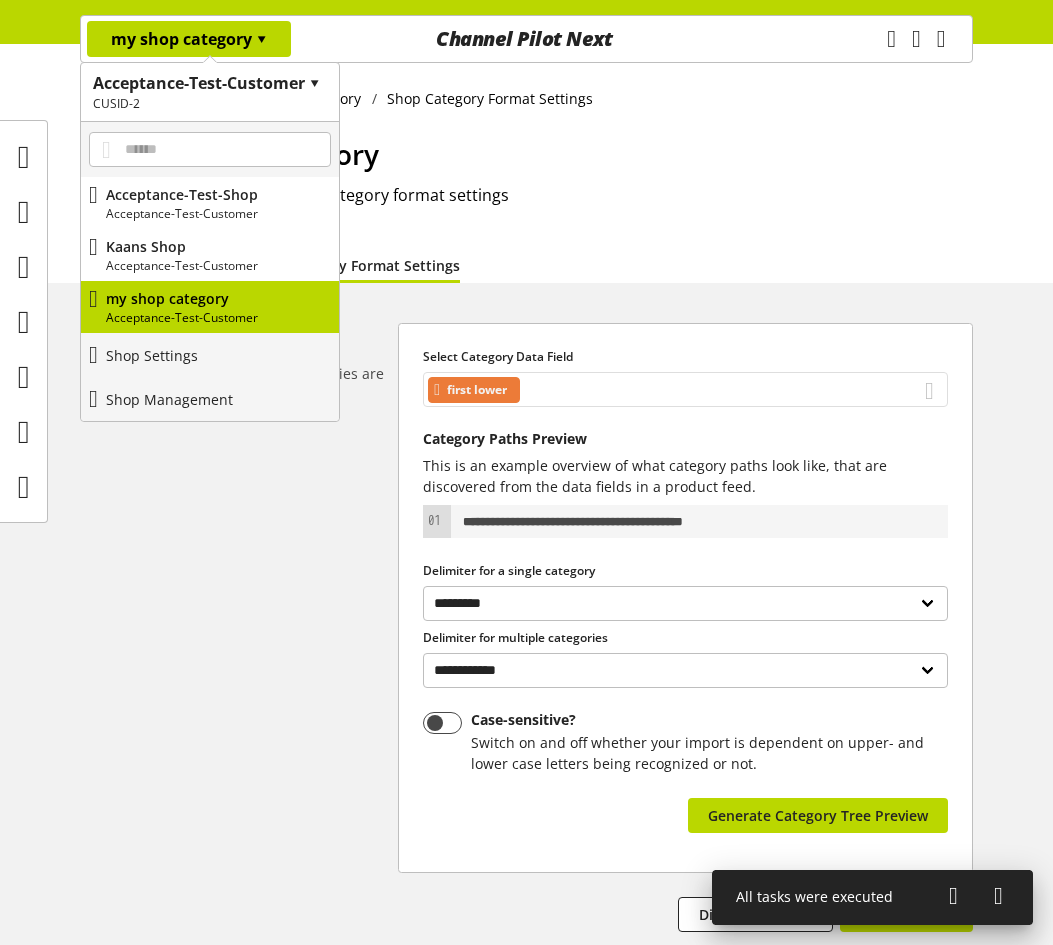 click on "first lower" at bounding box center [685, 389] 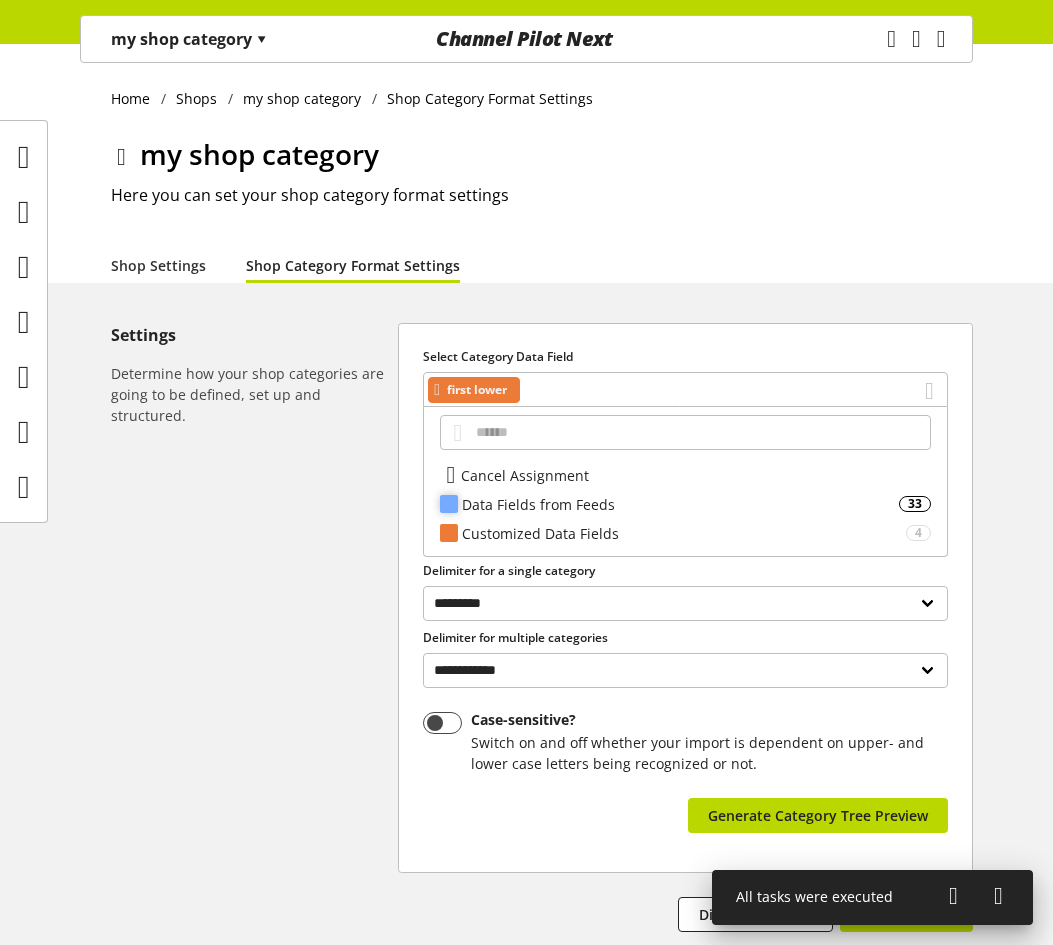 click on "Data Fields from Feeds" at bounding box center [680, 504] 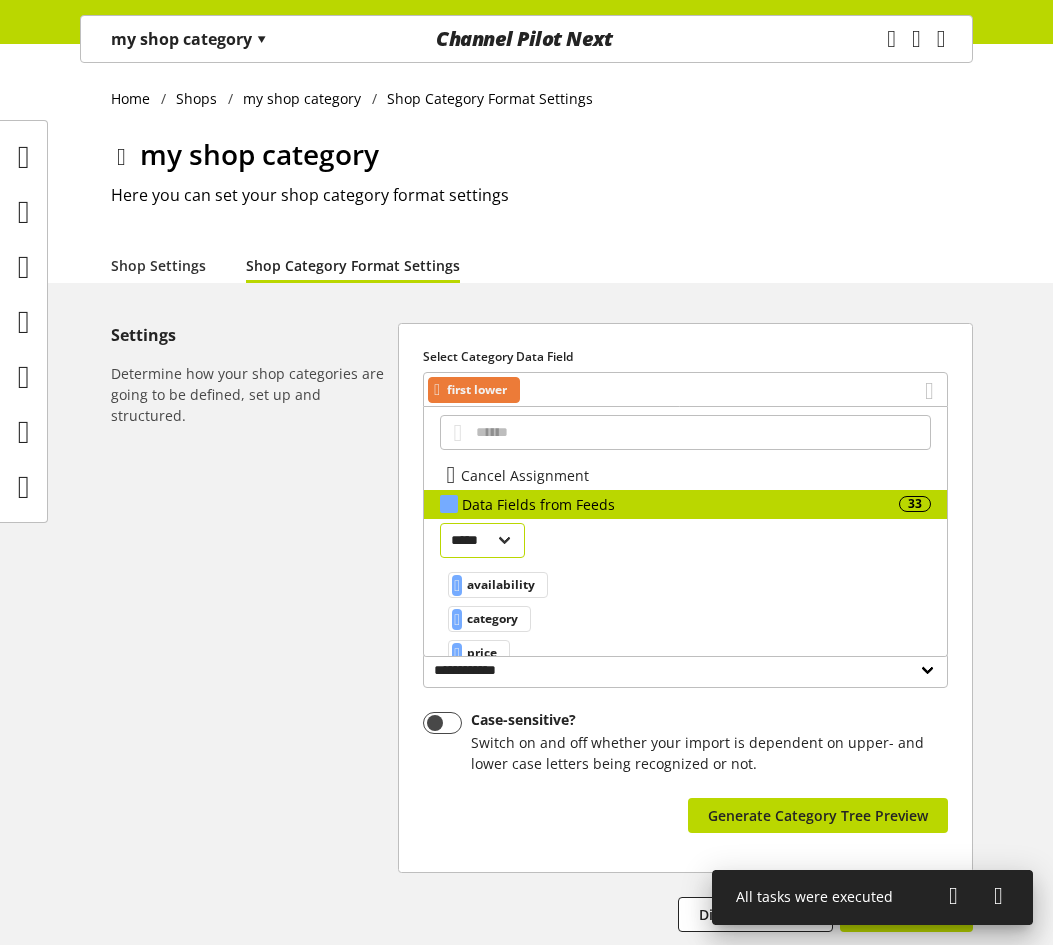 click on "***** ******" at bounding box center [482, 540] 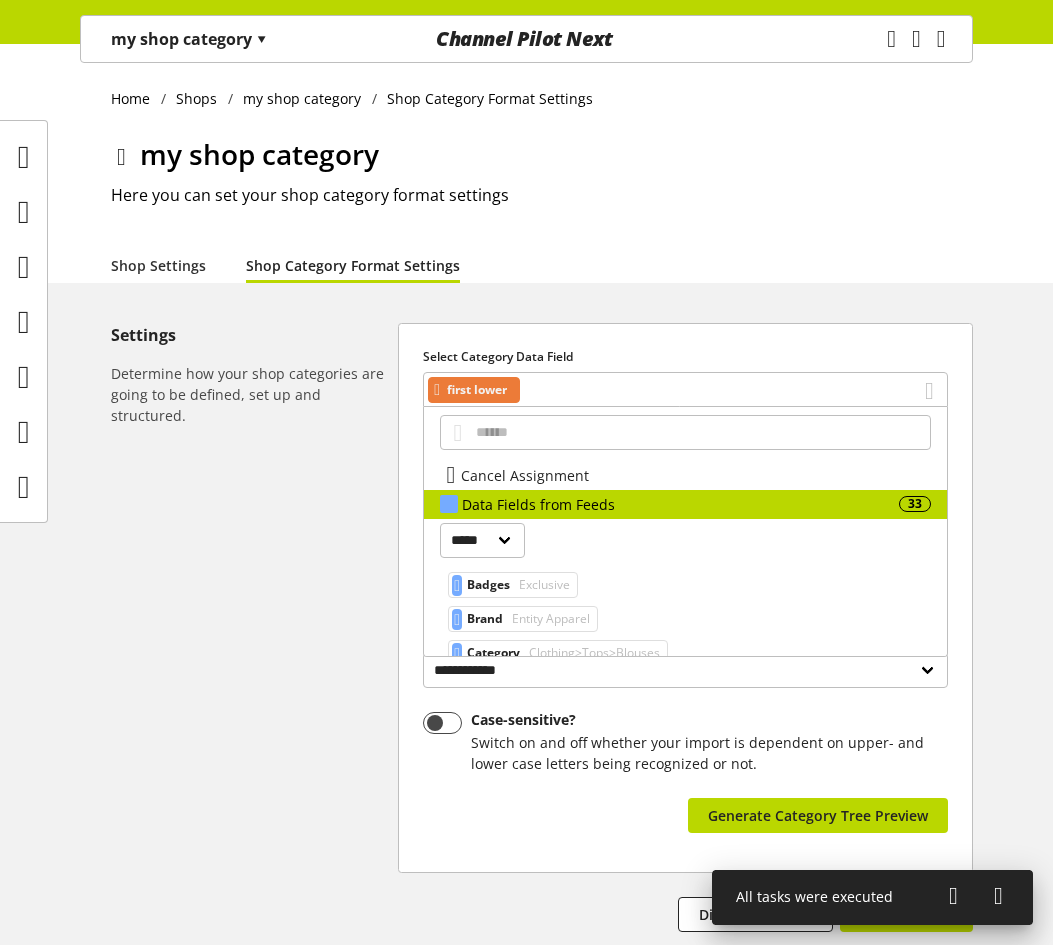 scroll, scrollTop: 100, scrollLeft: 0, axis: vertical 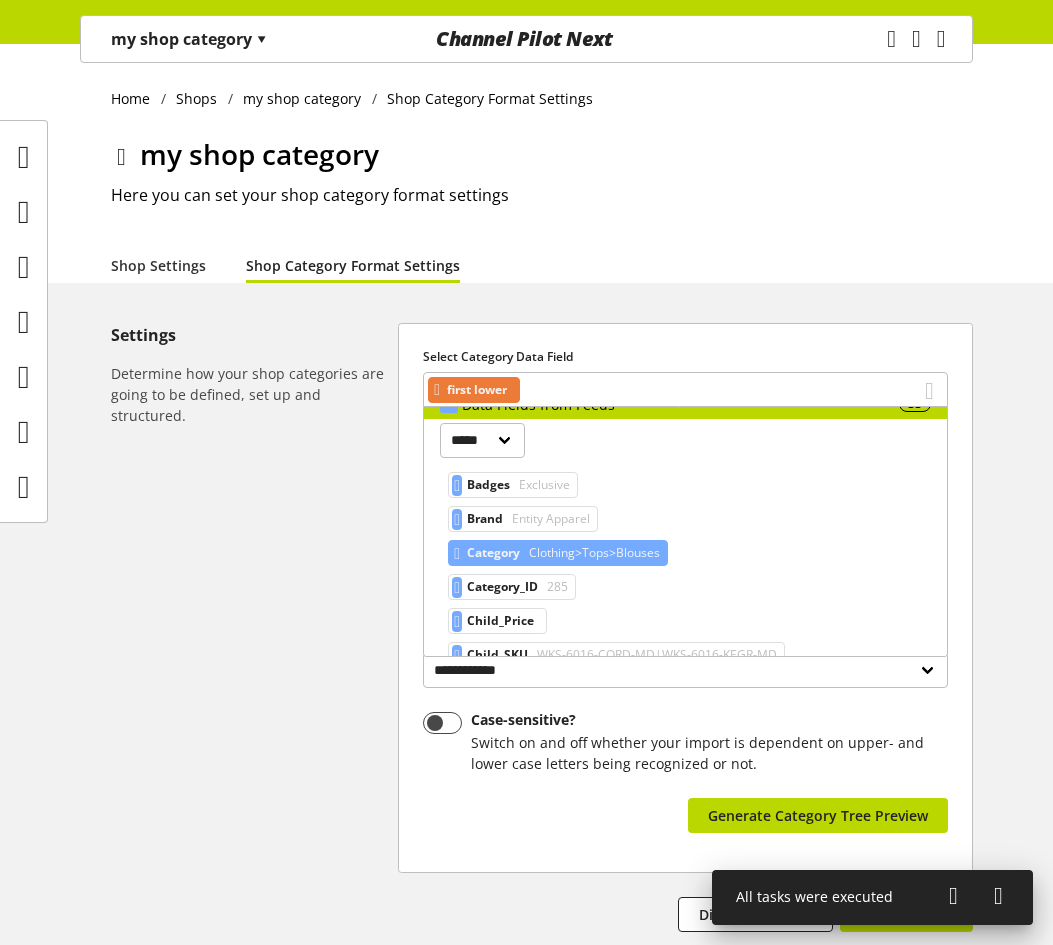 click on "Clothing>Tops>Blouses" at bounding box center [542, 485] 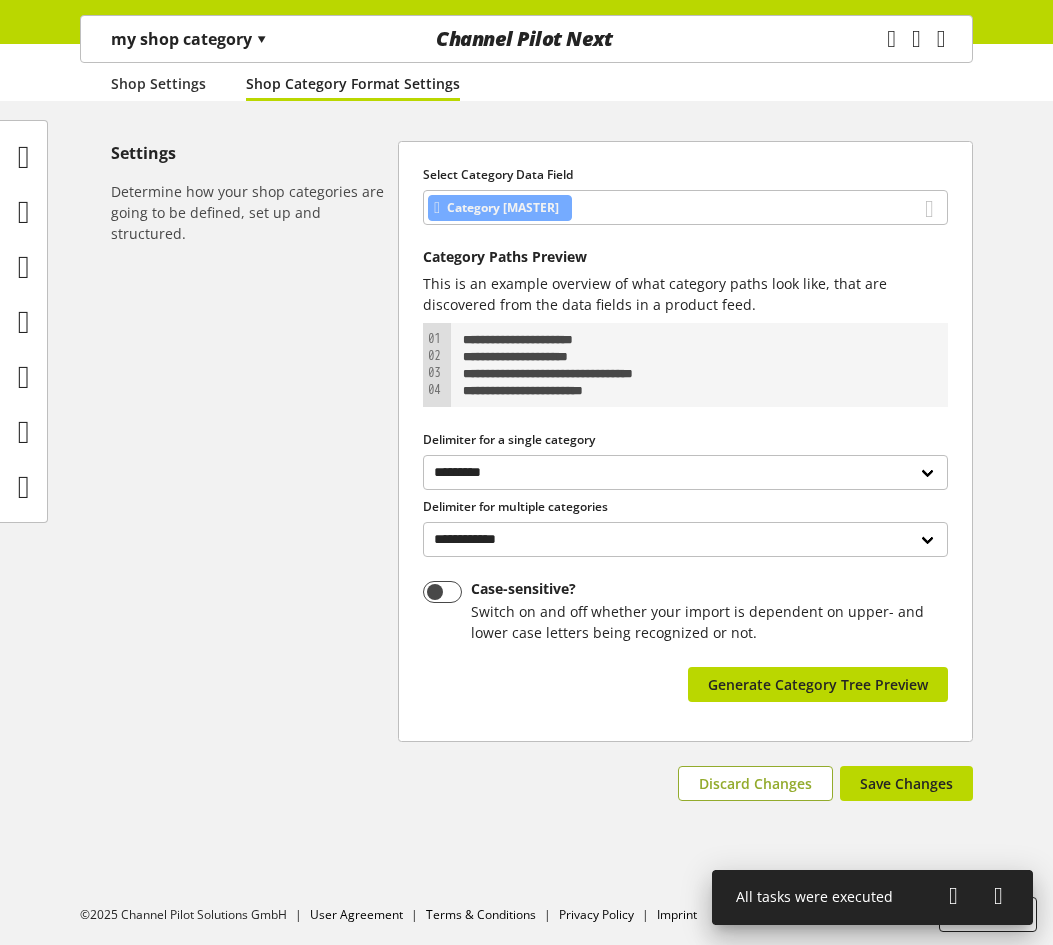 scroll, scrollTop: 185, scrollLeft: 0, axis: vertical 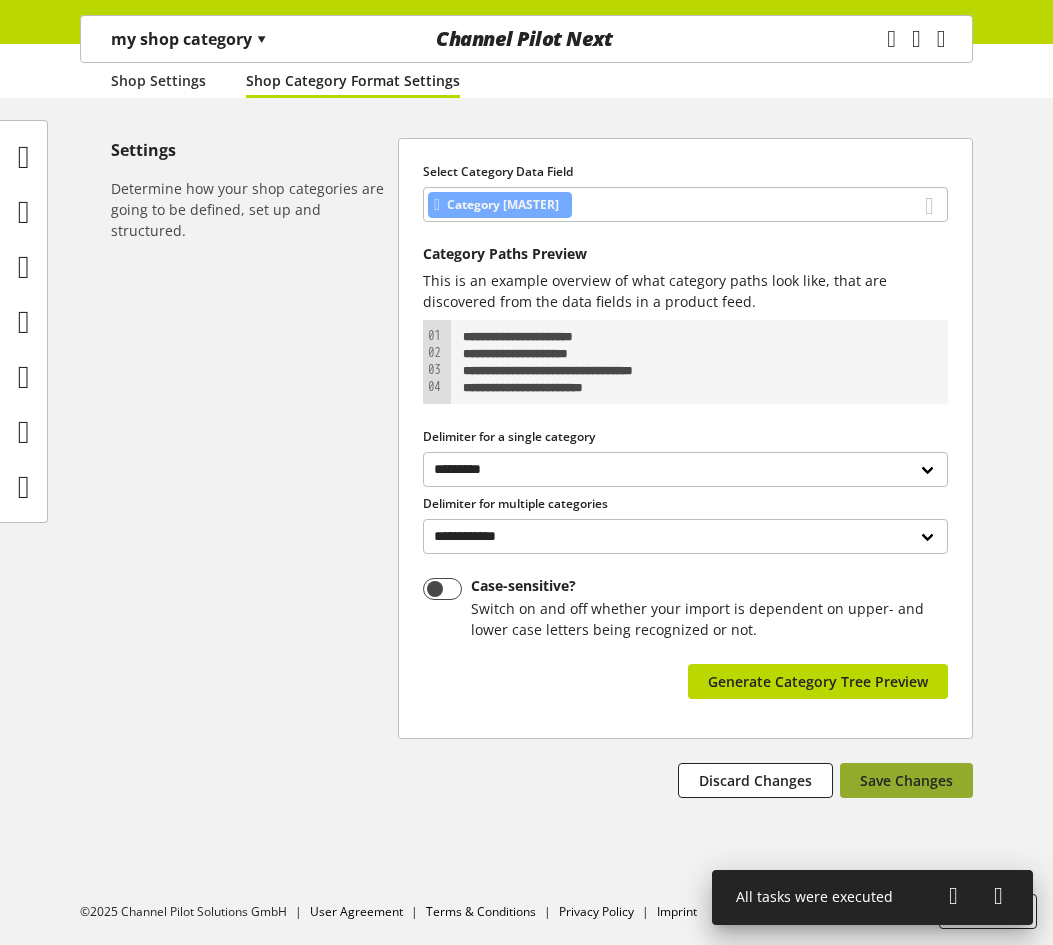 click on "Save Changes" at bounding box center [906, 780] 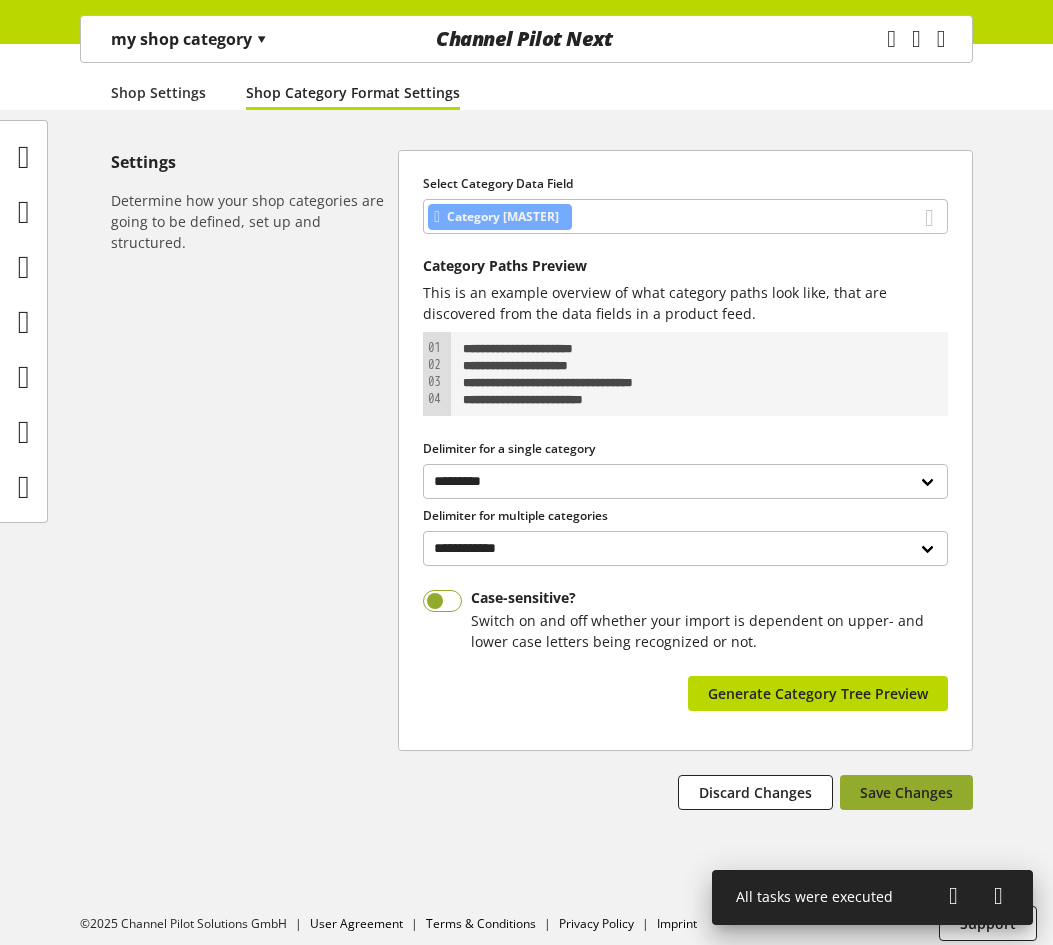scroll, scrollTop: 185, scrollLeft: 0, axis: vertical 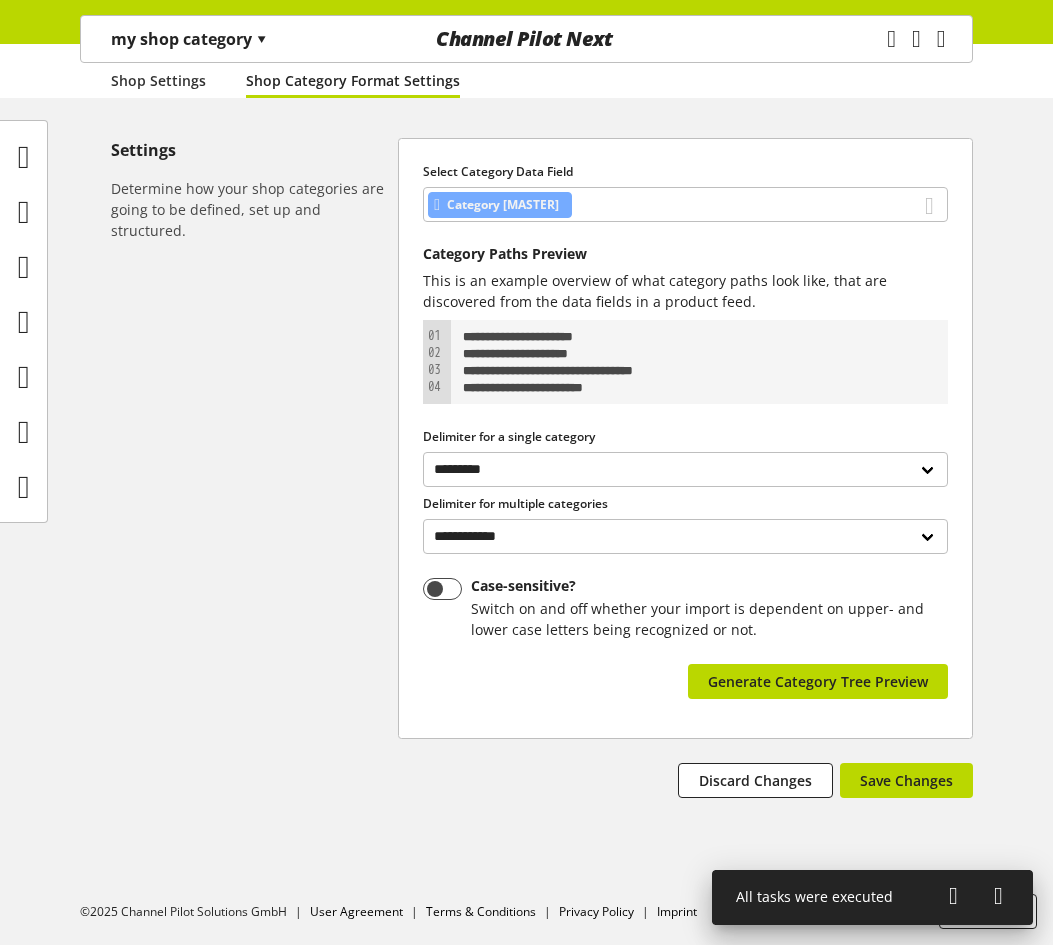 click at bounding box center [24, 321] 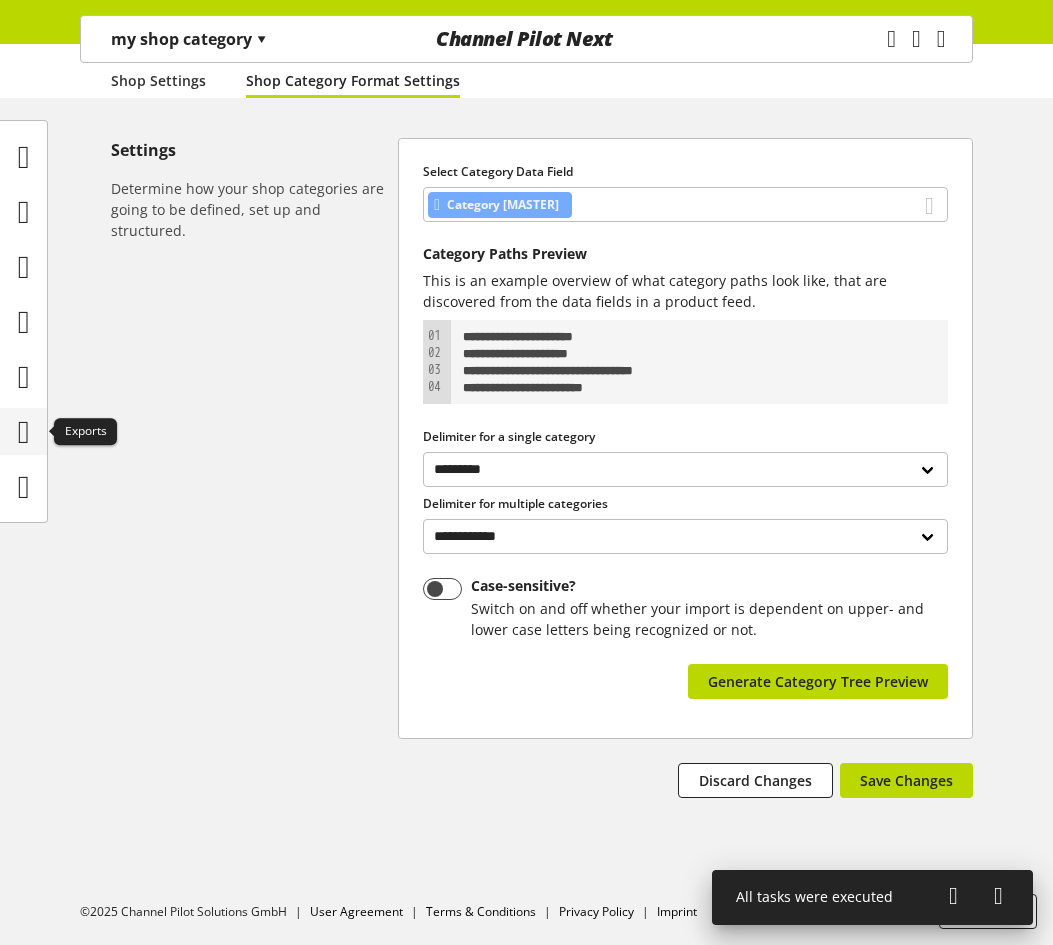 click at bounding box center (24, 432) 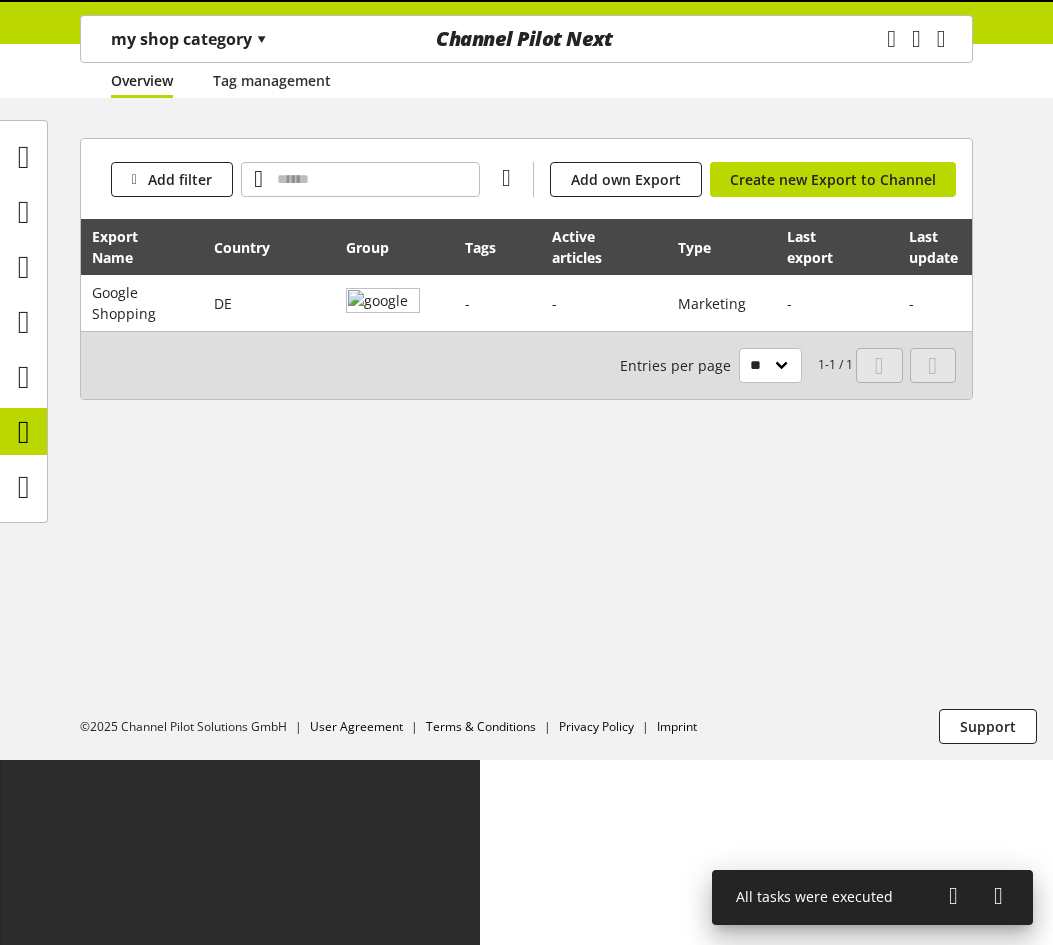 scroll, scrollTop: 0, scrollLeft: 0, axis: both 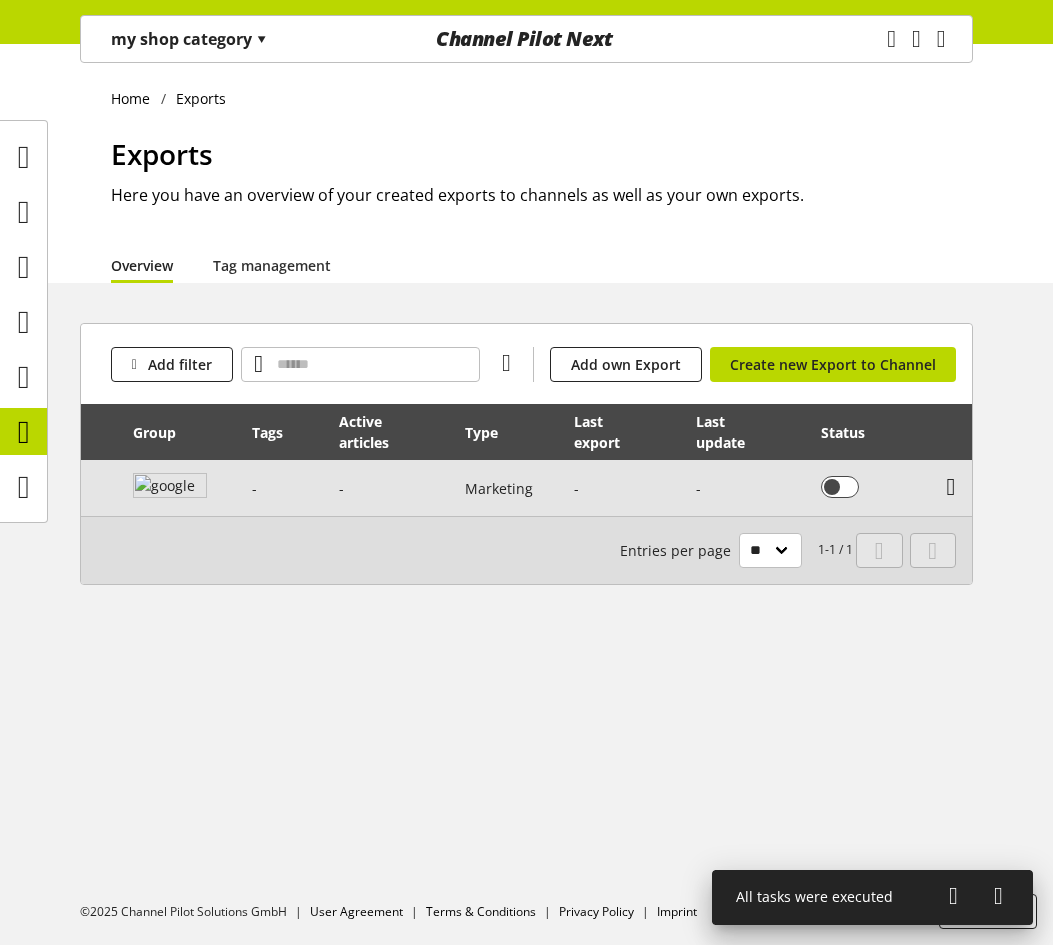 click at bounding box center (951, 487) 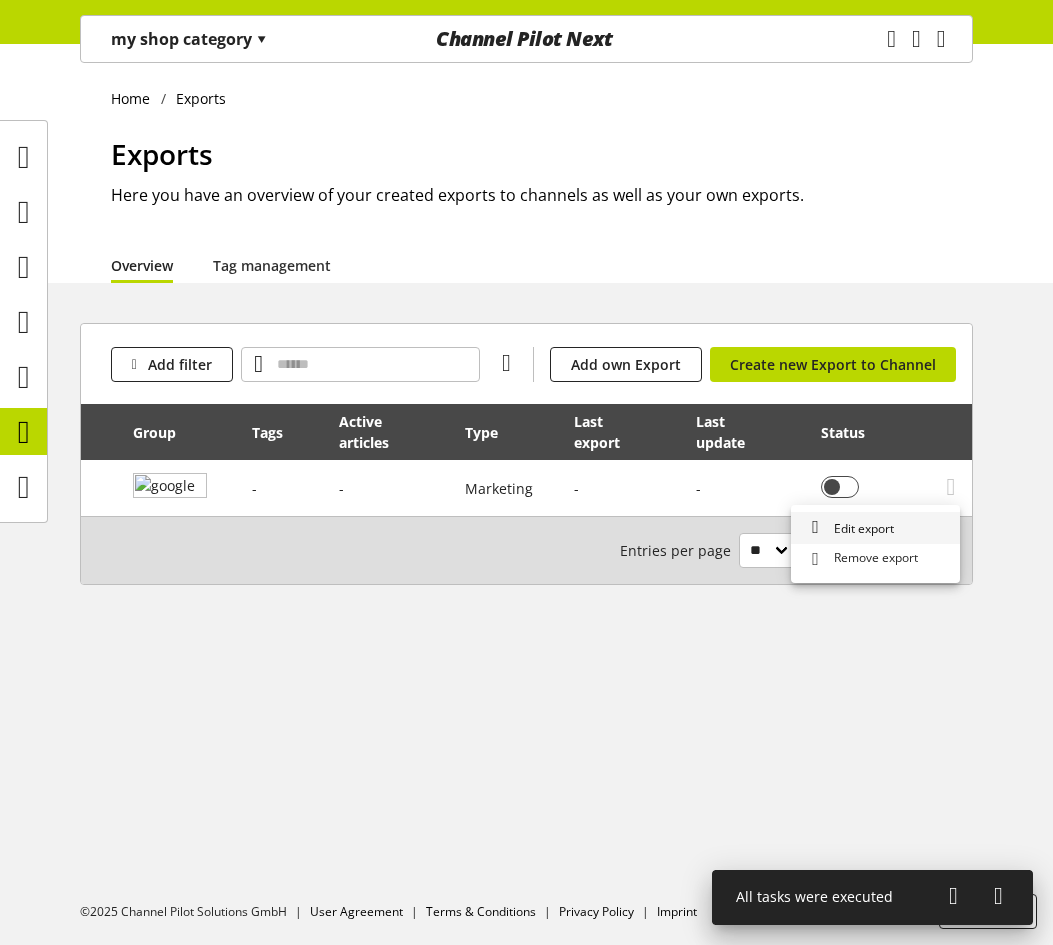 click on "Edit export" at bounding box center (875, 528) 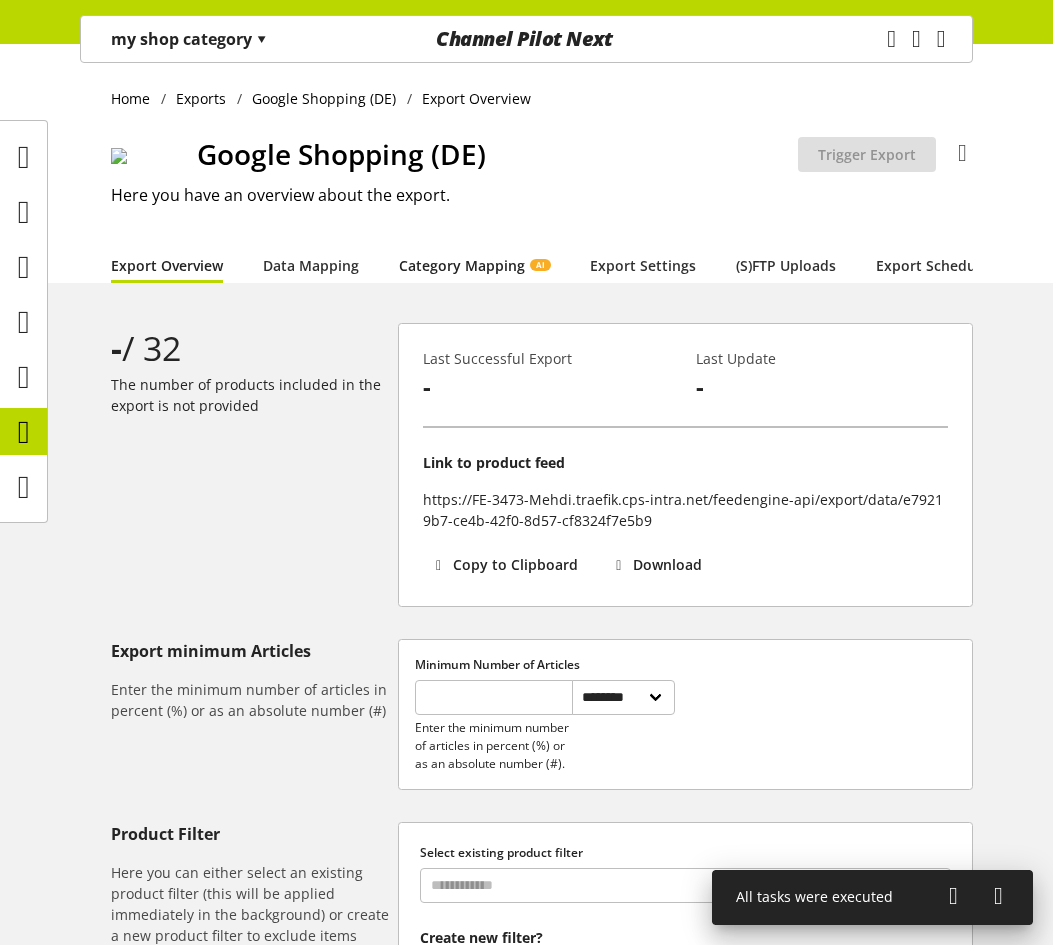 click on "Category Mapping AI" at bounding box center [474, 265] 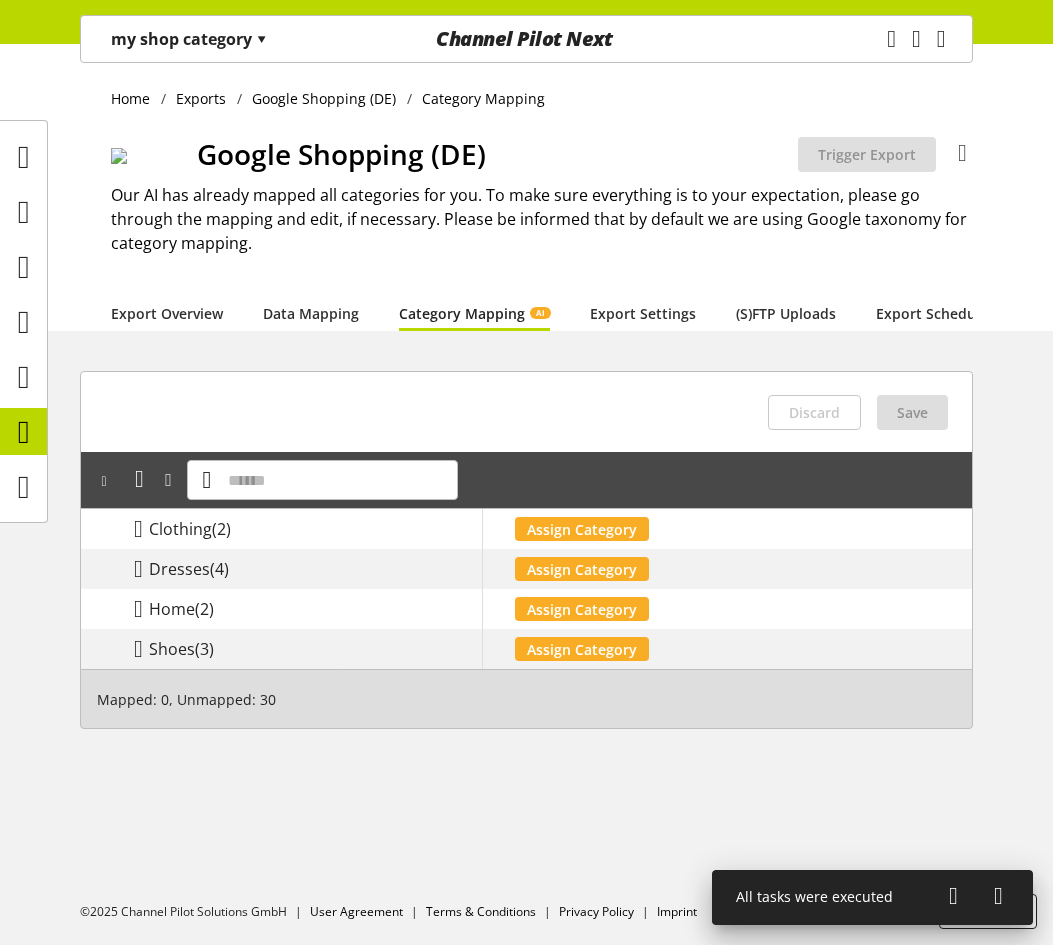 click on "my shop category ▾" at bounding box center (189, 39) 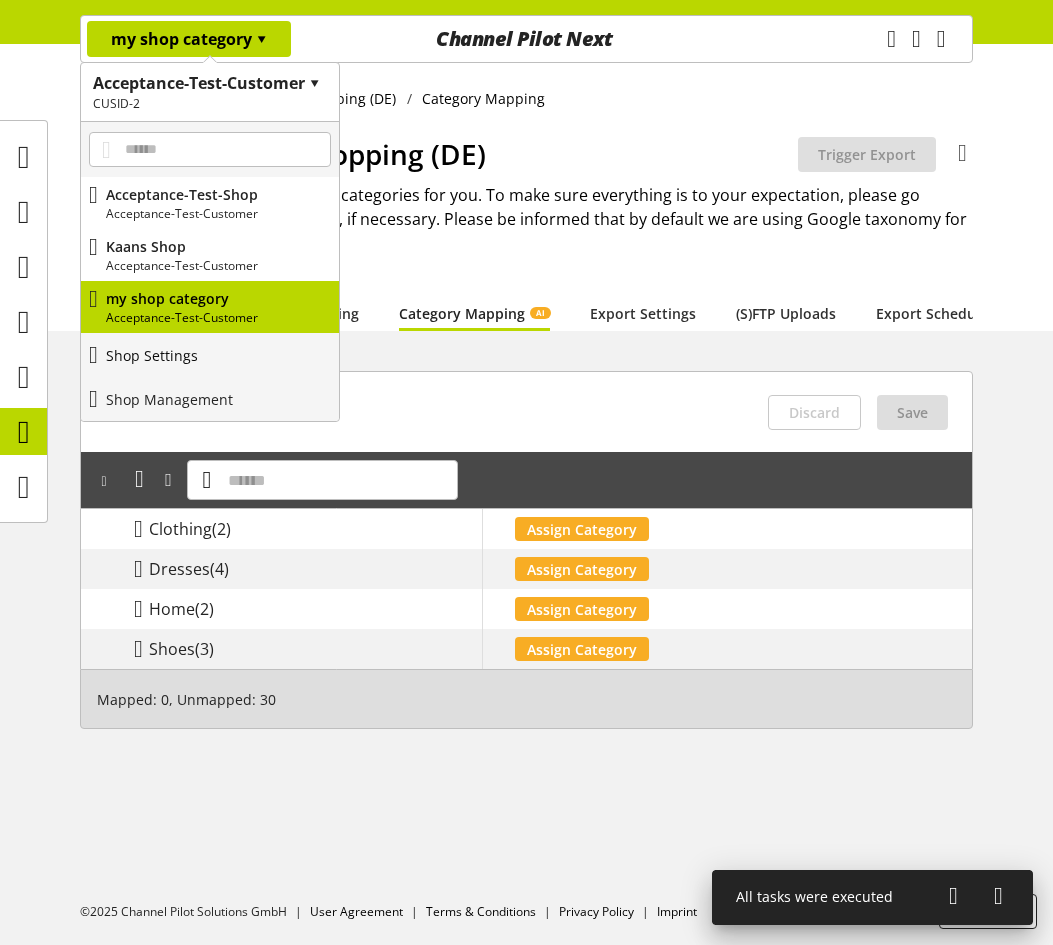 click on "Shop Settings" at bounding box center (210, 355) 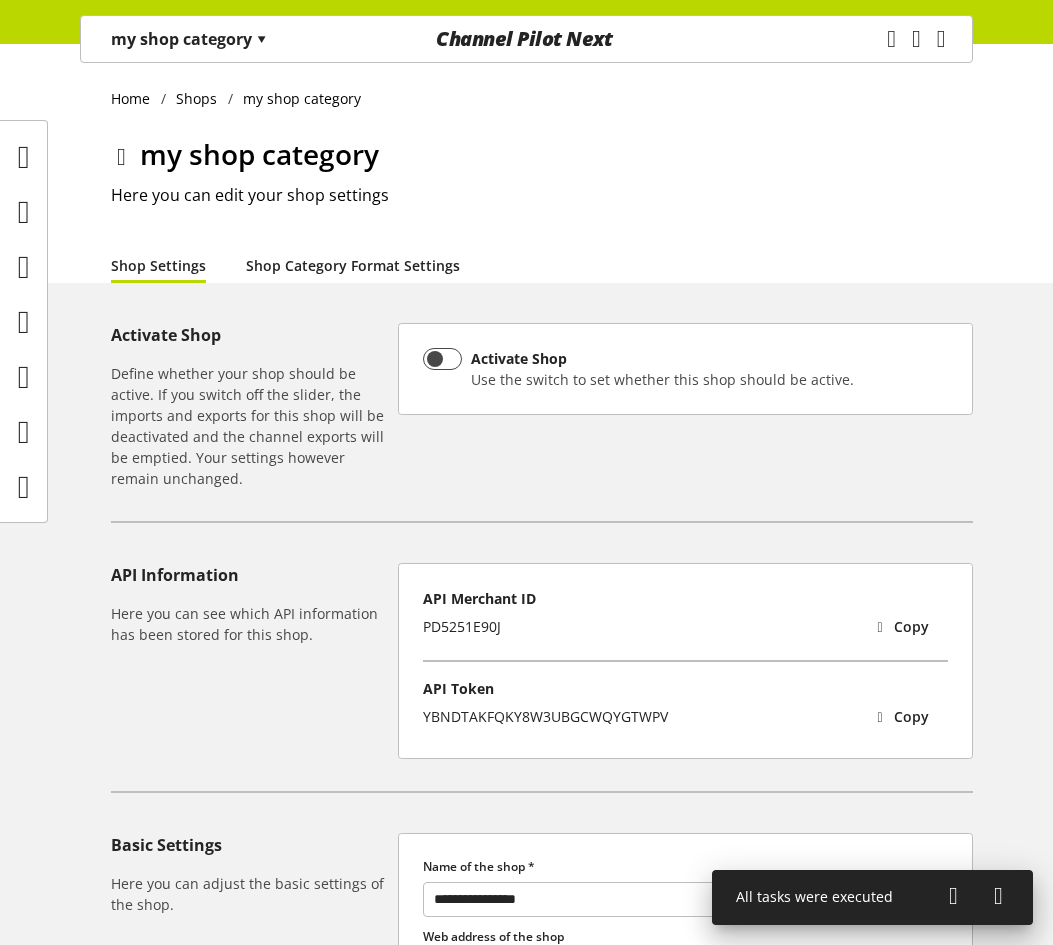 click on "Shop Category Format Settings" at bounding box center (353, 265) 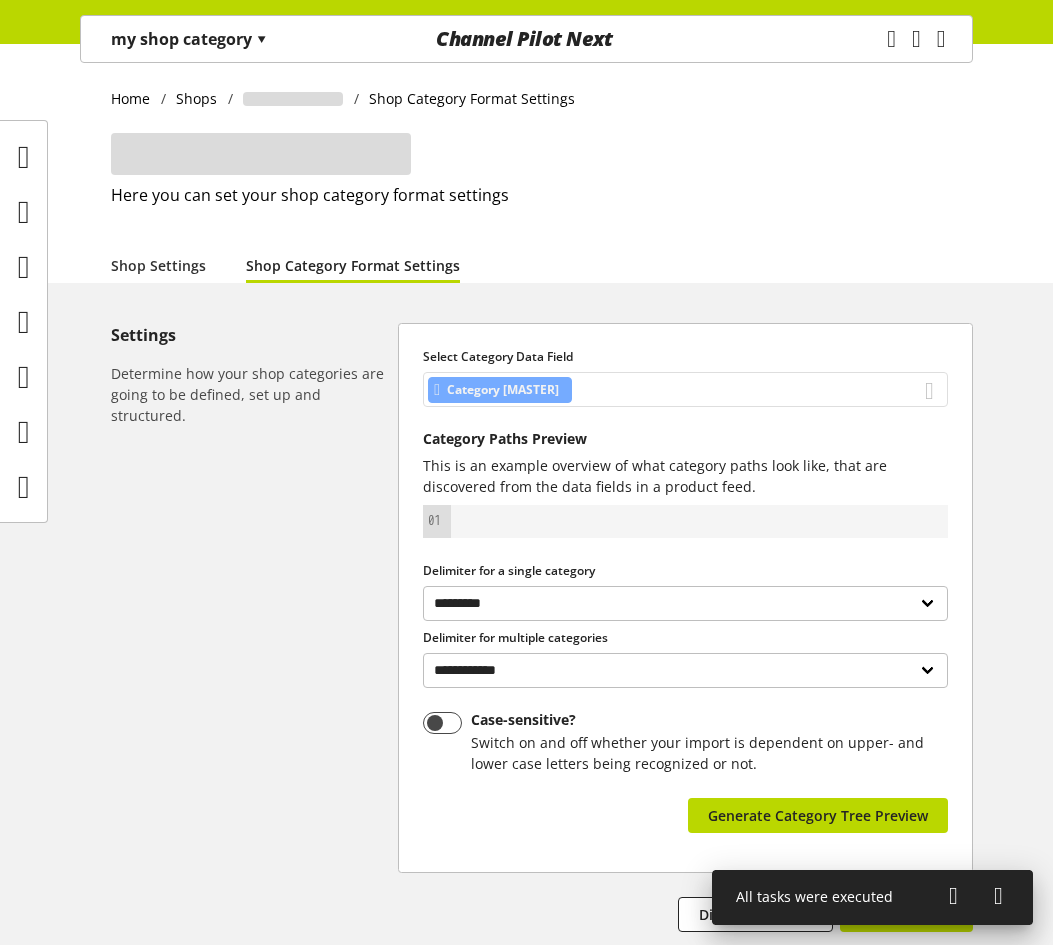 click on "Category [MASTER]" at bounding box center [685, 389] 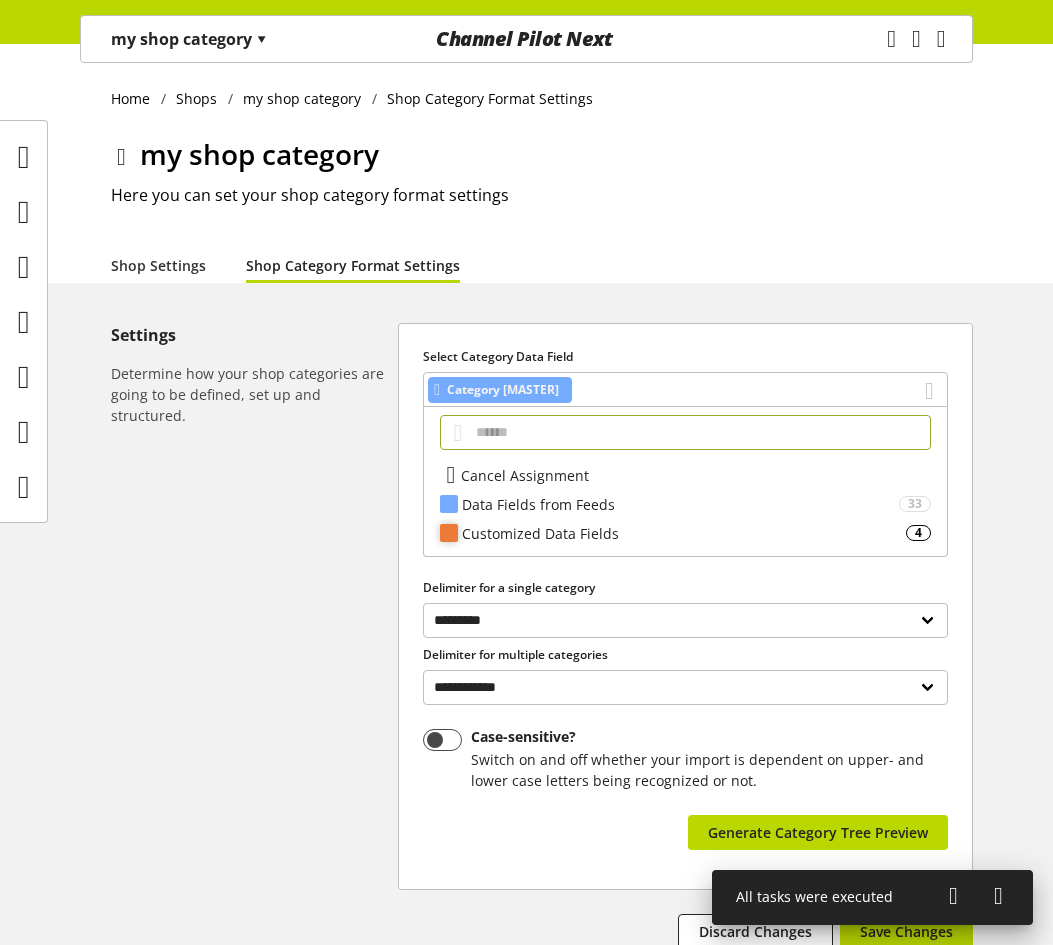 click on "Customized Data Fields" at bounding box center [680, 504] 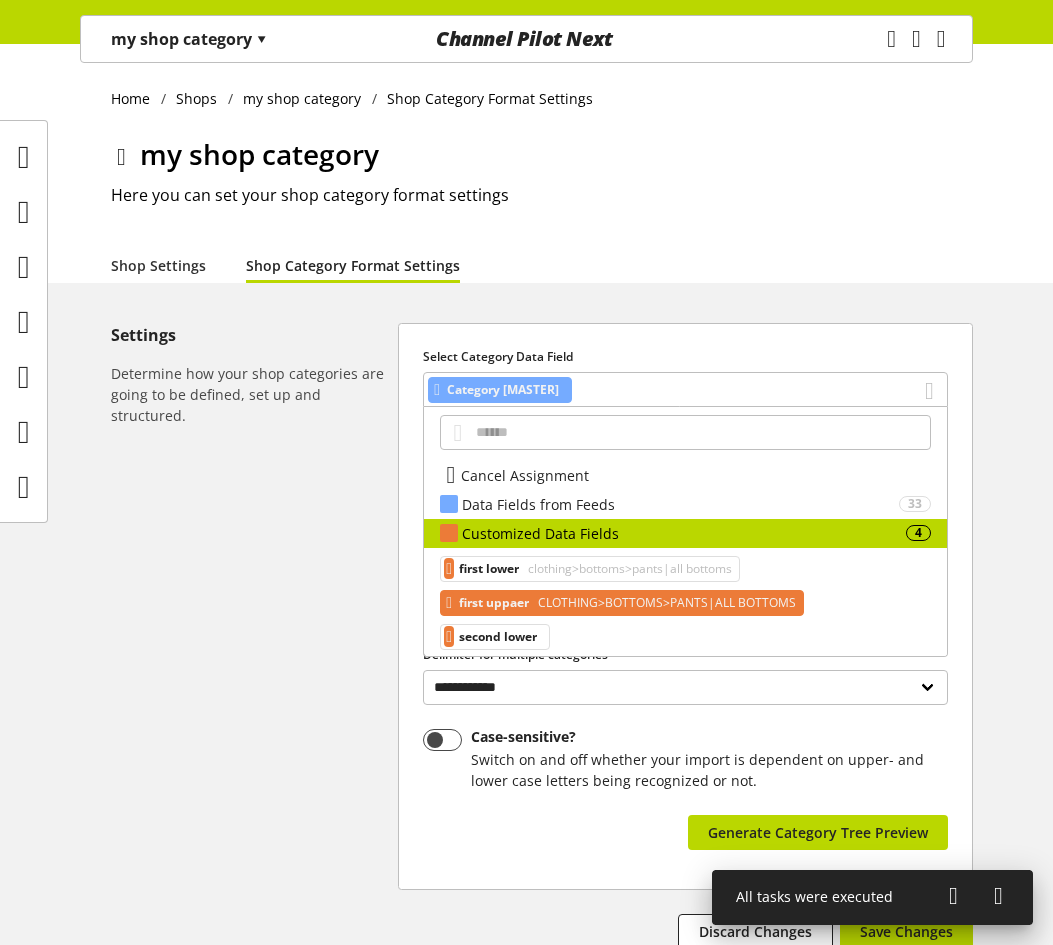 click on "first uppaer CLOTHING>BOTTOMS>PANTS|ALL BOTTOMS" at bounding box center (622, 603) 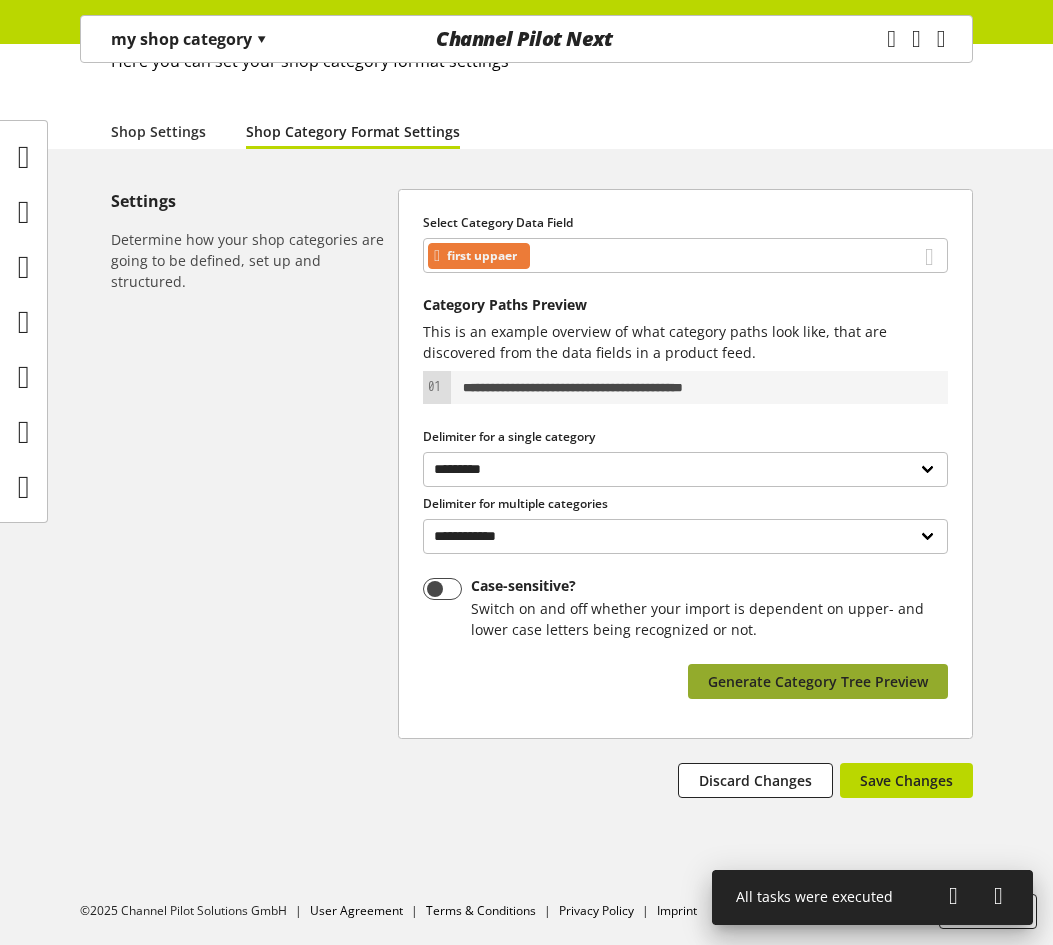 click on "Generate Category Tree Preview" at bounding box center (818, 681) 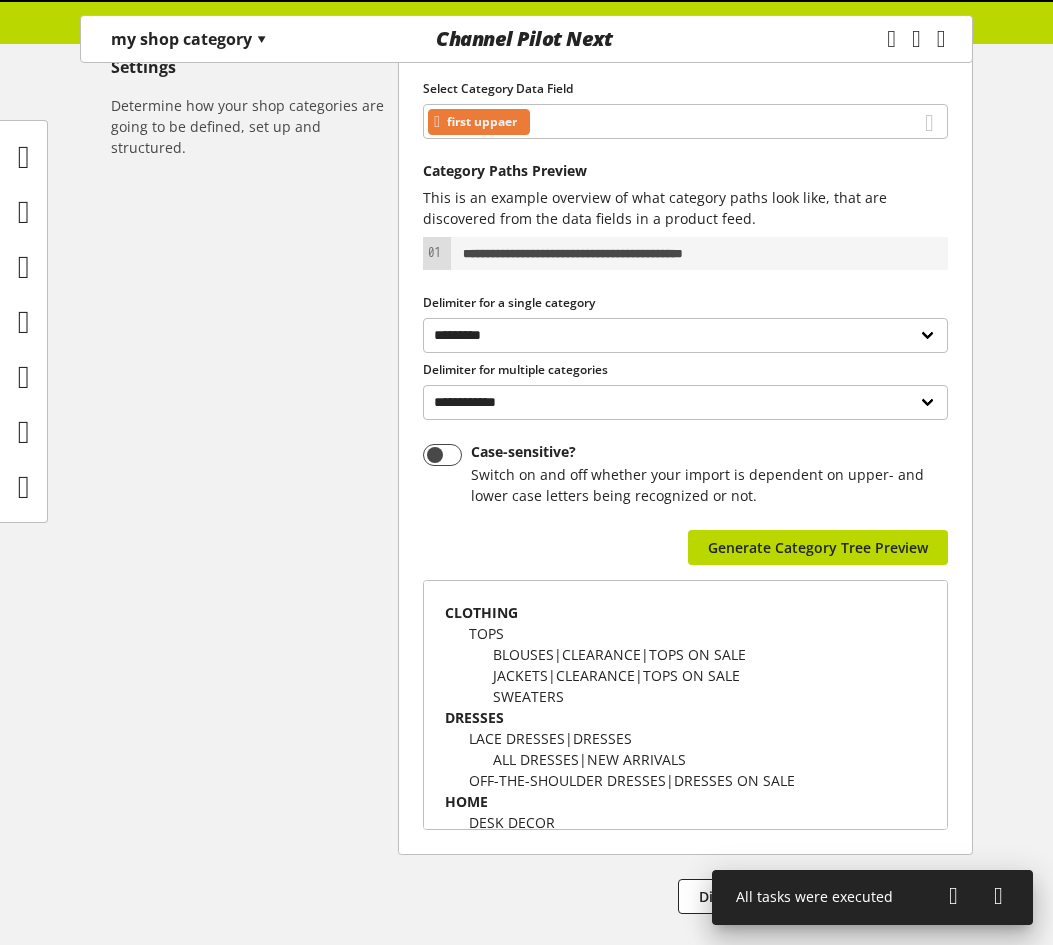 scroll, scrollTop: 384, scrollLeft: 0, axis: vertical 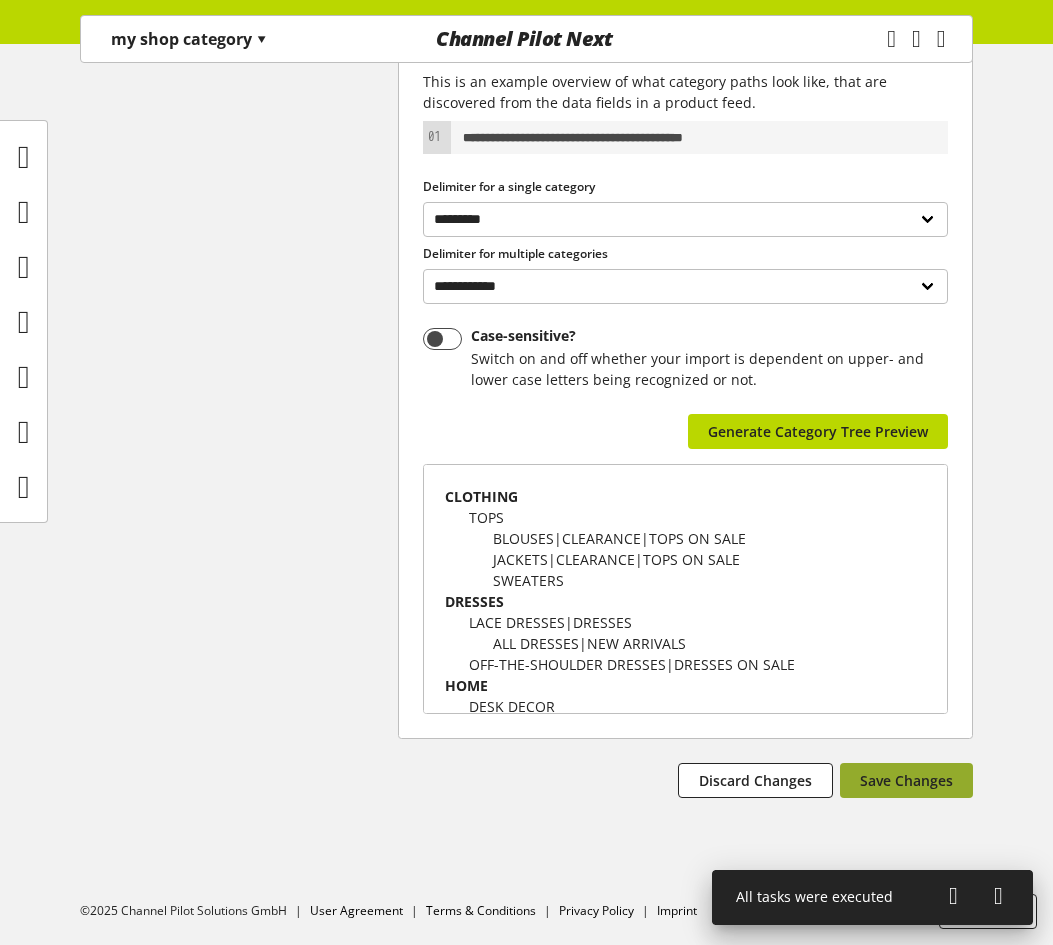 click on "Save Changes" at bounding box center (906, 780) 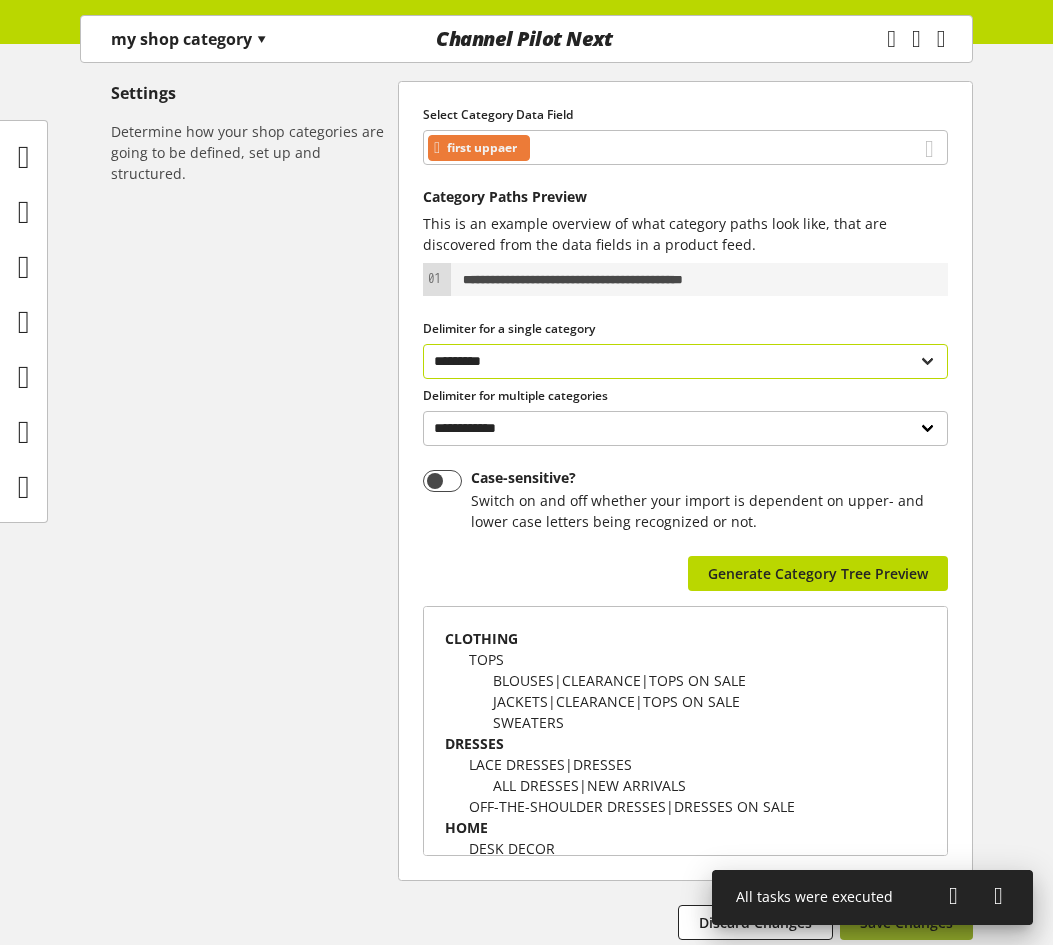 scroll, scrollTop: 0, scrollLeft: 0, axis: both 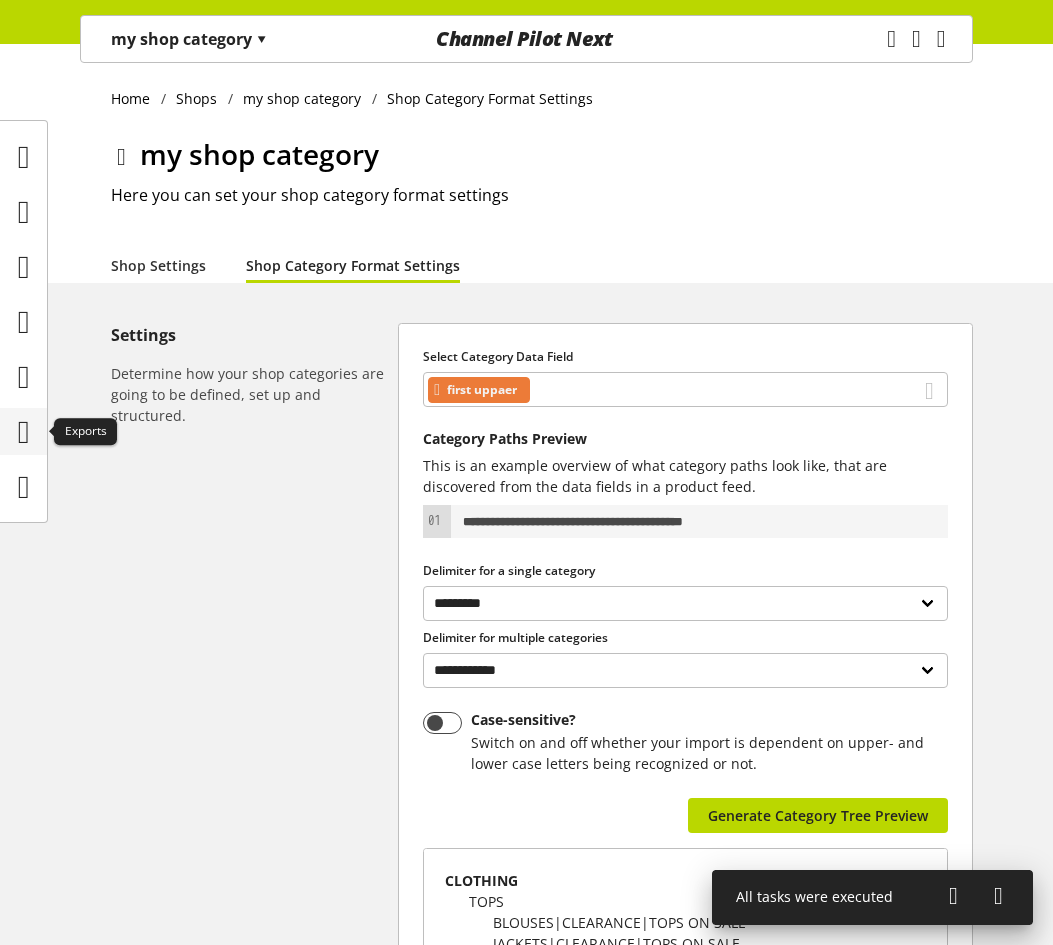 click at bounding box center (24, 432) 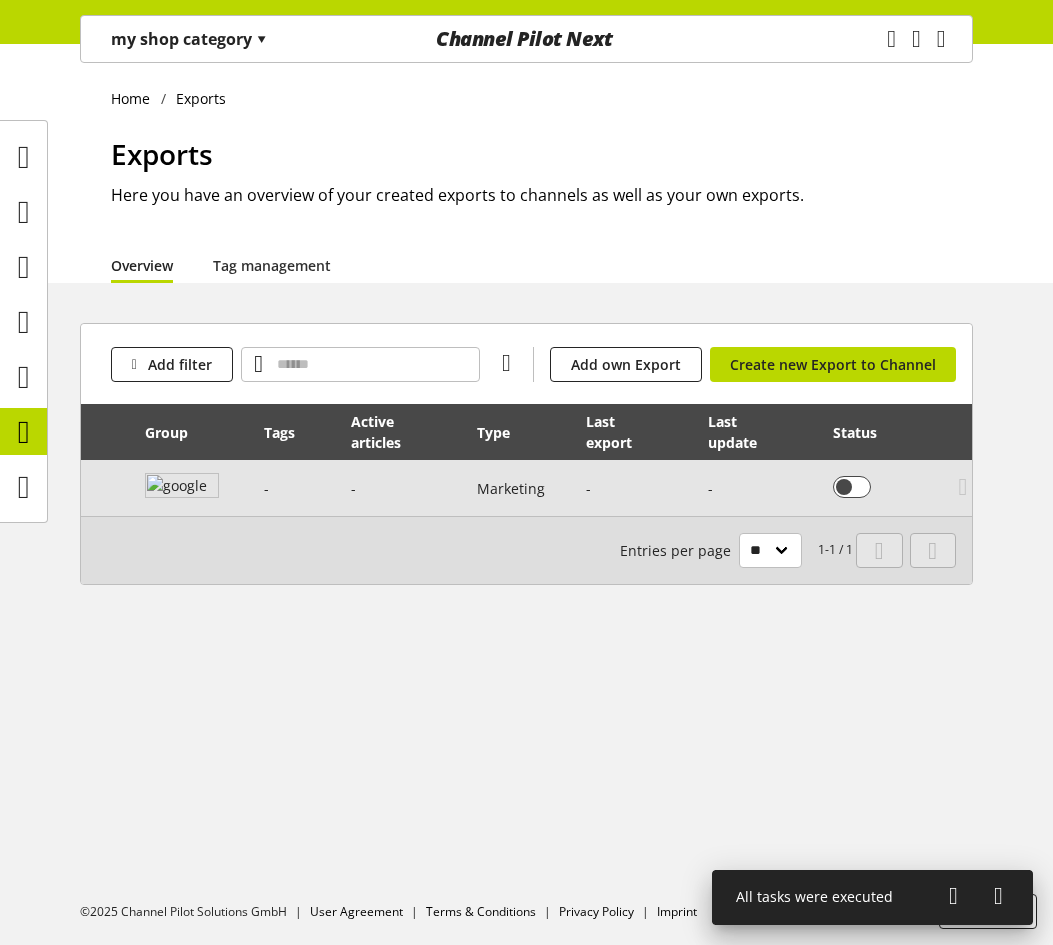 scroll, scrollTop: 0, scrollLeft: 218, axis: horizontal 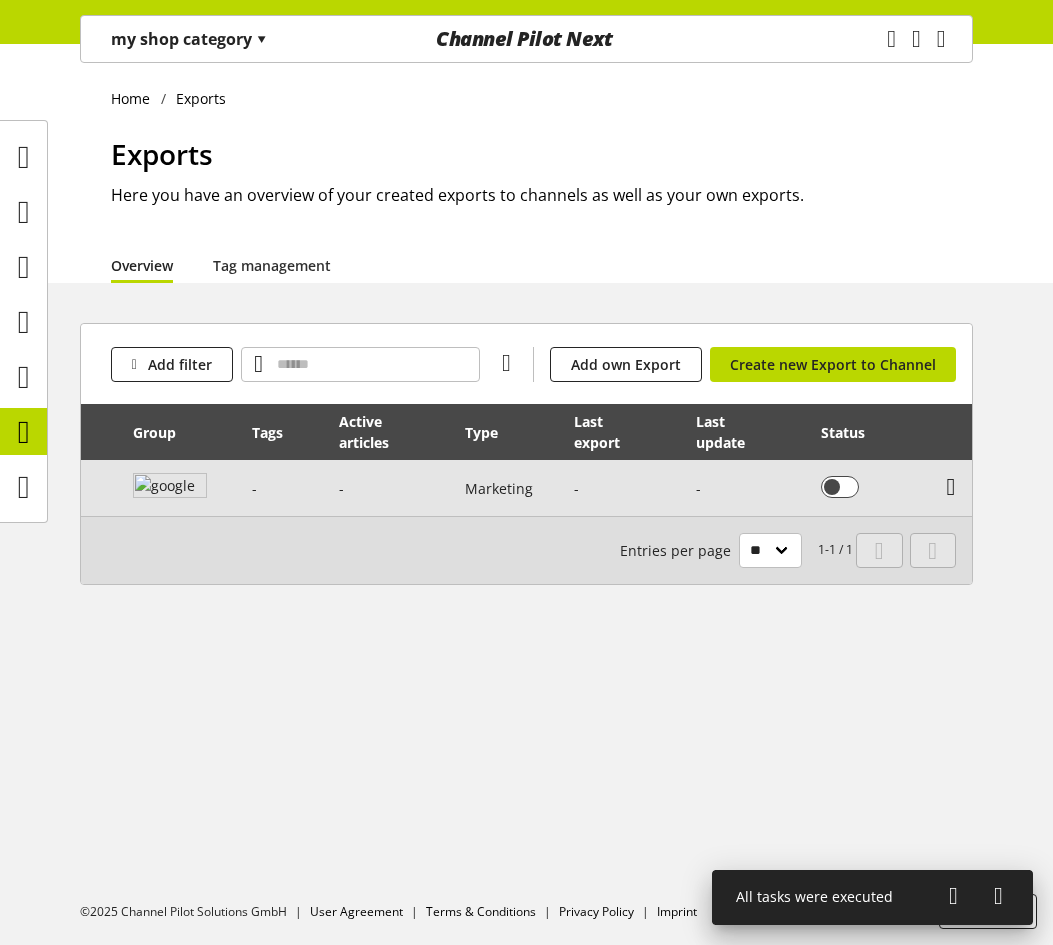 click at bounding box center (951, 487) 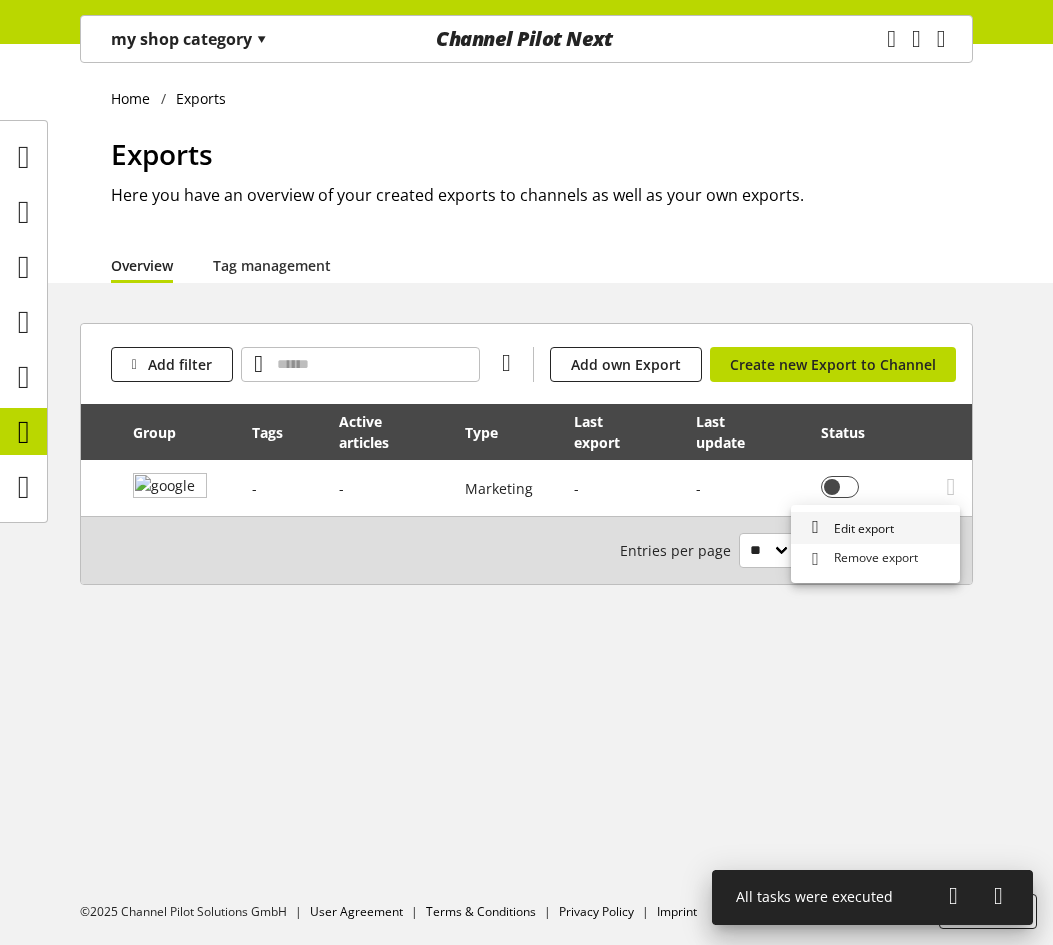click on "Edit export" at bounding box center [875, 528] 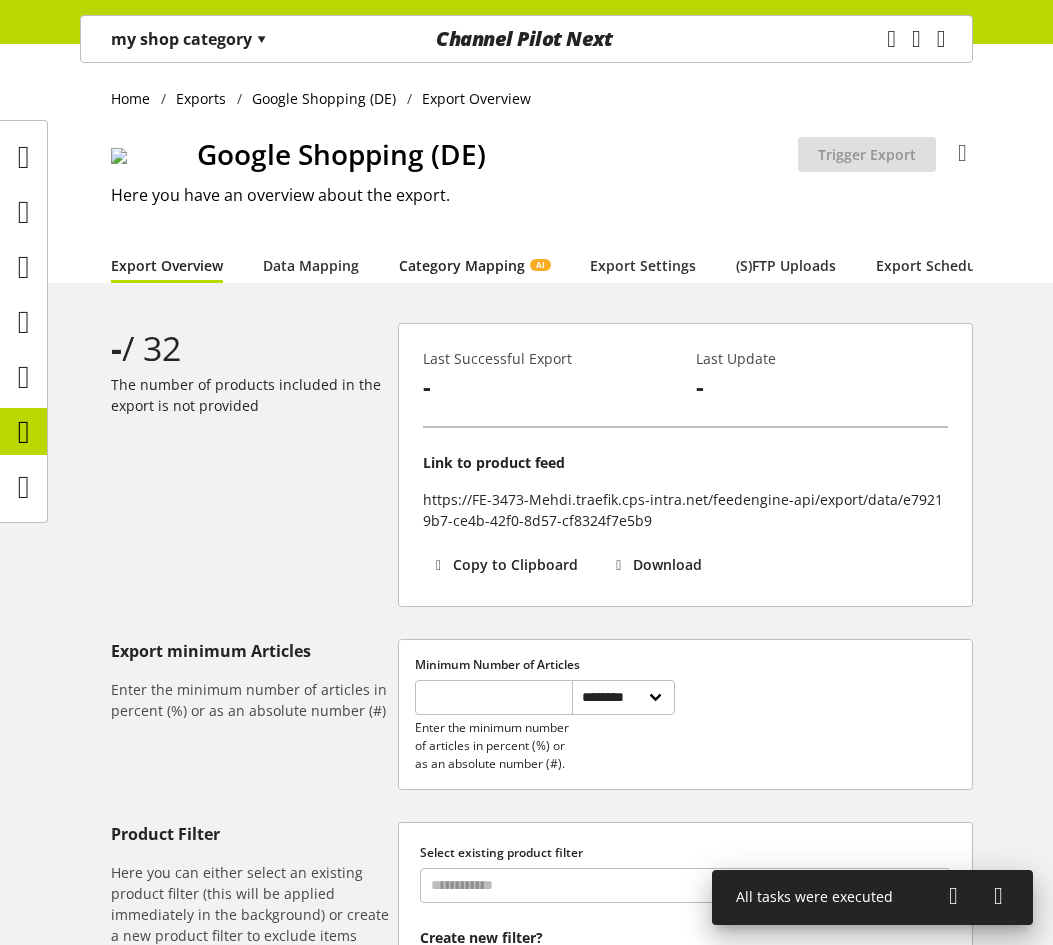 click on "Category Mapping AI" at bounding box center [474, 265] 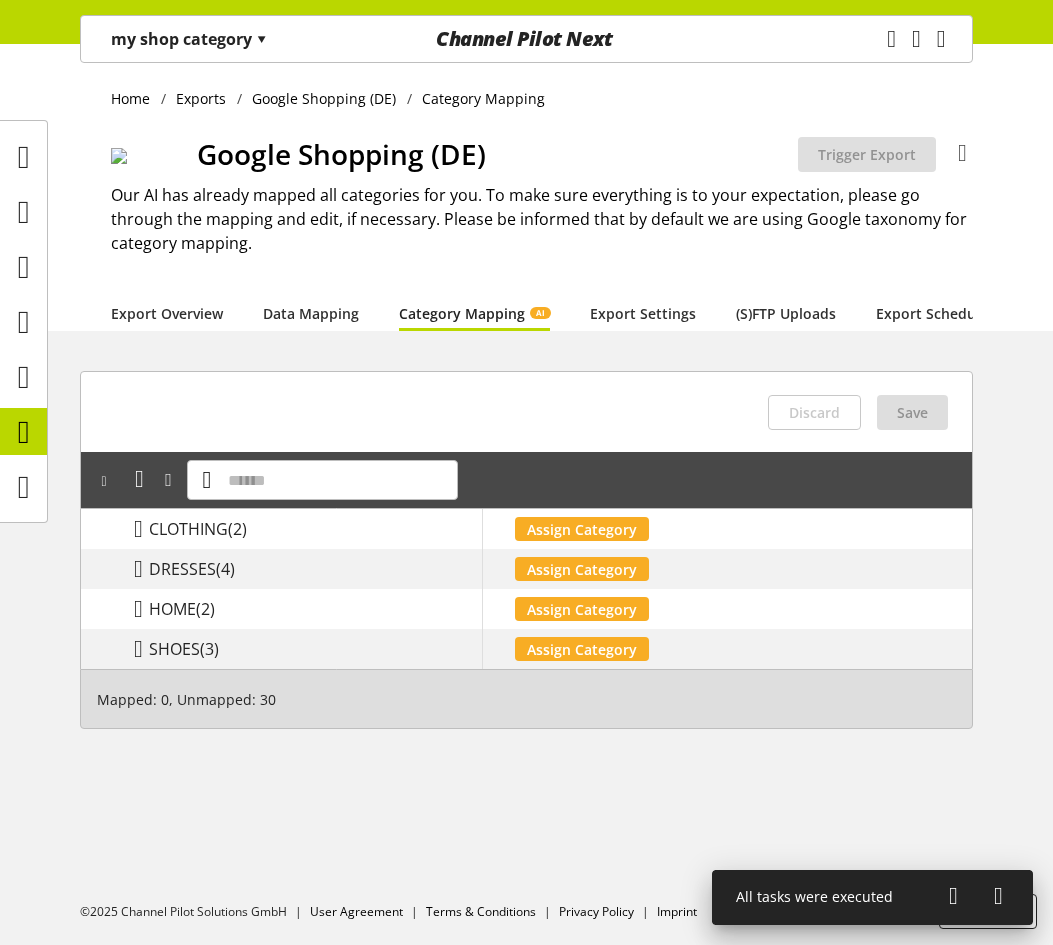 click on "my shop category ▾" at bounding box center (189, 39) 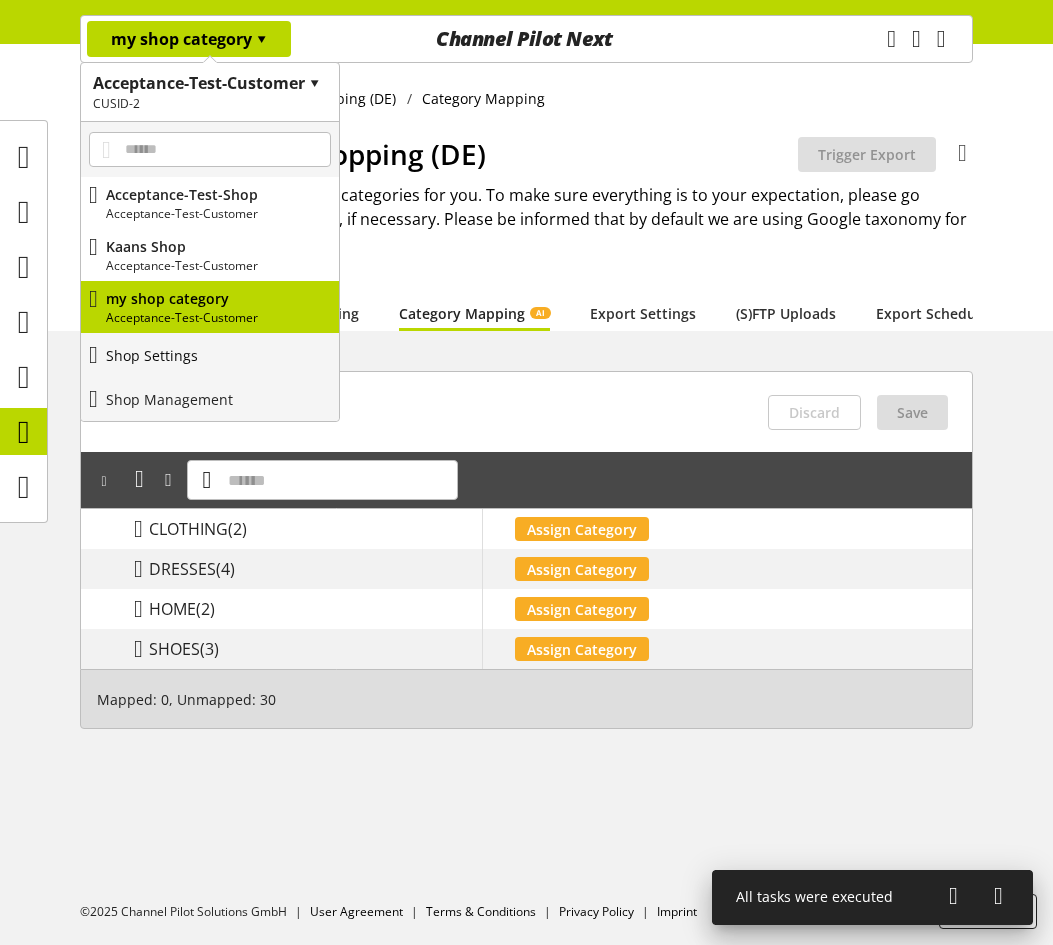 click on "Shop Settings" at bounding box center [210, 355] 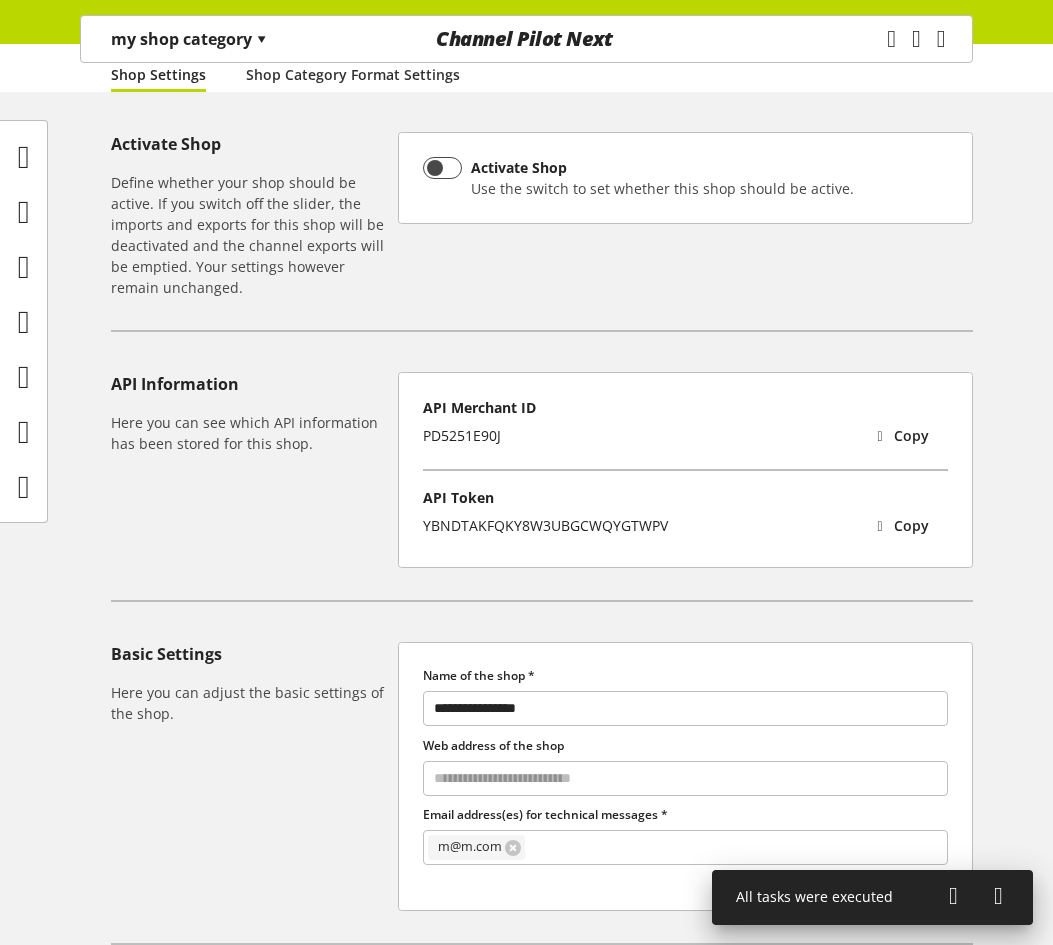 scroll, scrollTop: 0, scrollLeft: 0, axis: both 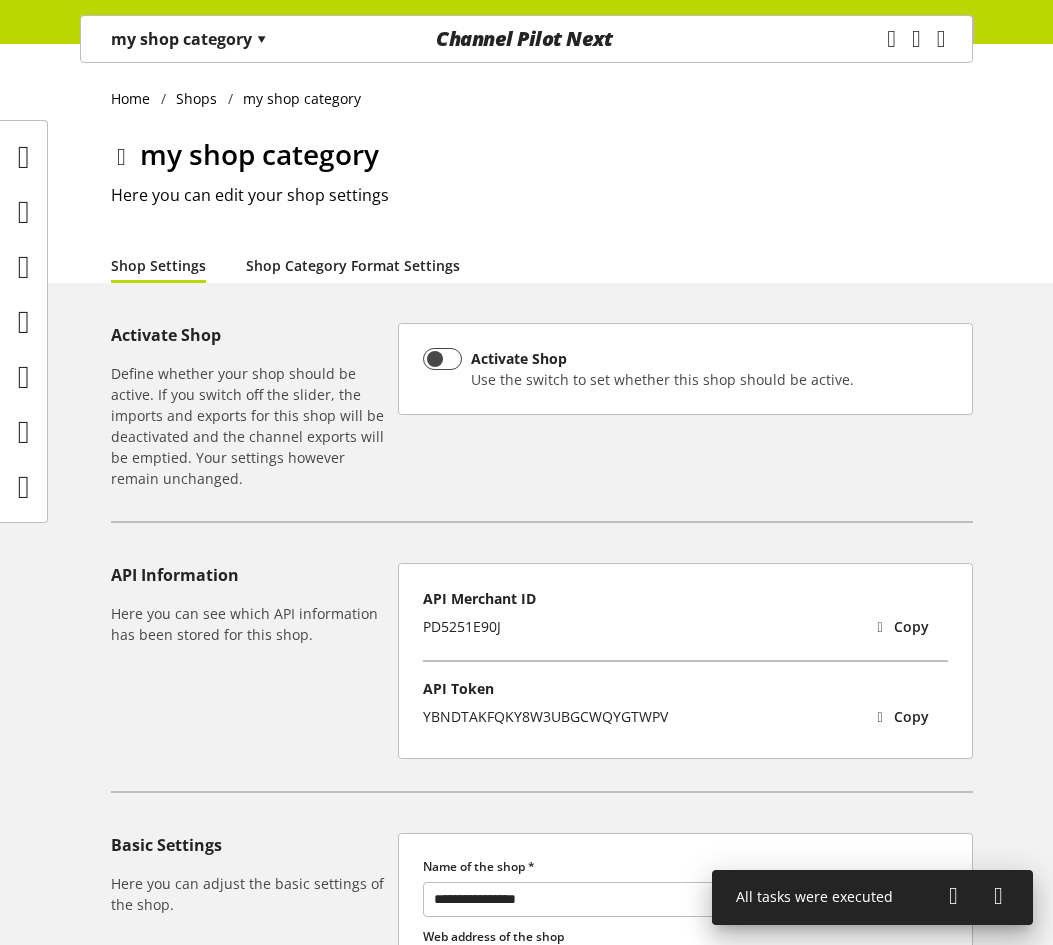 click on "Shop Category Format Settings" at bounding box center [353, 265] 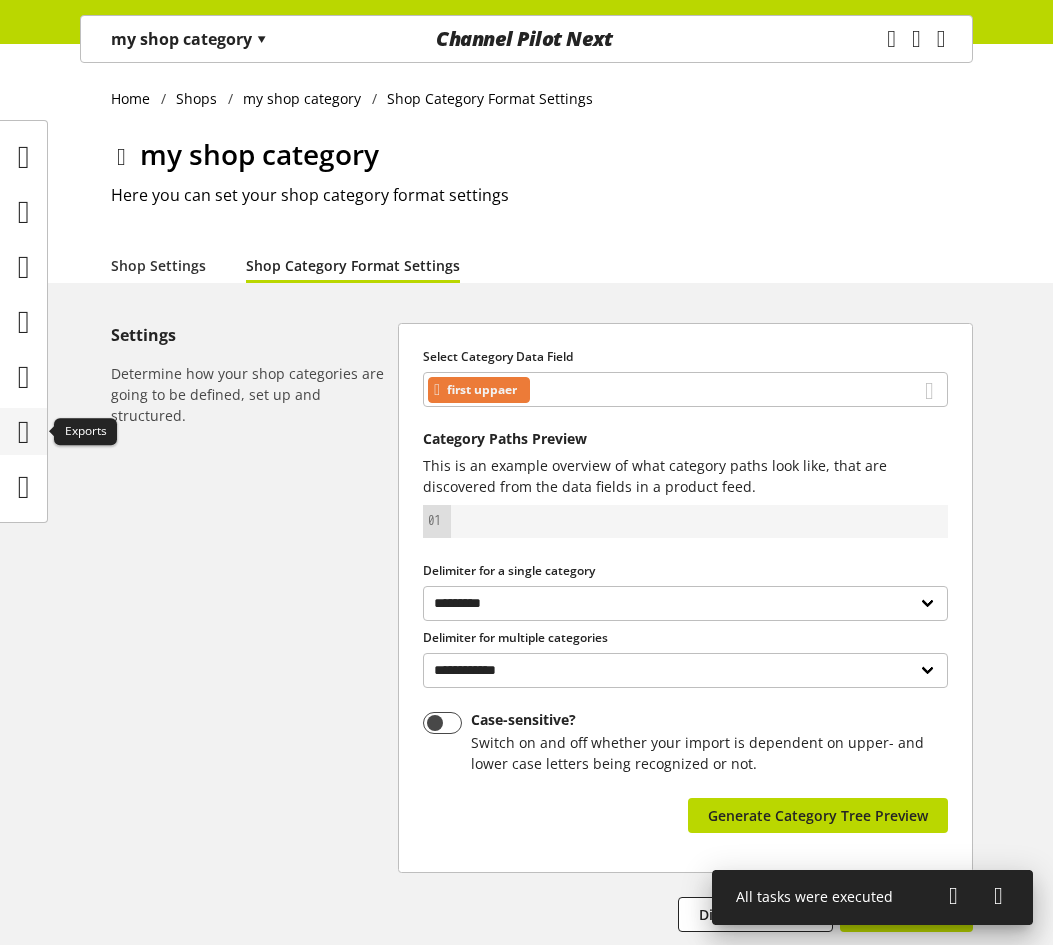 click at bounding box center [24, 432] 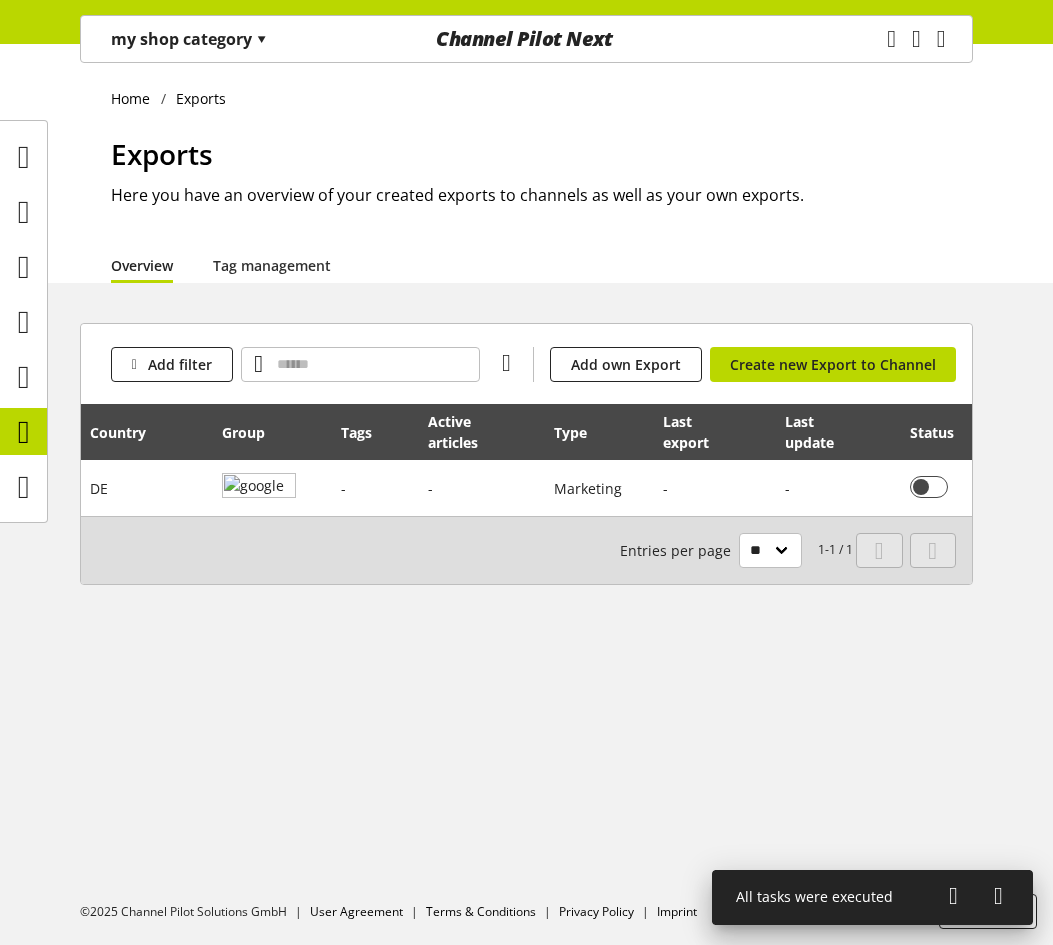 scroll, scrollTop: 0, scrollLeft: 218, axis: horizontal 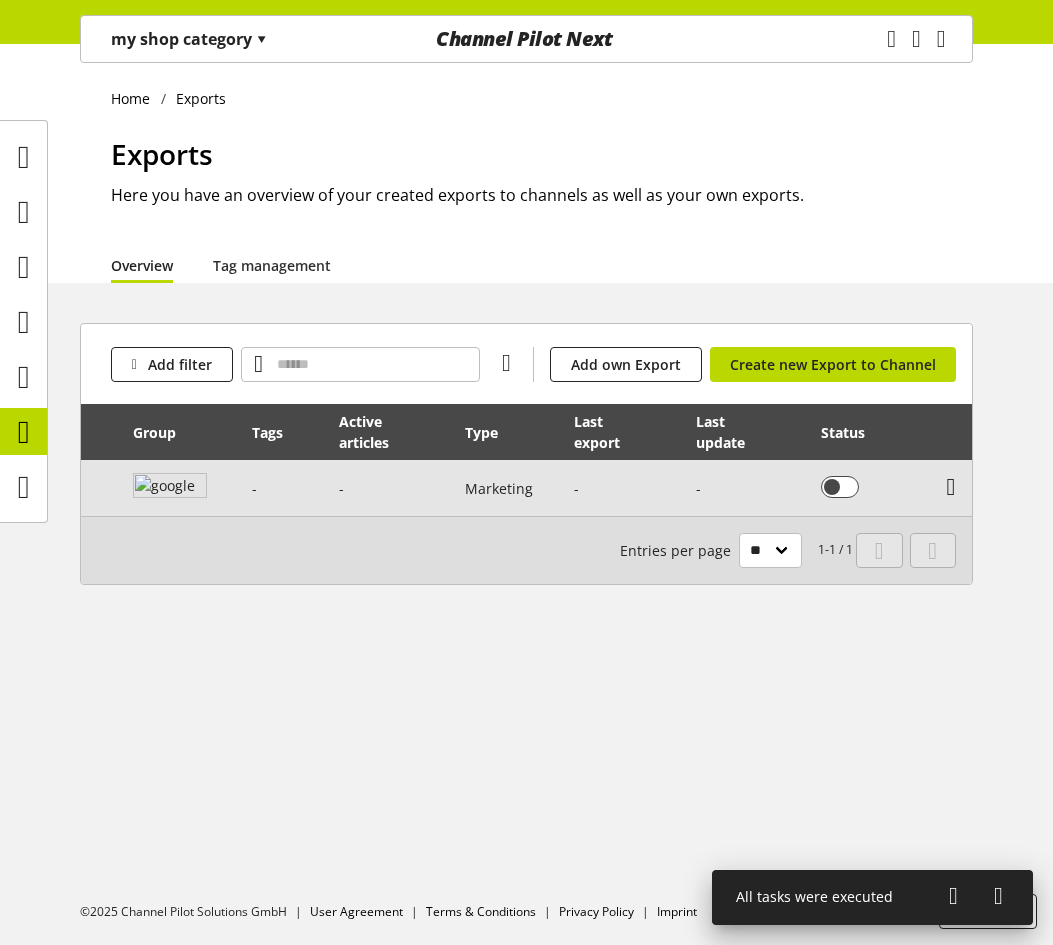 click at bounding box center [951, 487] 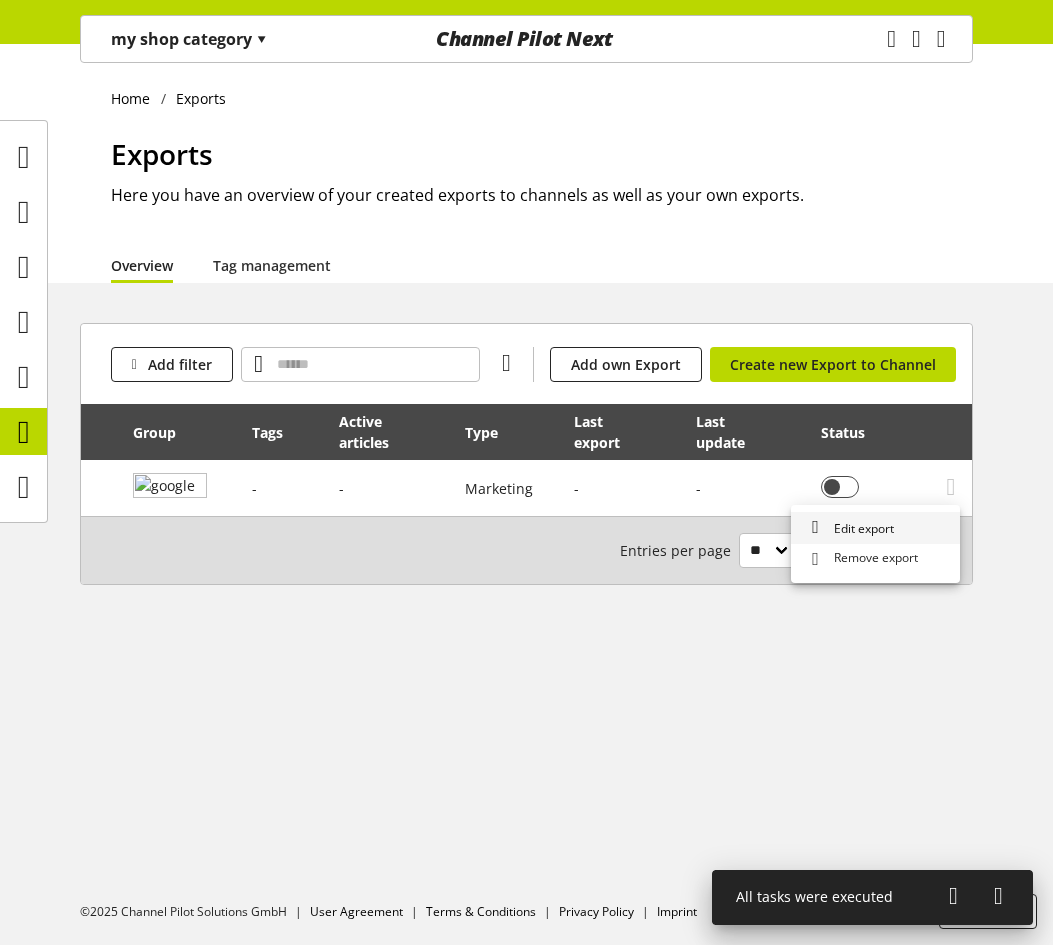 click on "Edit export" at bounding box center (875, 528) 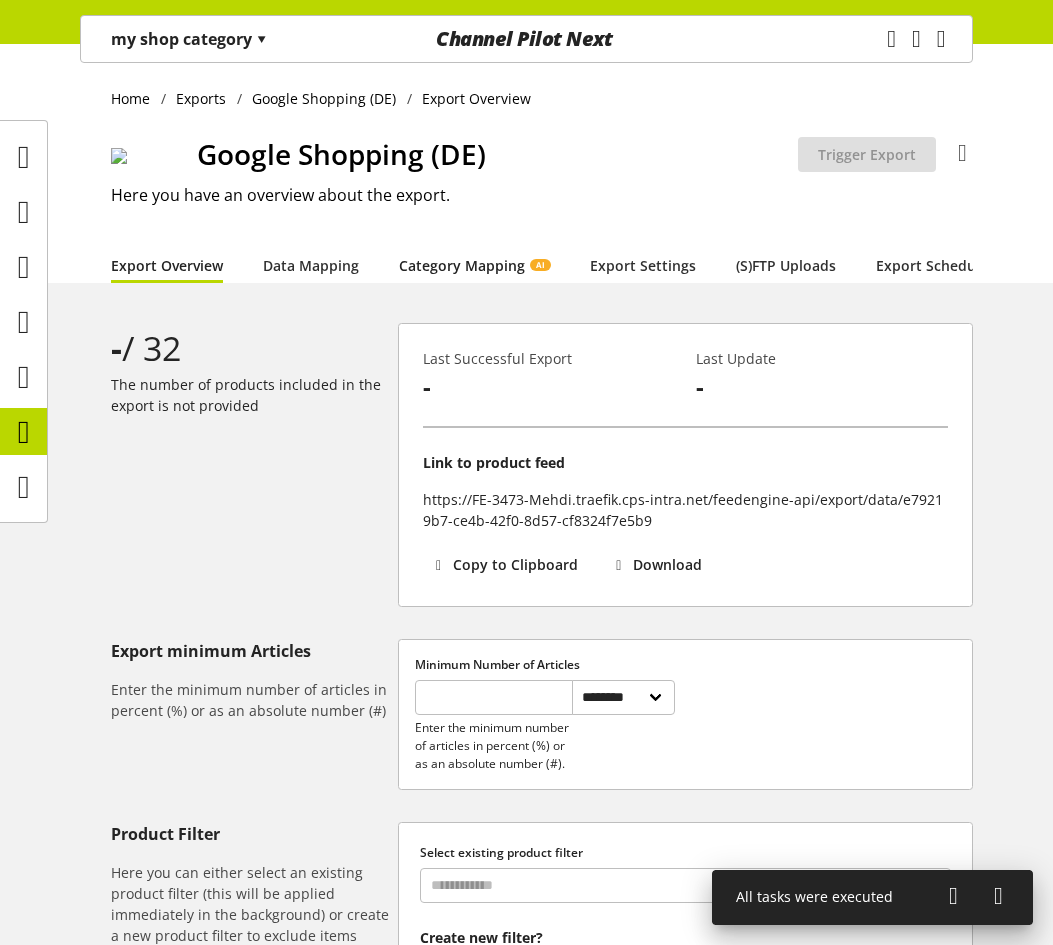 click on "Category Mapping AI" at bounding box center [474, 265] 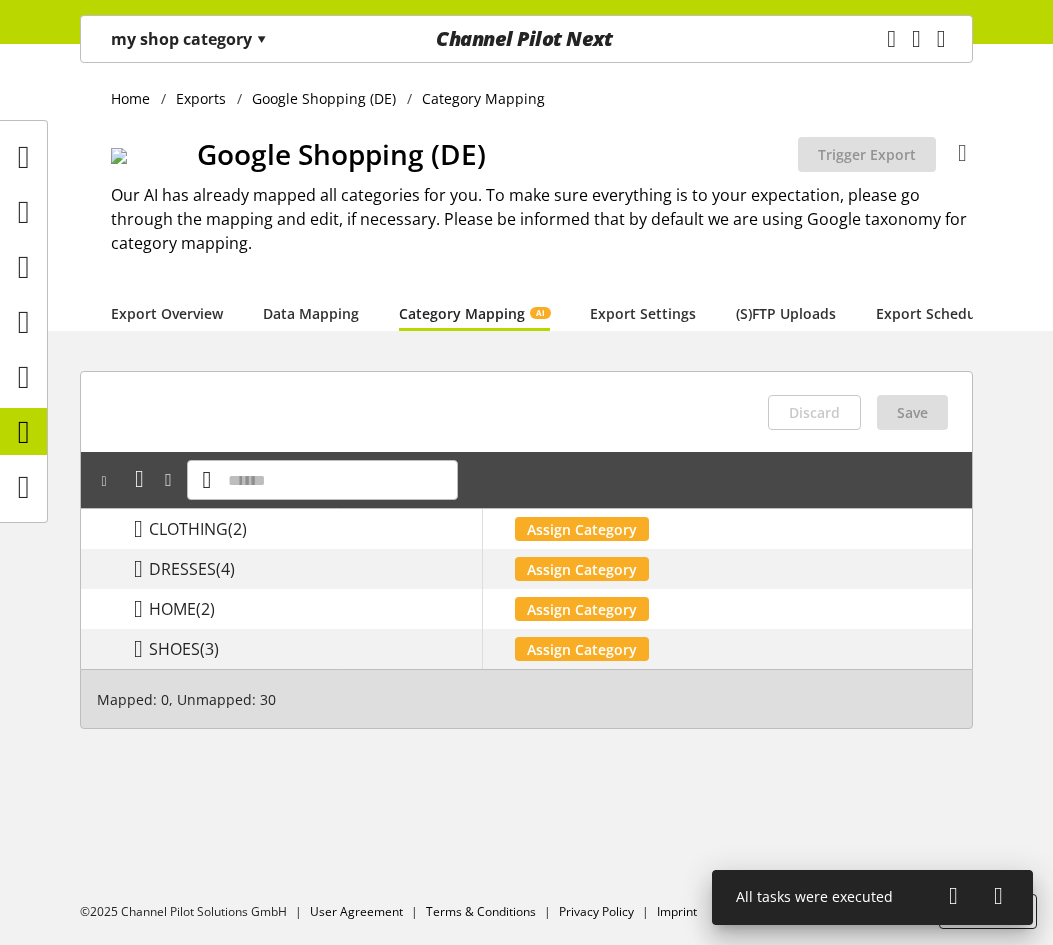 click on "my shop category ▾" at bounding box center [189, 39] 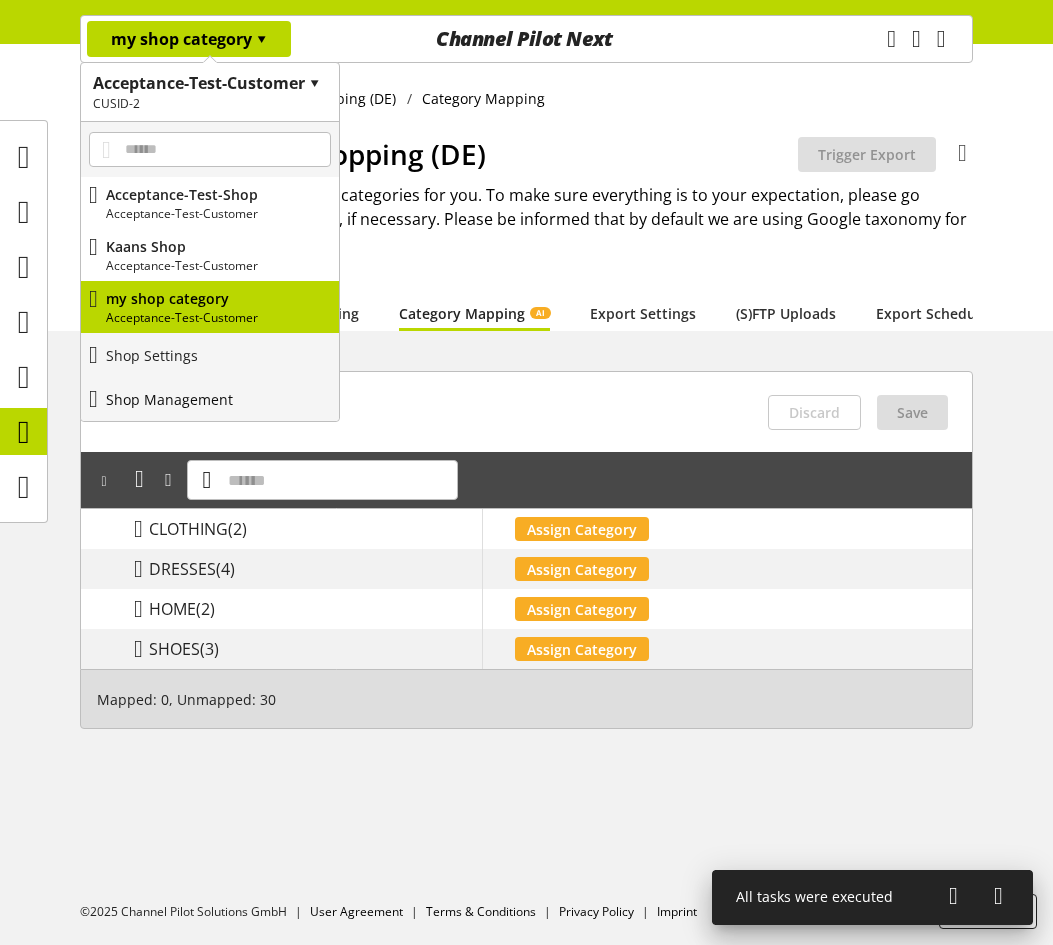 click on "Shop Management" at bounding box center (169, 399) 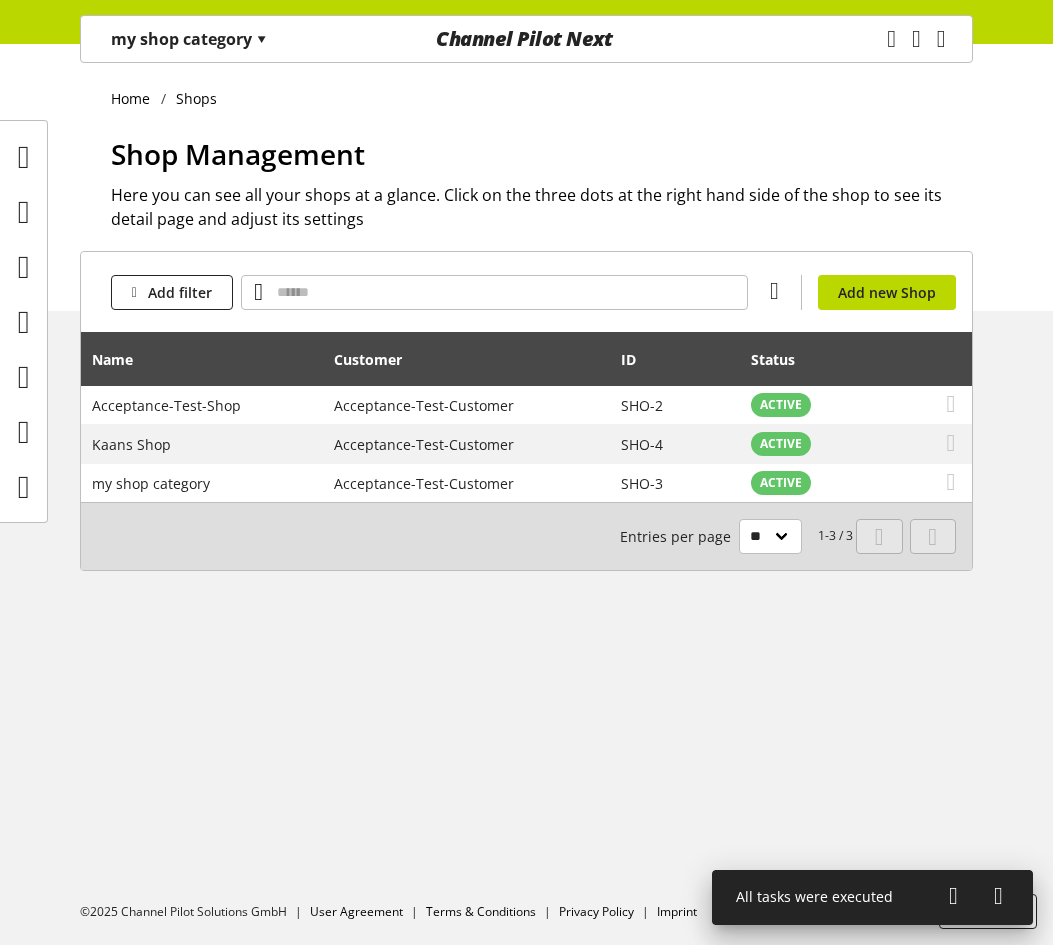 click on "my shop category ▾" at bounding box center (189, 39) 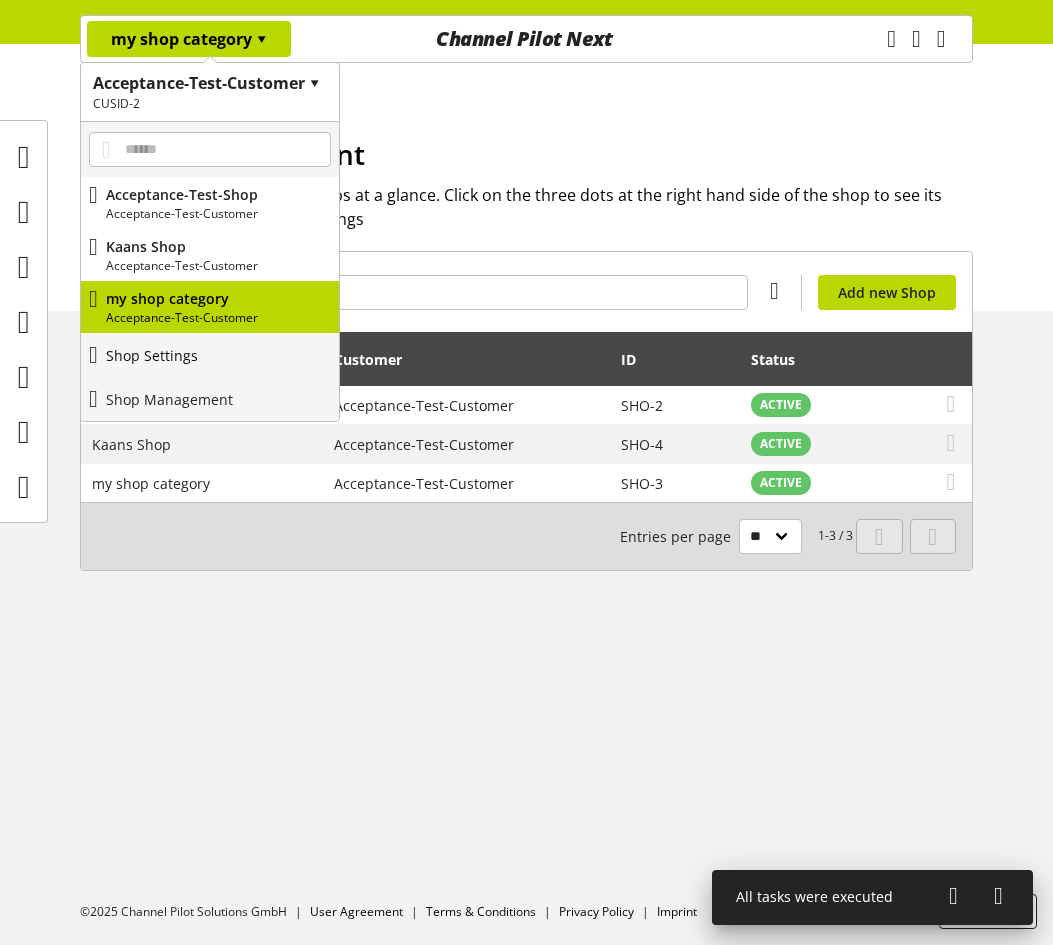 click on "Shop Settings" at bounding box center [210, 355] 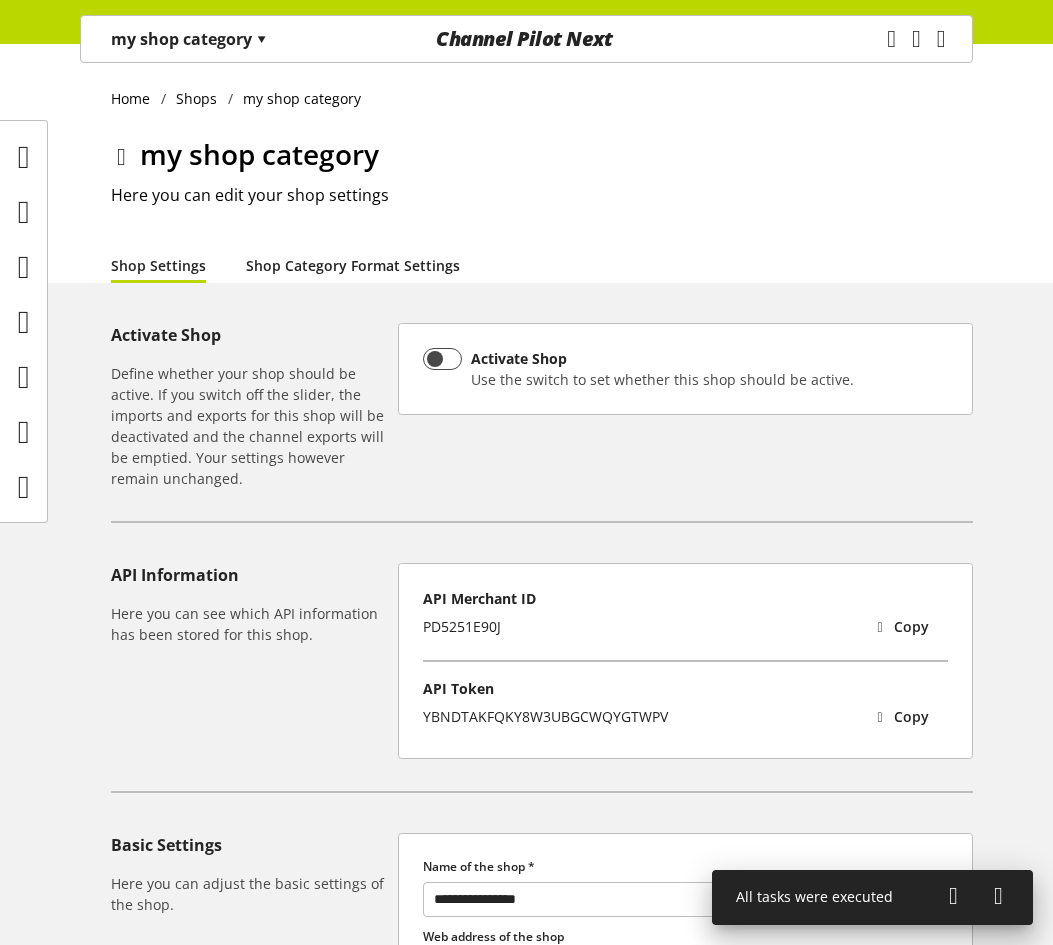 click on "Shop Category Format Settings" at bounding box center (353, 265) 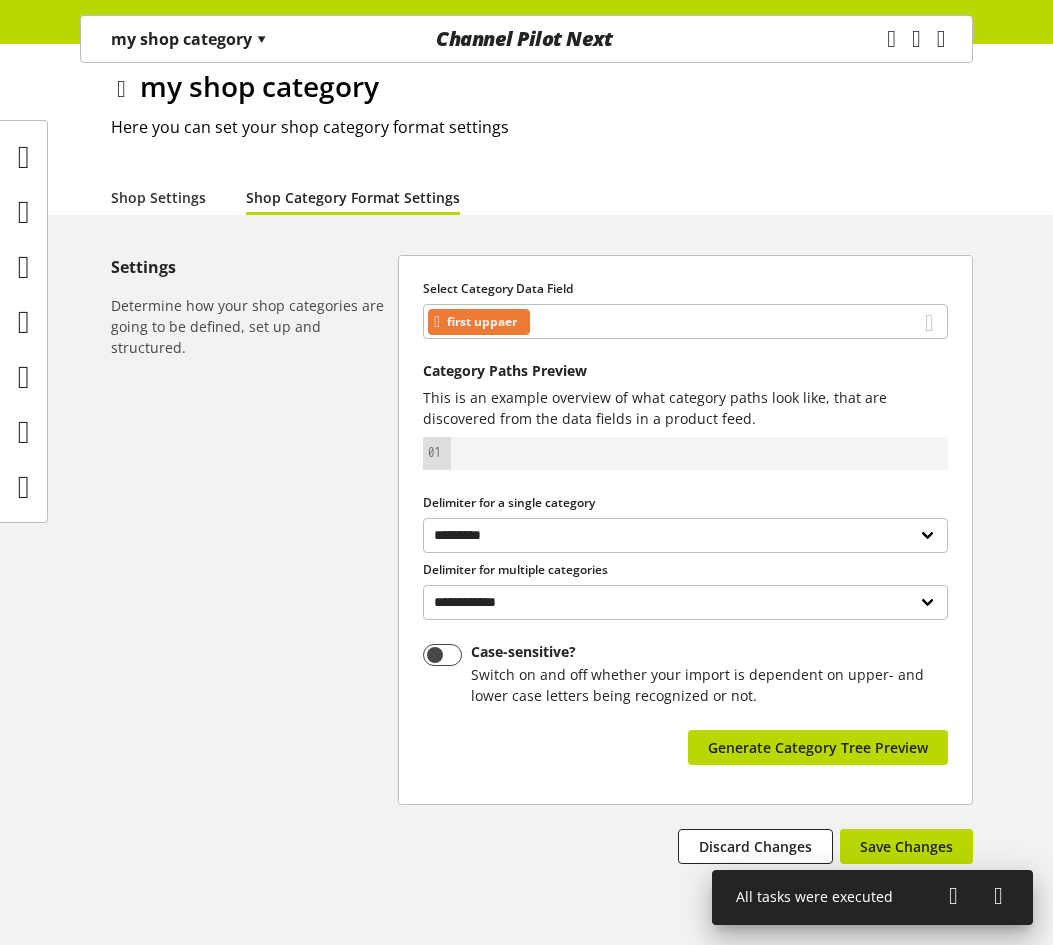 scroll, scrollTop: 100, scrollLeft: 0, axis: vertical 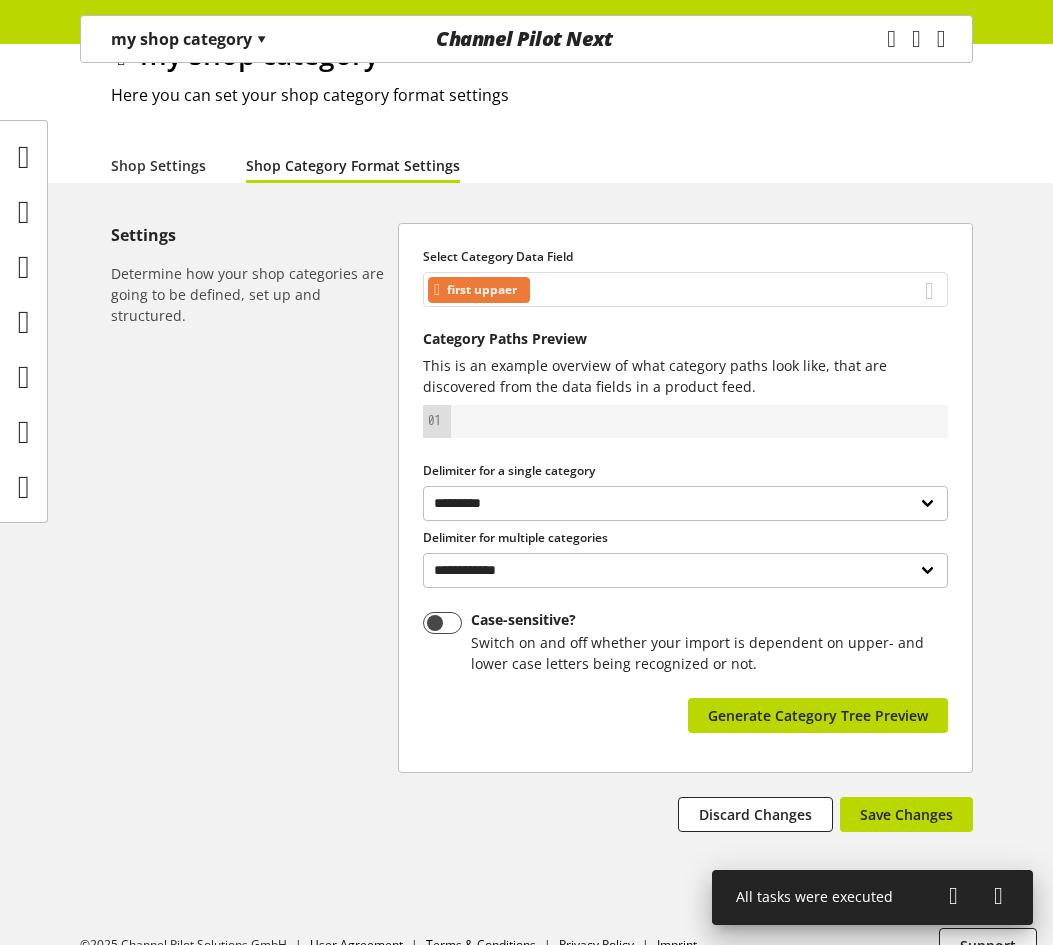 click on "first uppaer" at bounding box center (685, 289) 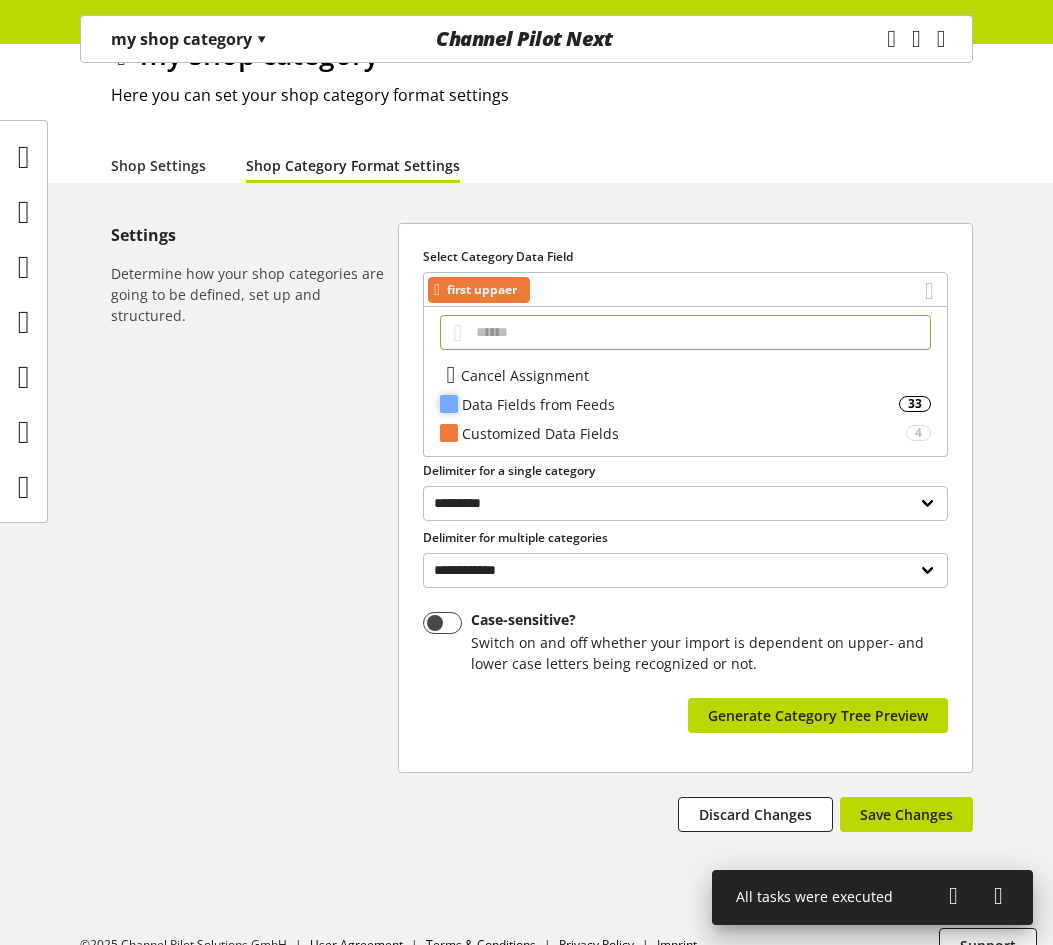 click on "Data Fields from Feeds" at bounding box center (680, 404) 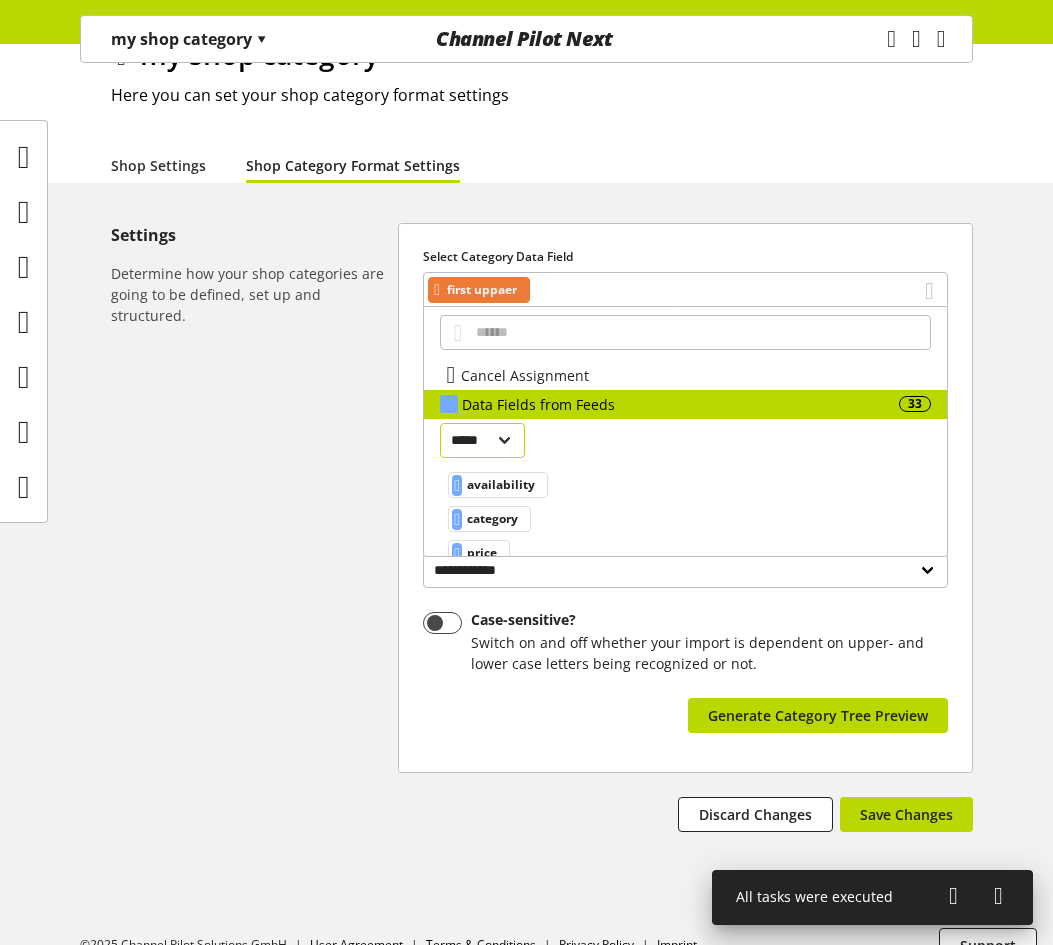 click on "***** ******" at bounding box center (482, 440) 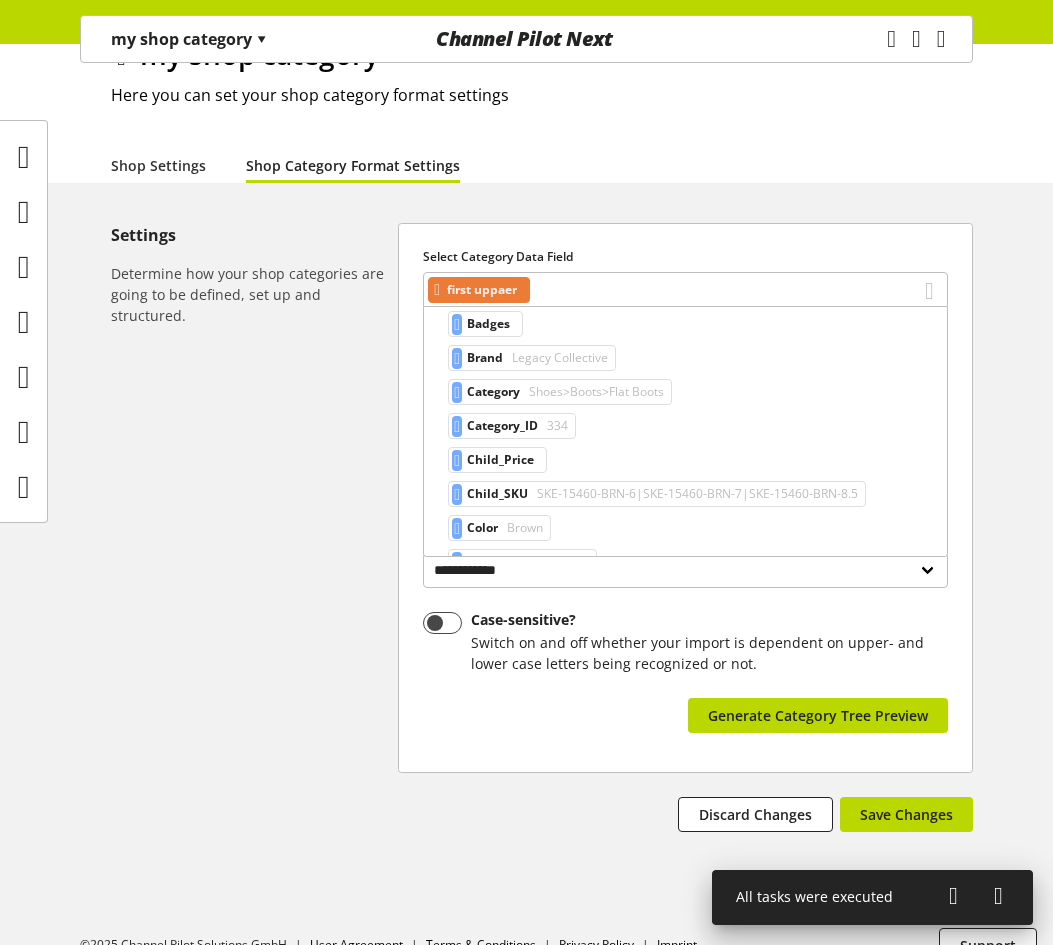 scroll, scrollTop: 200, scrollLeft: 0, axis: vertical 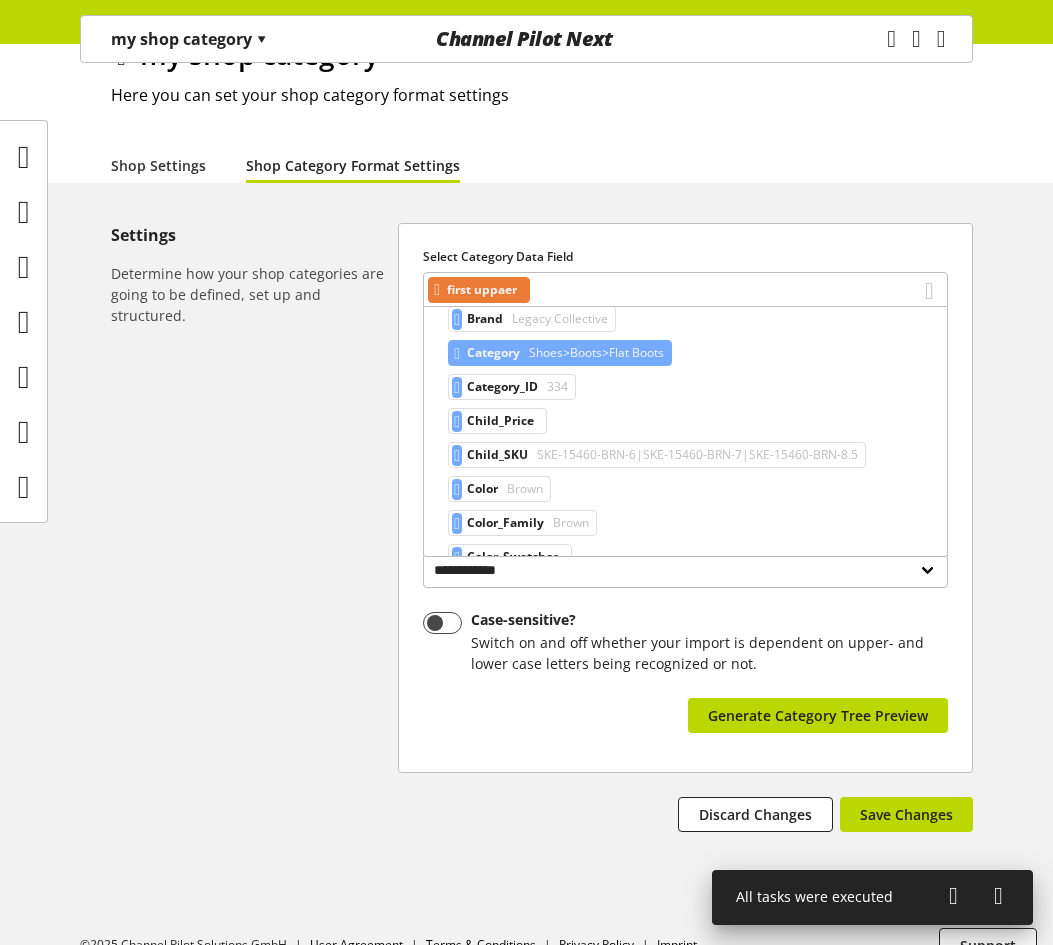 click on "Shoes>Boots>Flat Boots" at bounding box center [558, 319] 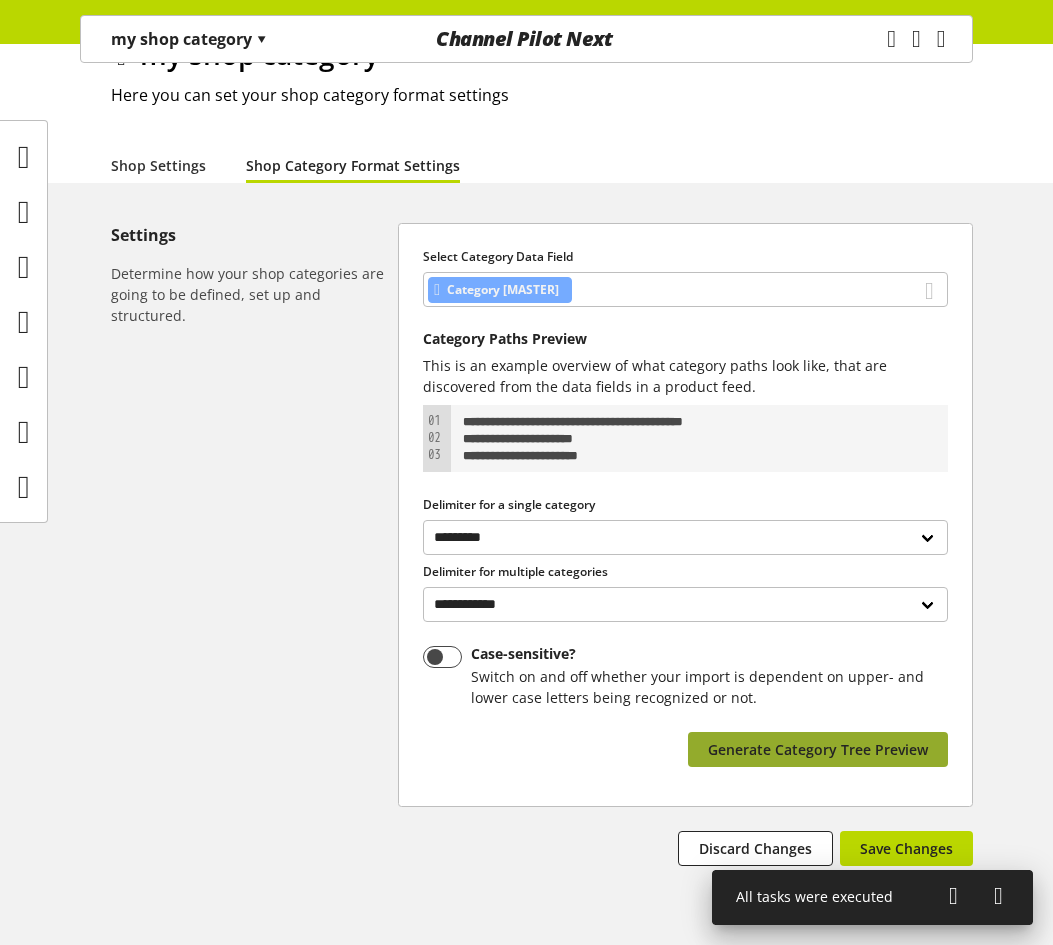 click on "Generate Category Tree Preview" at bounding box center (818, 749) 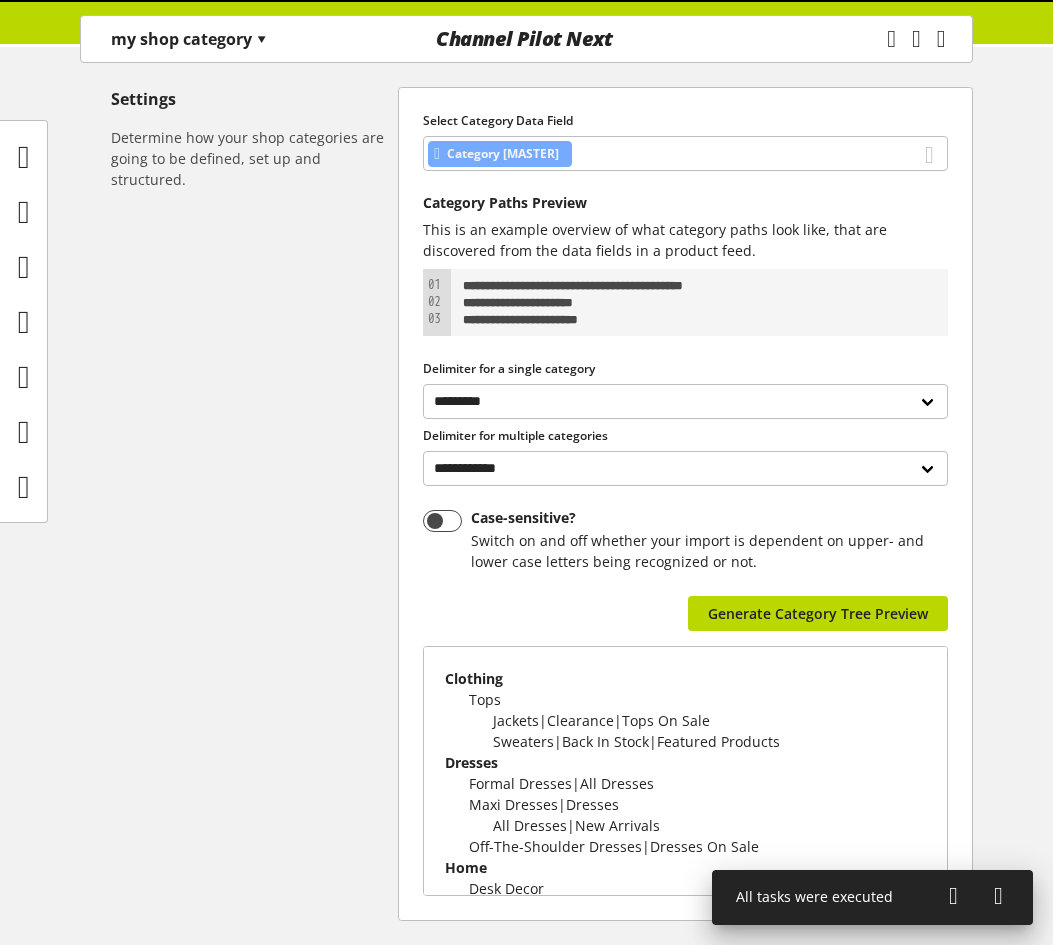 scroll, scrollTop: 418, scrollLeft: 0, axis: vertical 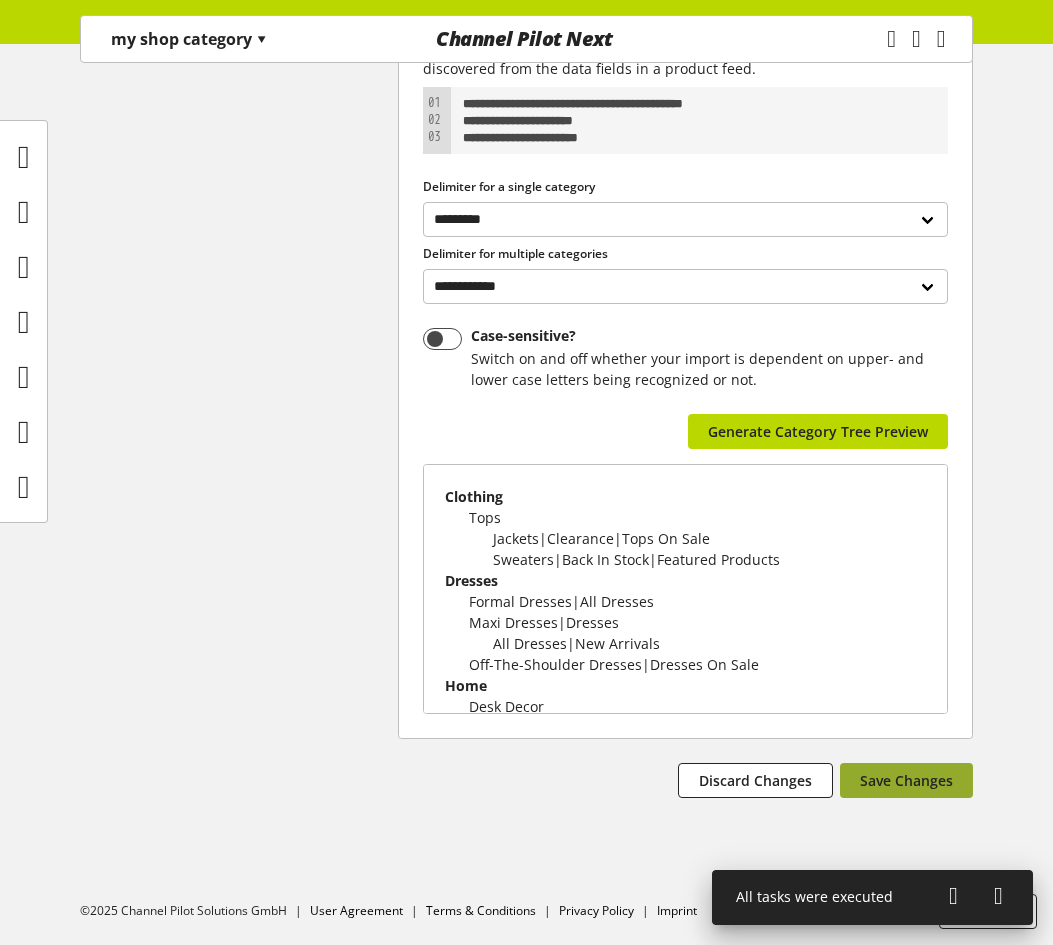 click on "Save Changes" at bounding box center [906, 780] 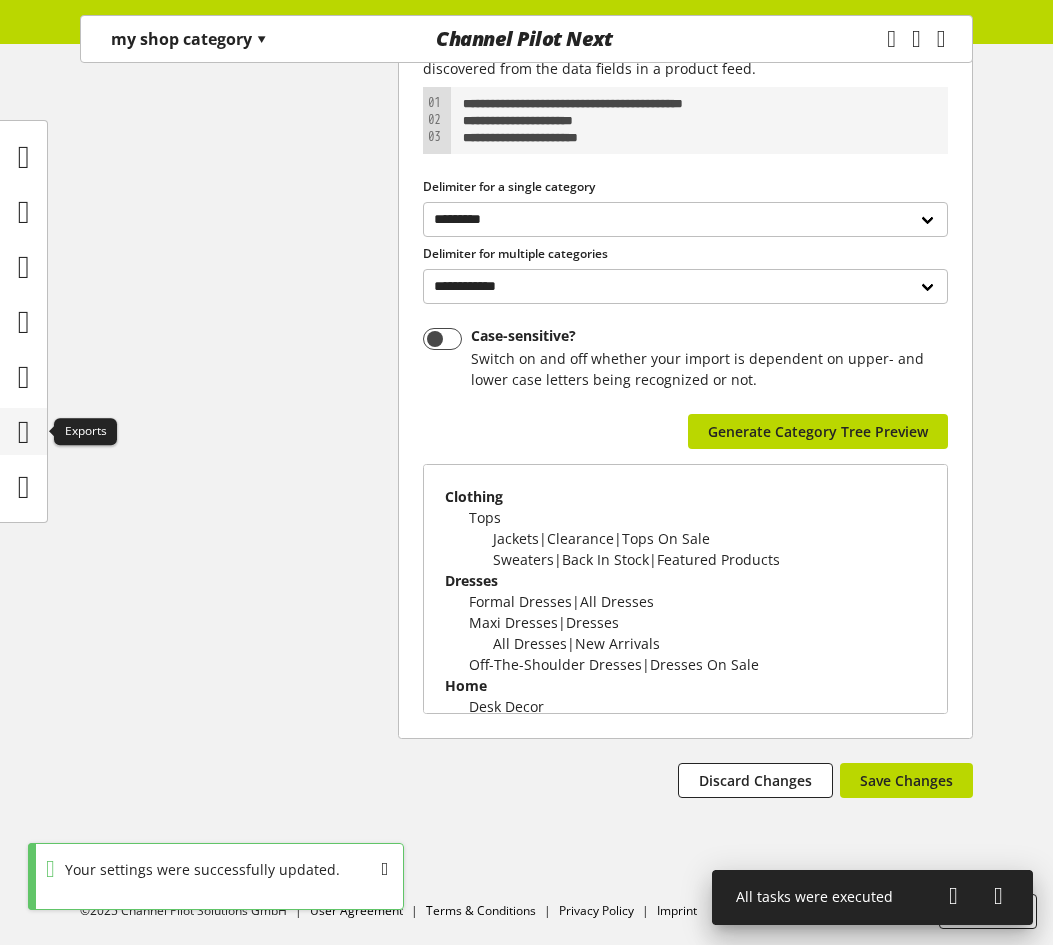click at bounding box center (24, 432) 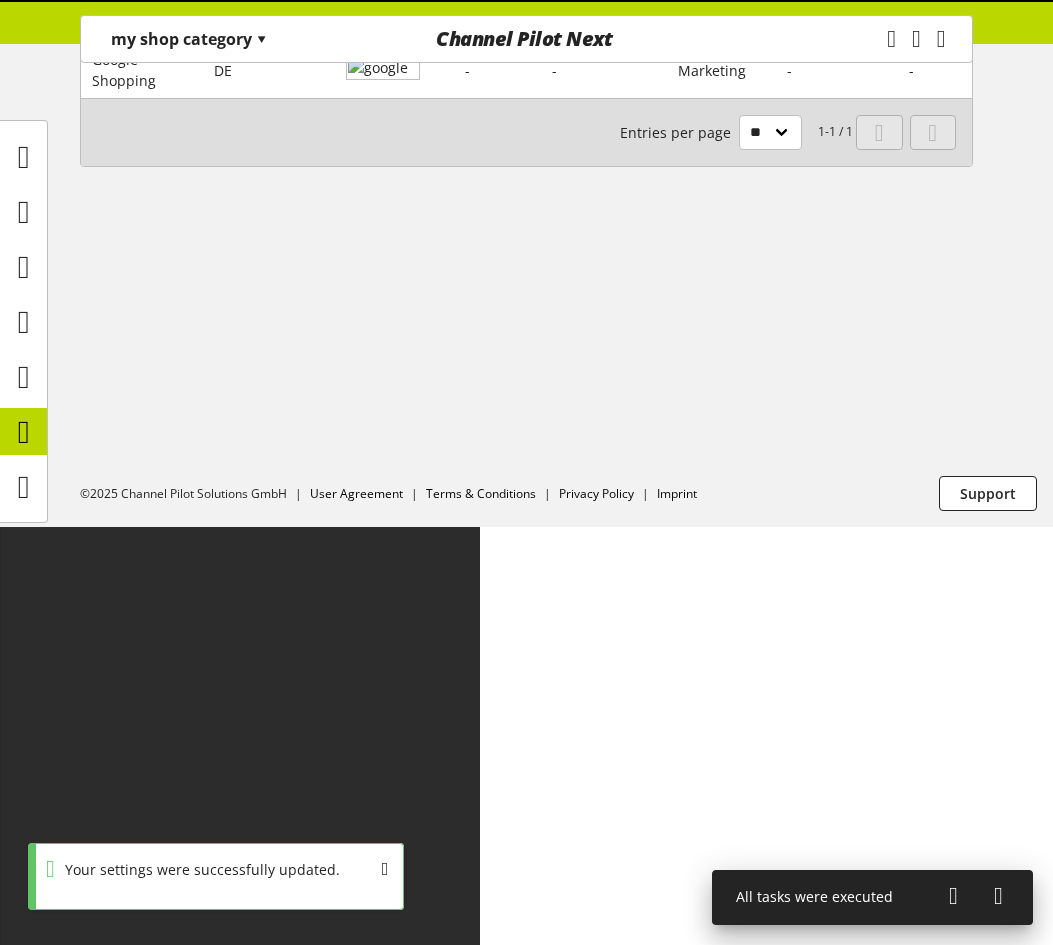 scroll, scrollTop: 0, scrollLeft: 0, axis: both 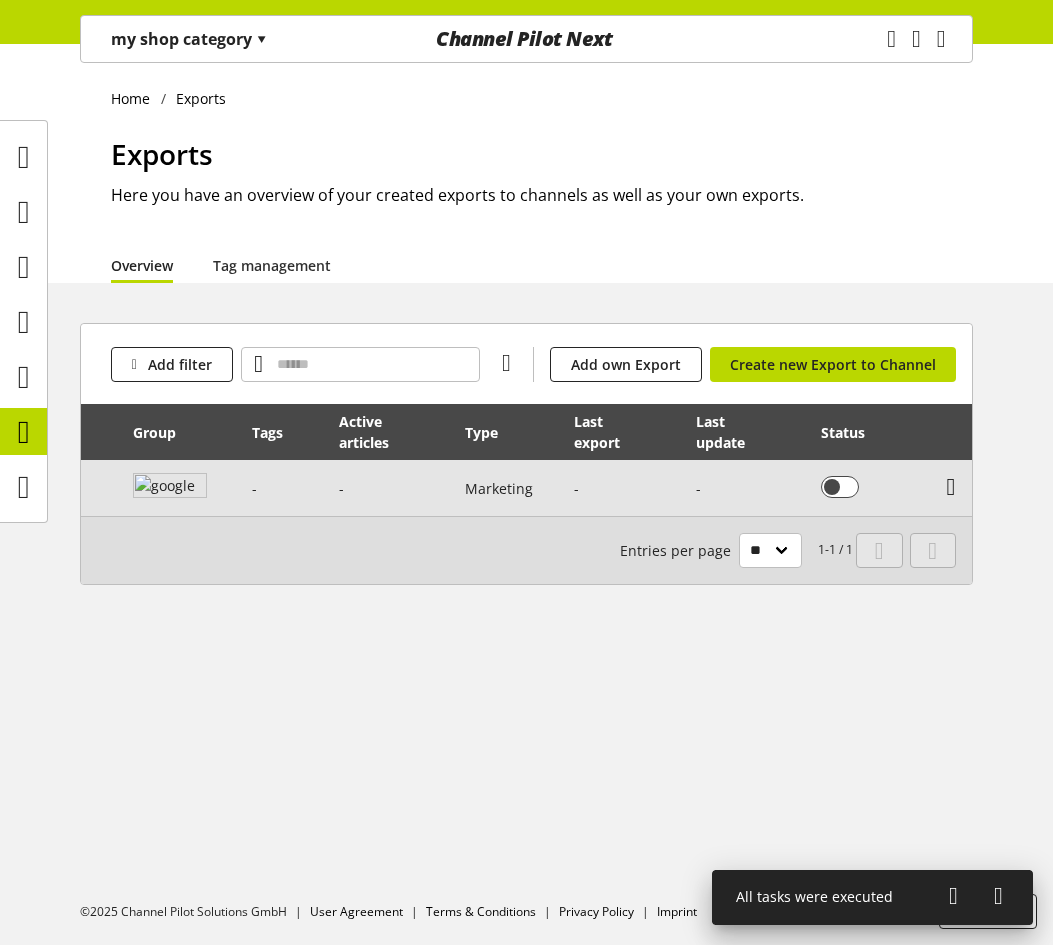 click at bounding box center [951, 487] 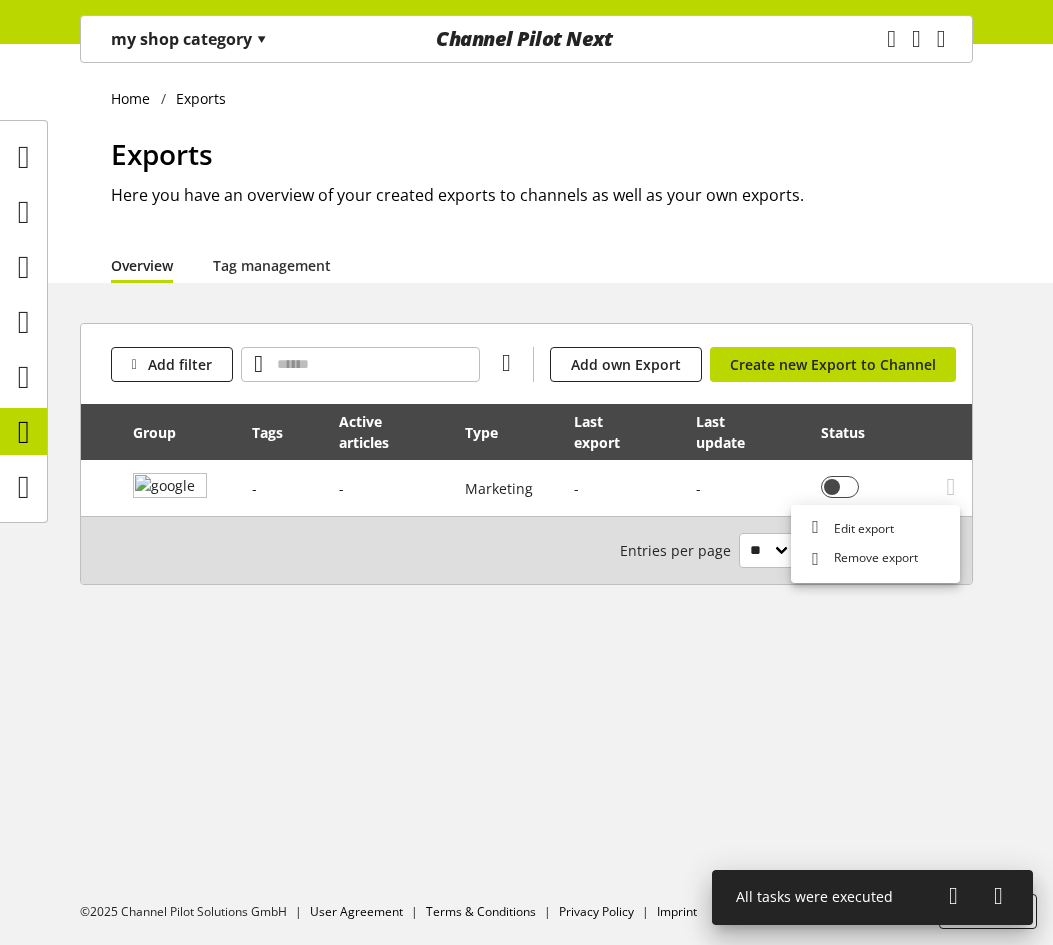 click on "You don't have permission to edit an export Edit export This export is active and cannot be deleted. Remove export" at bounding box center (875, 544) 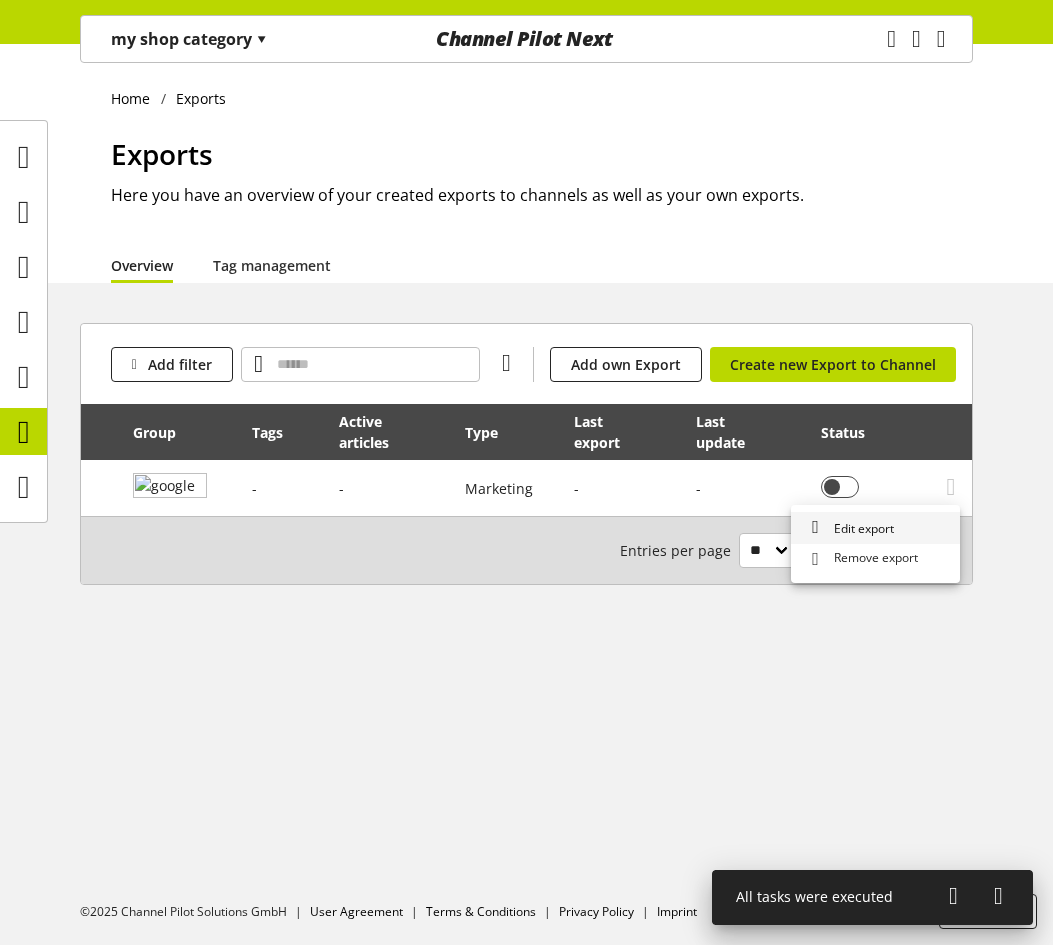 click on "Edit export" at bounding box center (875, 528) 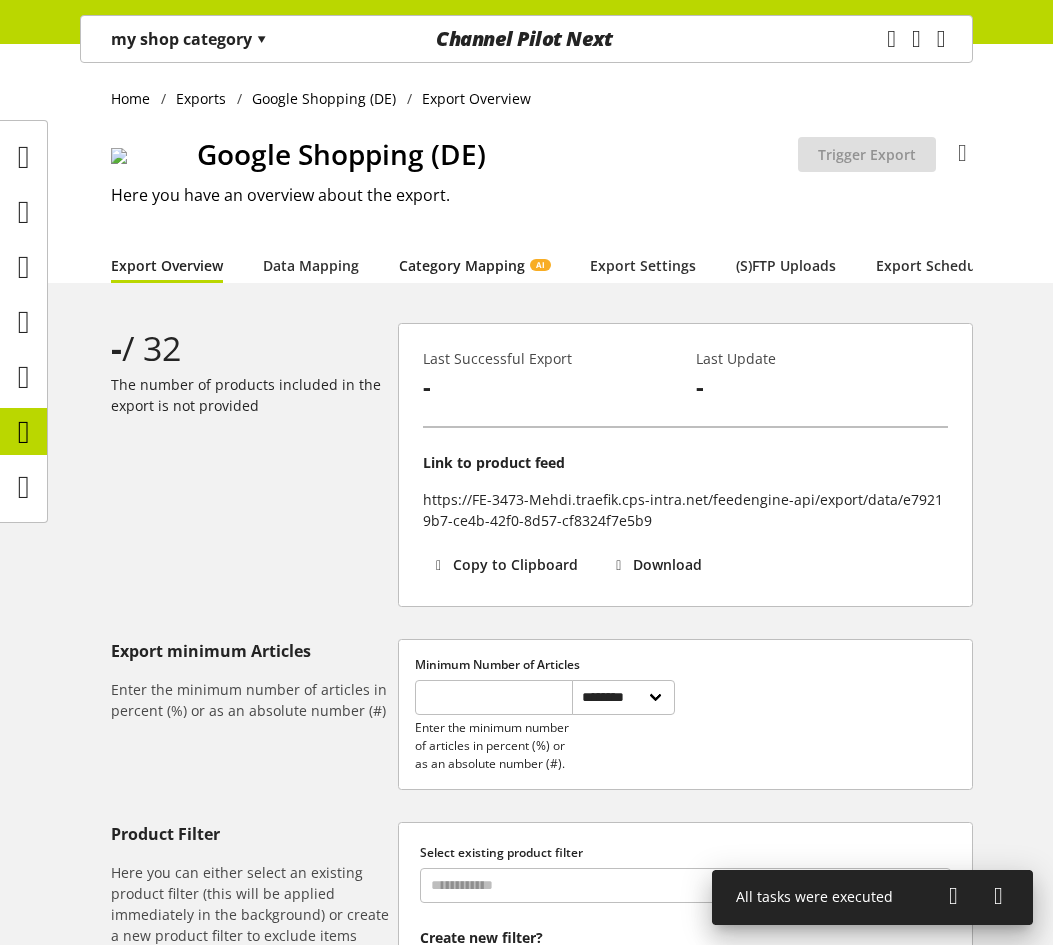 click on "Category Mapping AI" at bounding box center [474, 265] 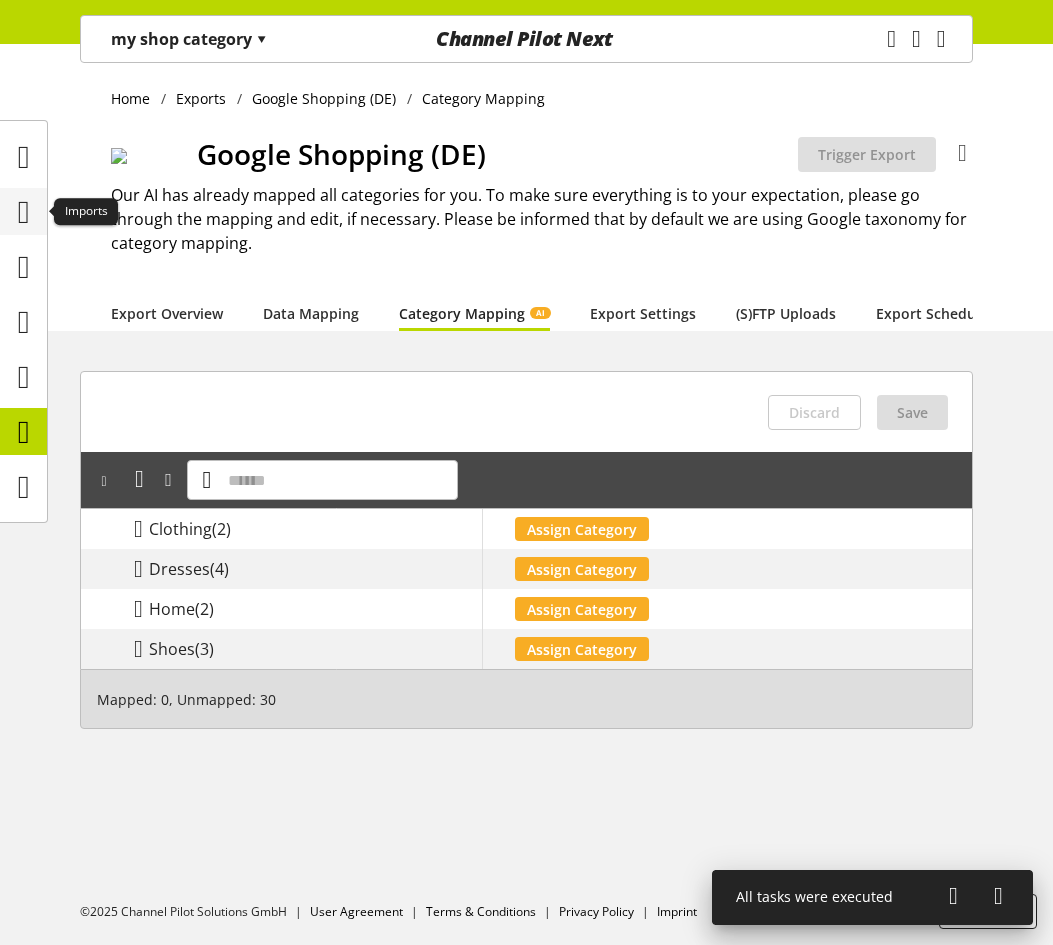 click at bounding box center [24, 212] 